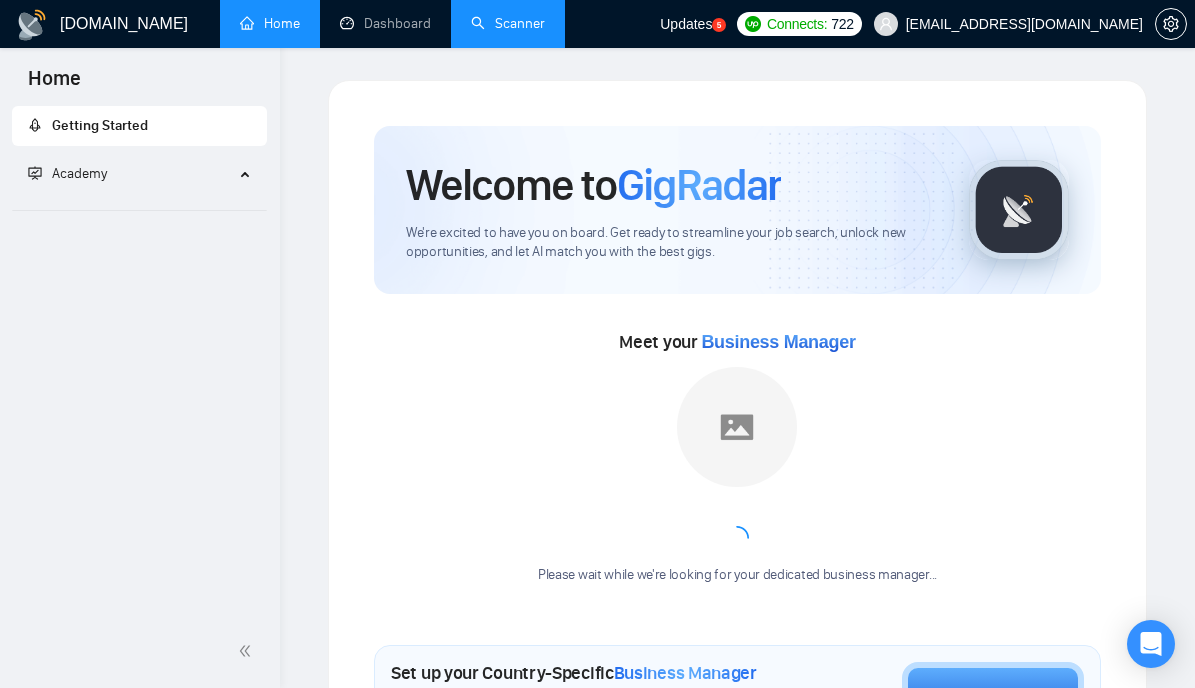 scroll, scrollTop: 0, scrollLeft: 0, axis: both 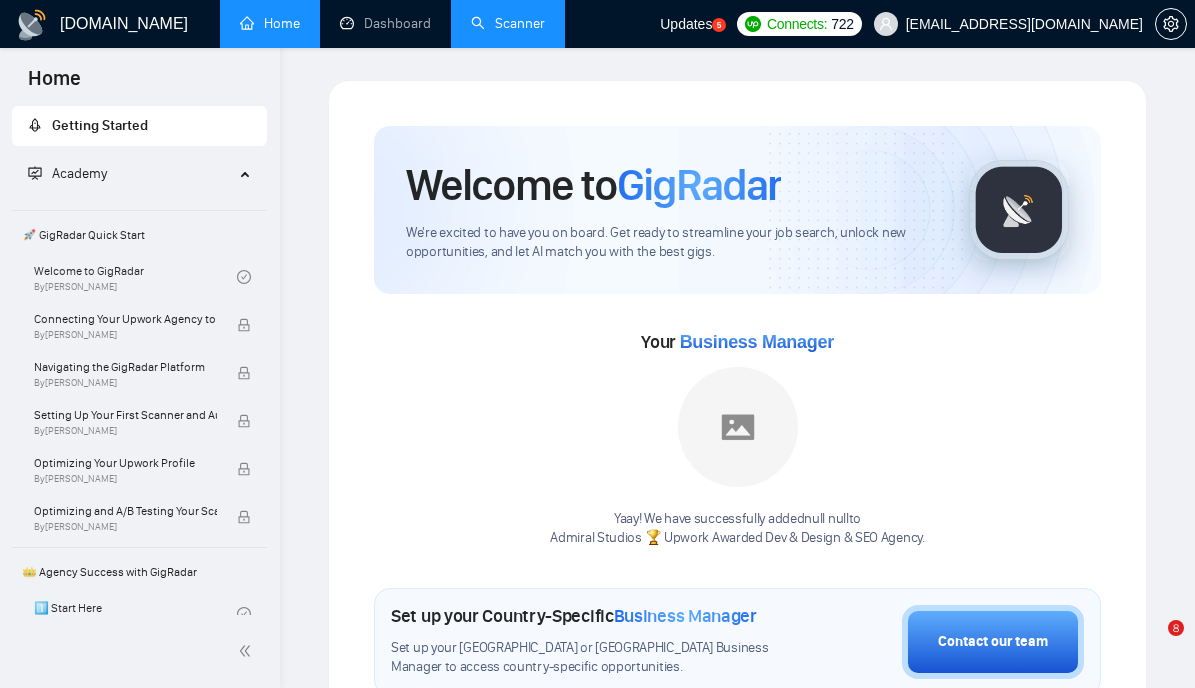 click on "Scanner" at bounding box center (508, 23) 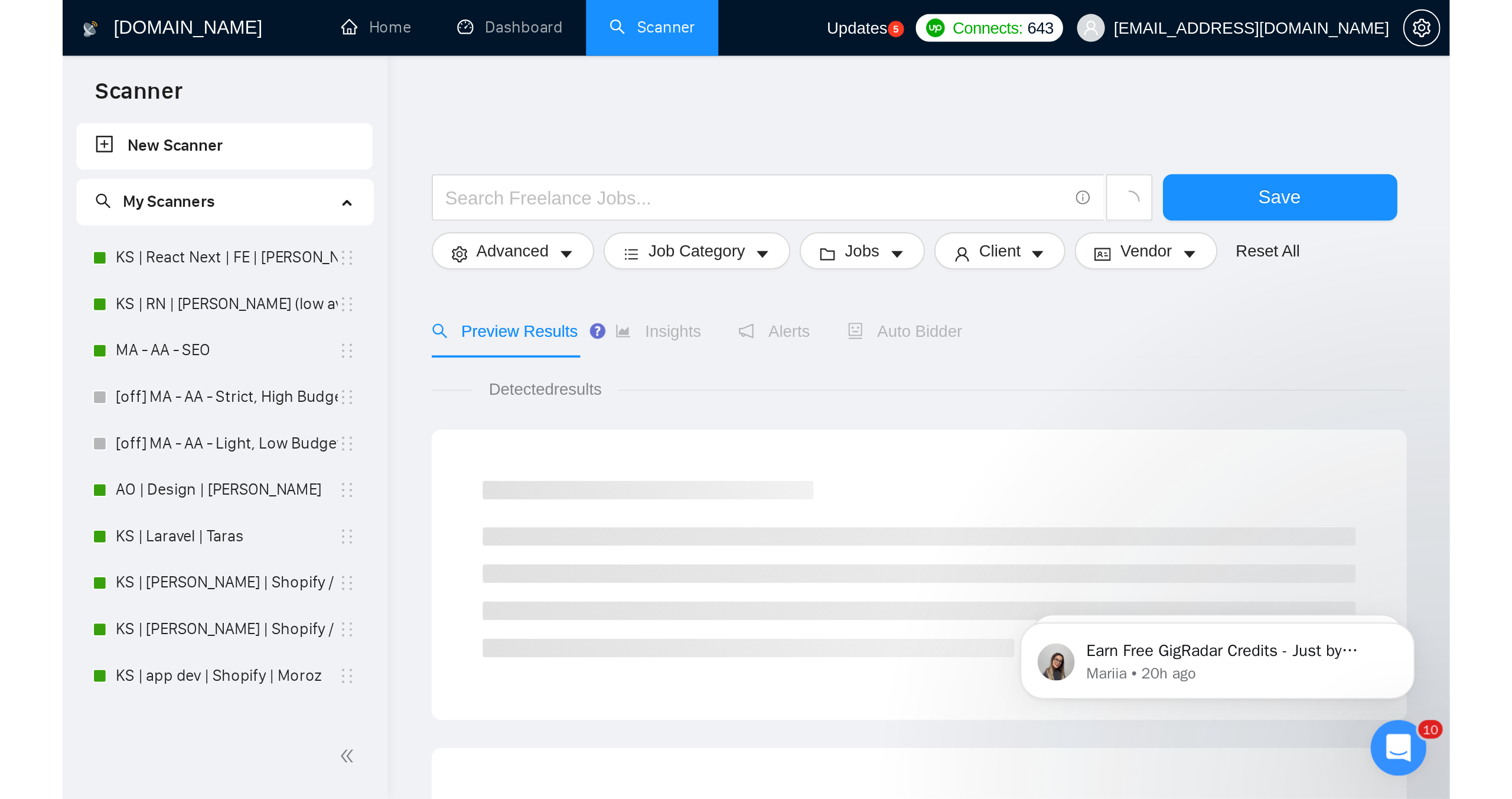 scroll, scrollTop: 0, scrollLeft: 0, axis: both 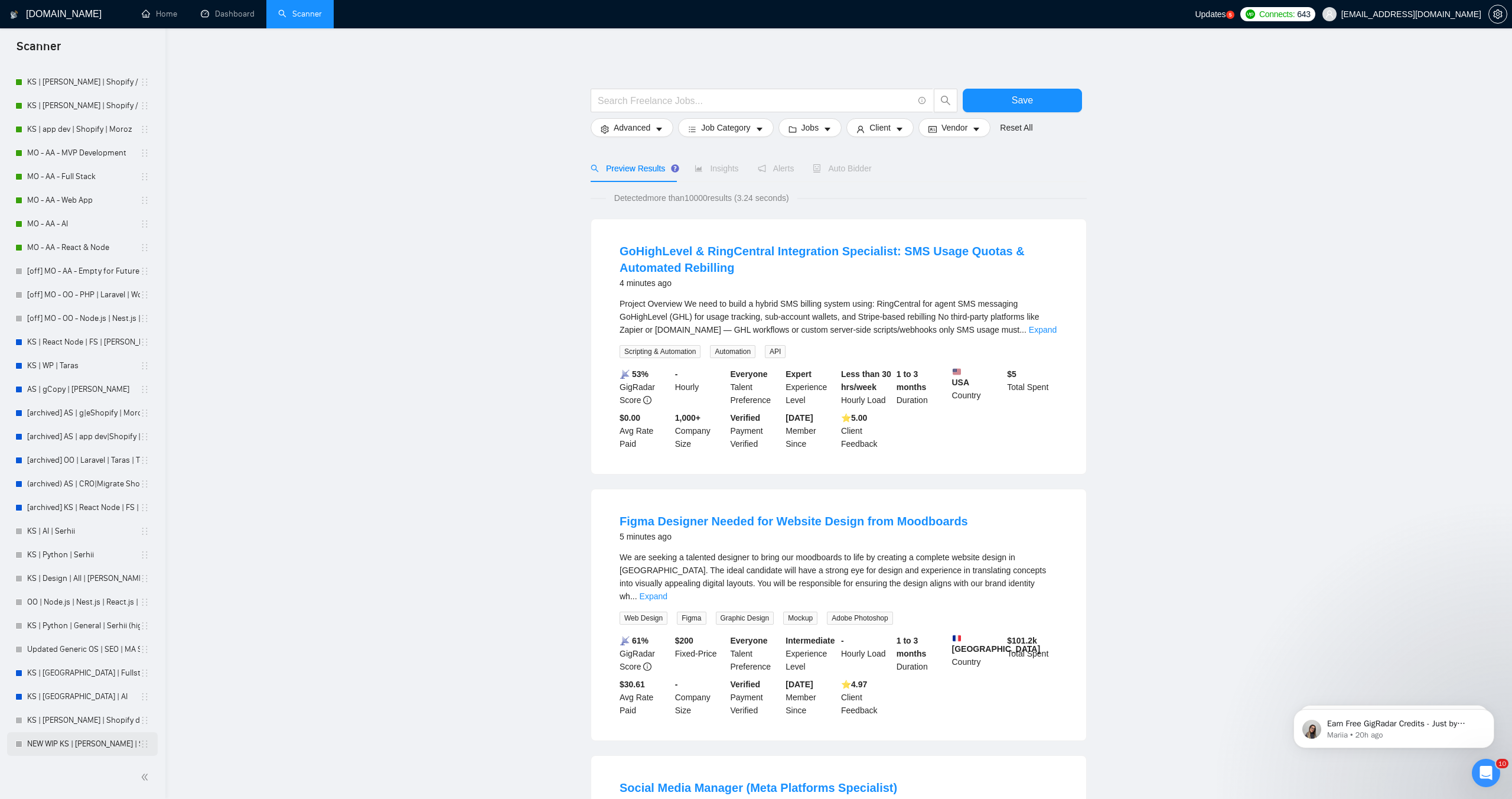 click on "NEW WIP KS | [PERSON_NAME] | Shopify / Ecommerce [2] - lower requirements" at bounding box center (83, 744) 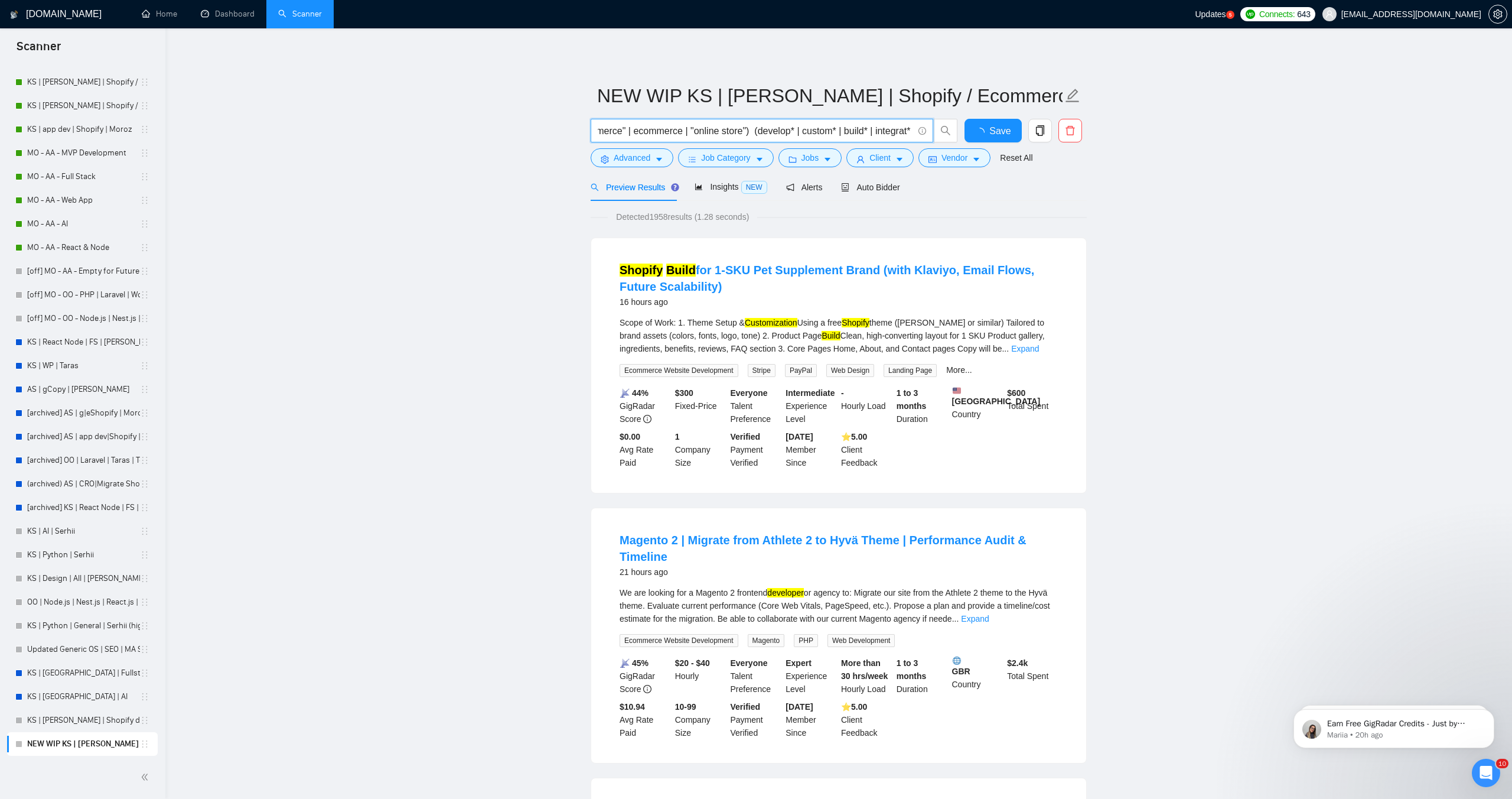 scroll, scrollTop: 0, scrollLeft: 84, axis: horizontal 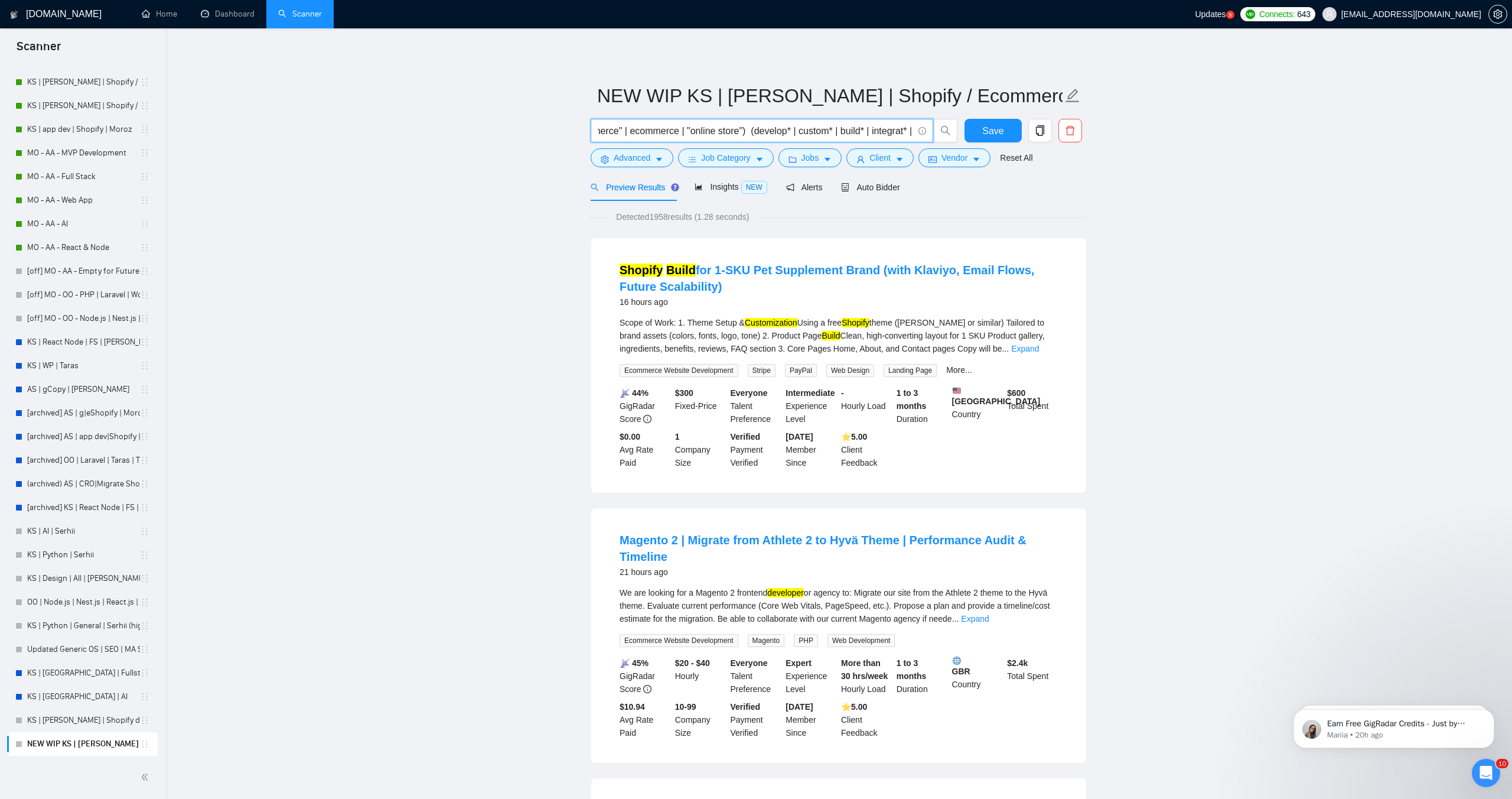 drag, startPoint x: 775, startPoint y: 128, endPoint x: 905, endPoint y: 126, distance: 130.01538 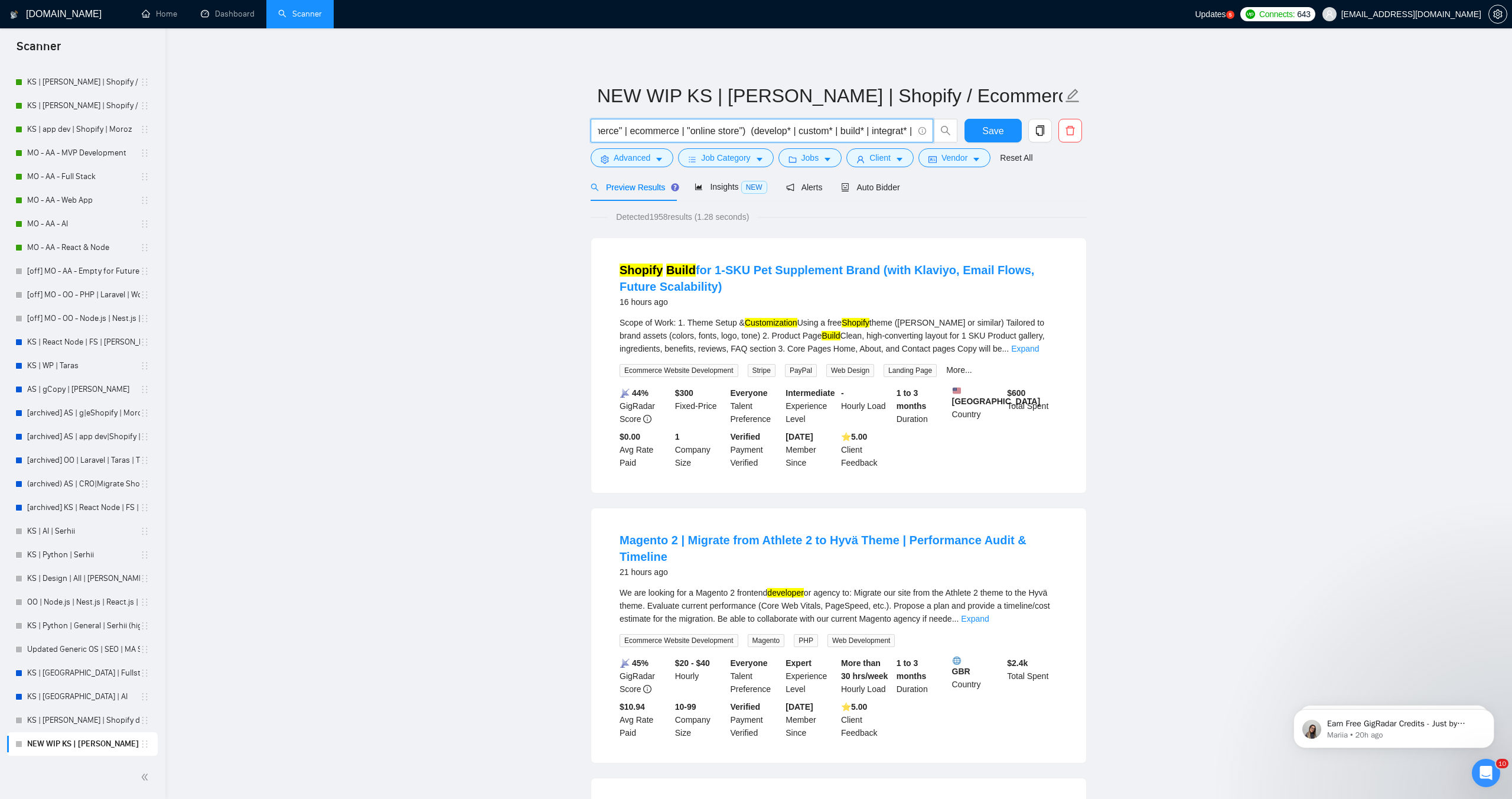 click on "("Shopify" | "e-commerce" | ecommerce | "online store")  (develop* | custom* | build* | integrat* | implement* | design* | optimiz* | automate* | engineer*) (store | shop | platform | website | app* | "web app" | plugin* | solution* | workflow*)" at bounding box center [755, 131] 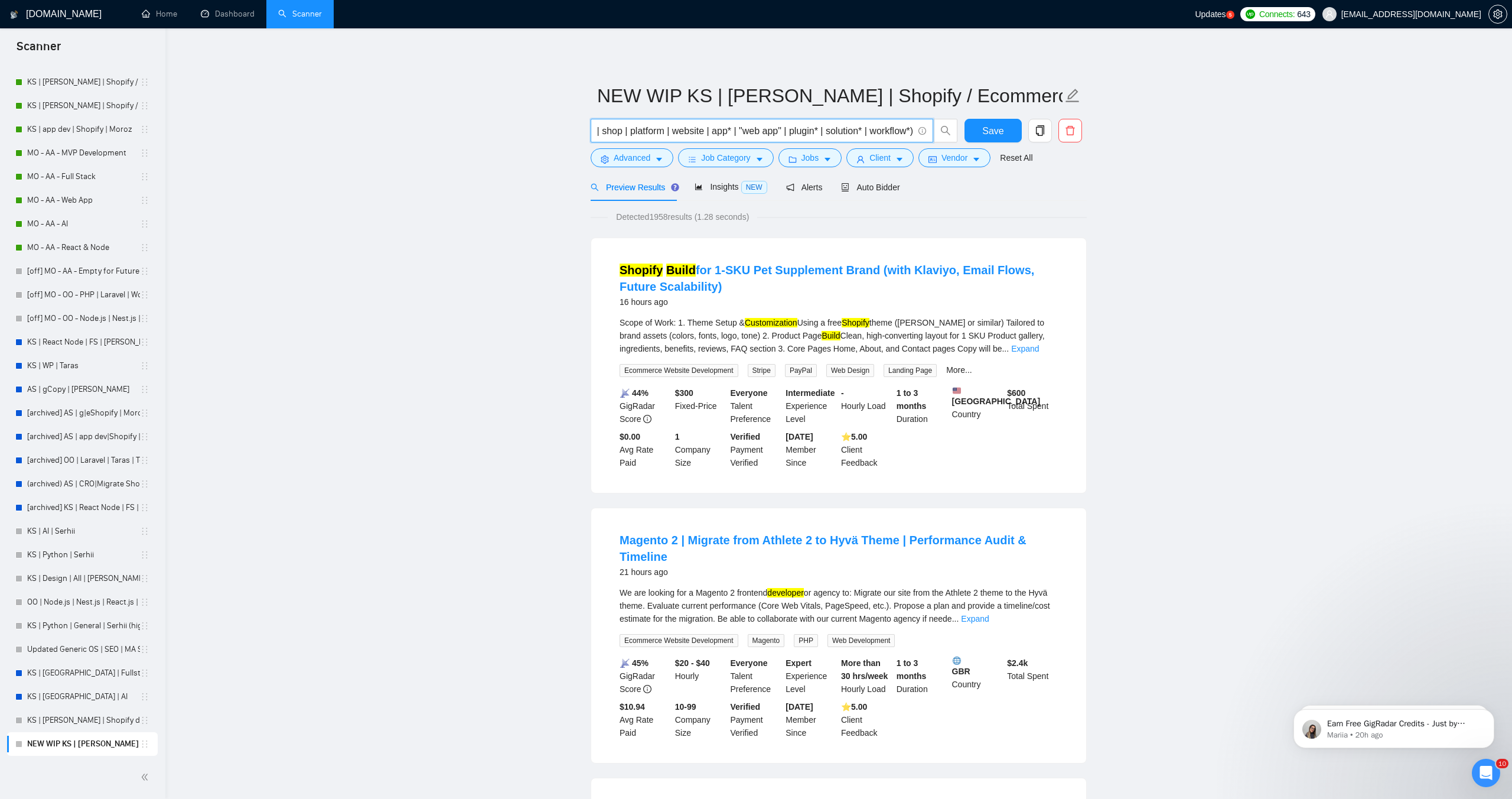 scroll, scrollTop: 0, scrollLeft: 693, axis: horizontal 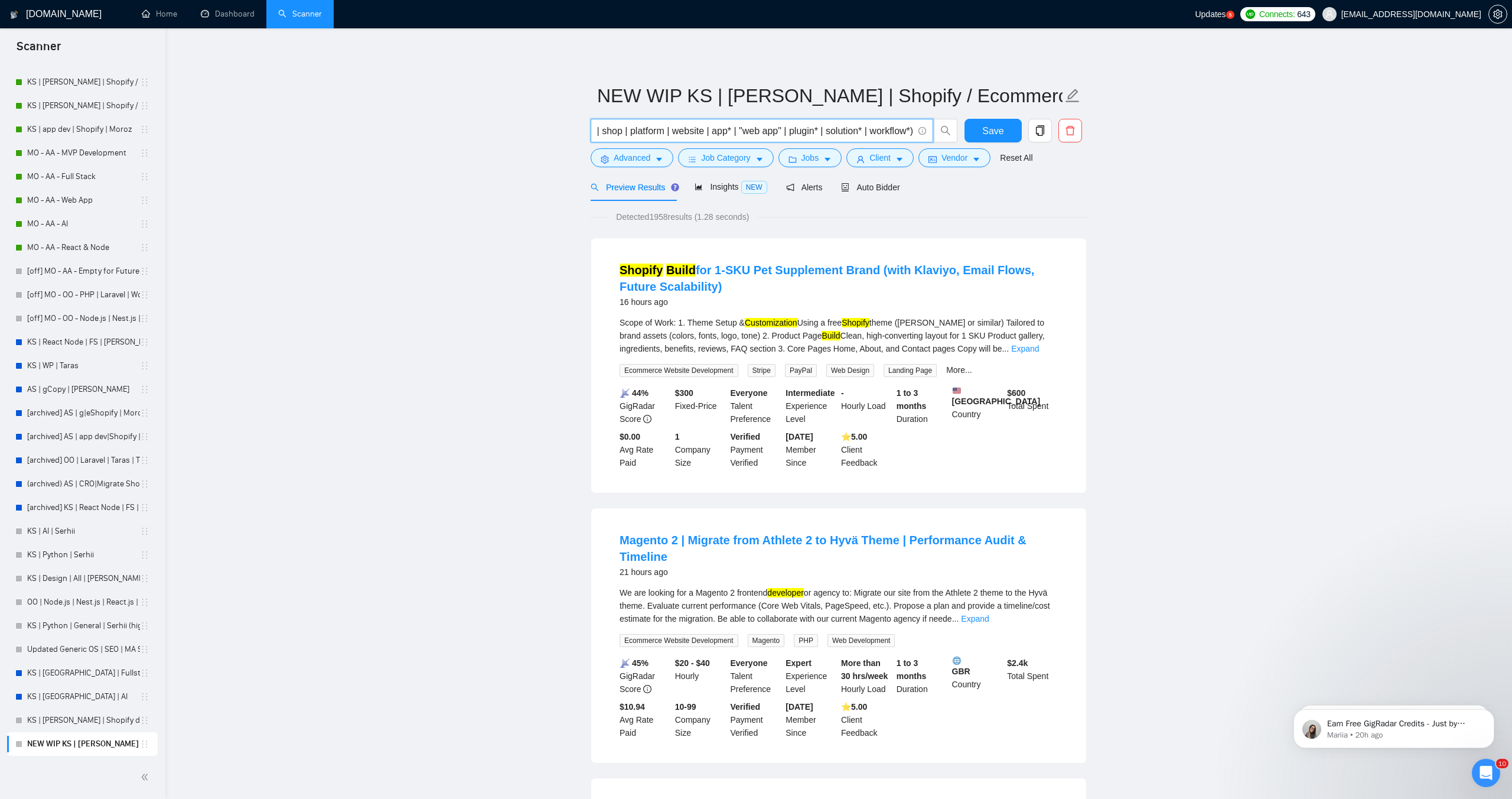 drag, startPoint x: 758, startPoint y: 127, endPoint x: 923, endPoint y: 137, distance: 165.3028 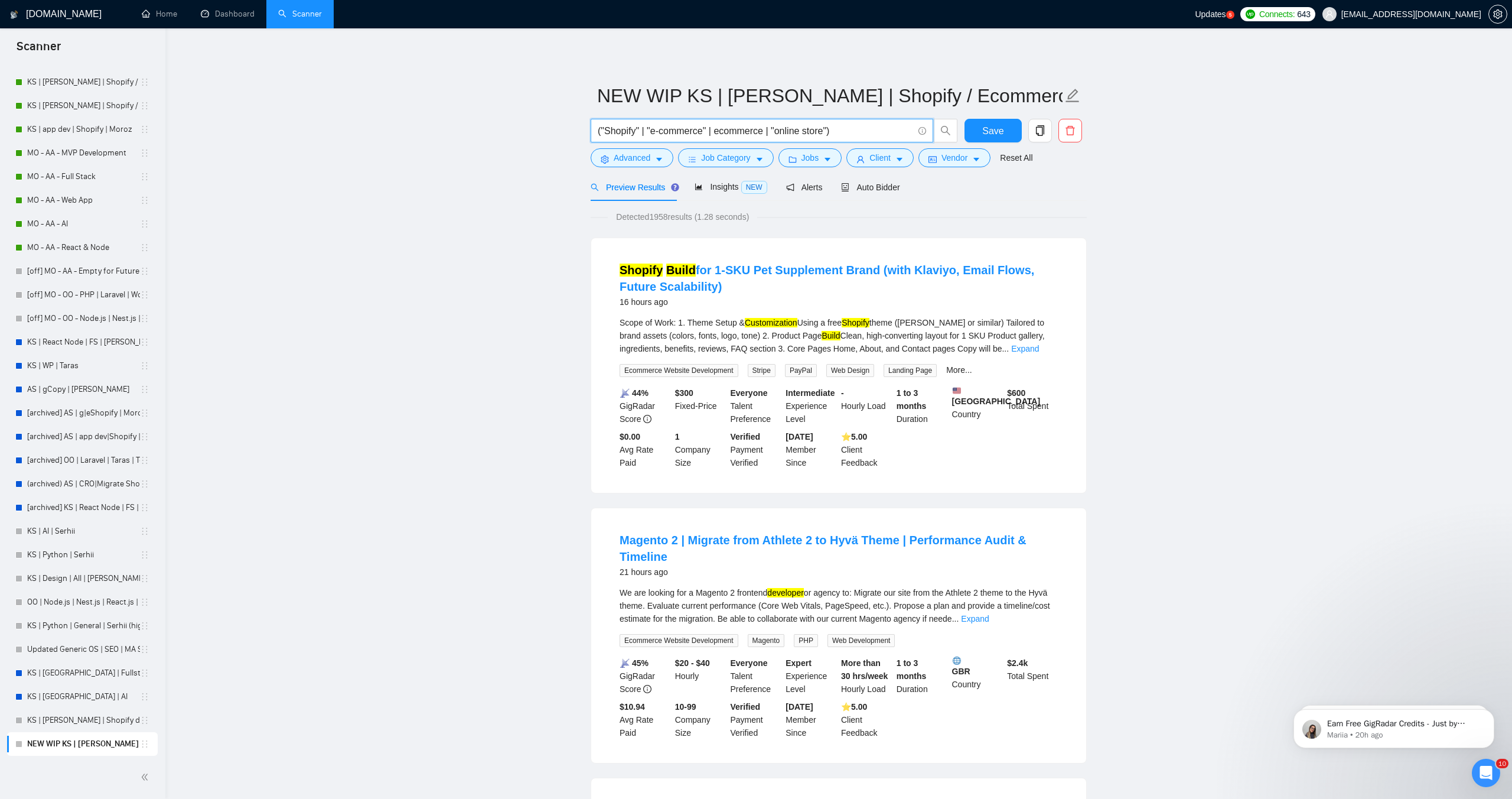 scroll, scrollTop: 0, scrollLeft: 0, axis: both 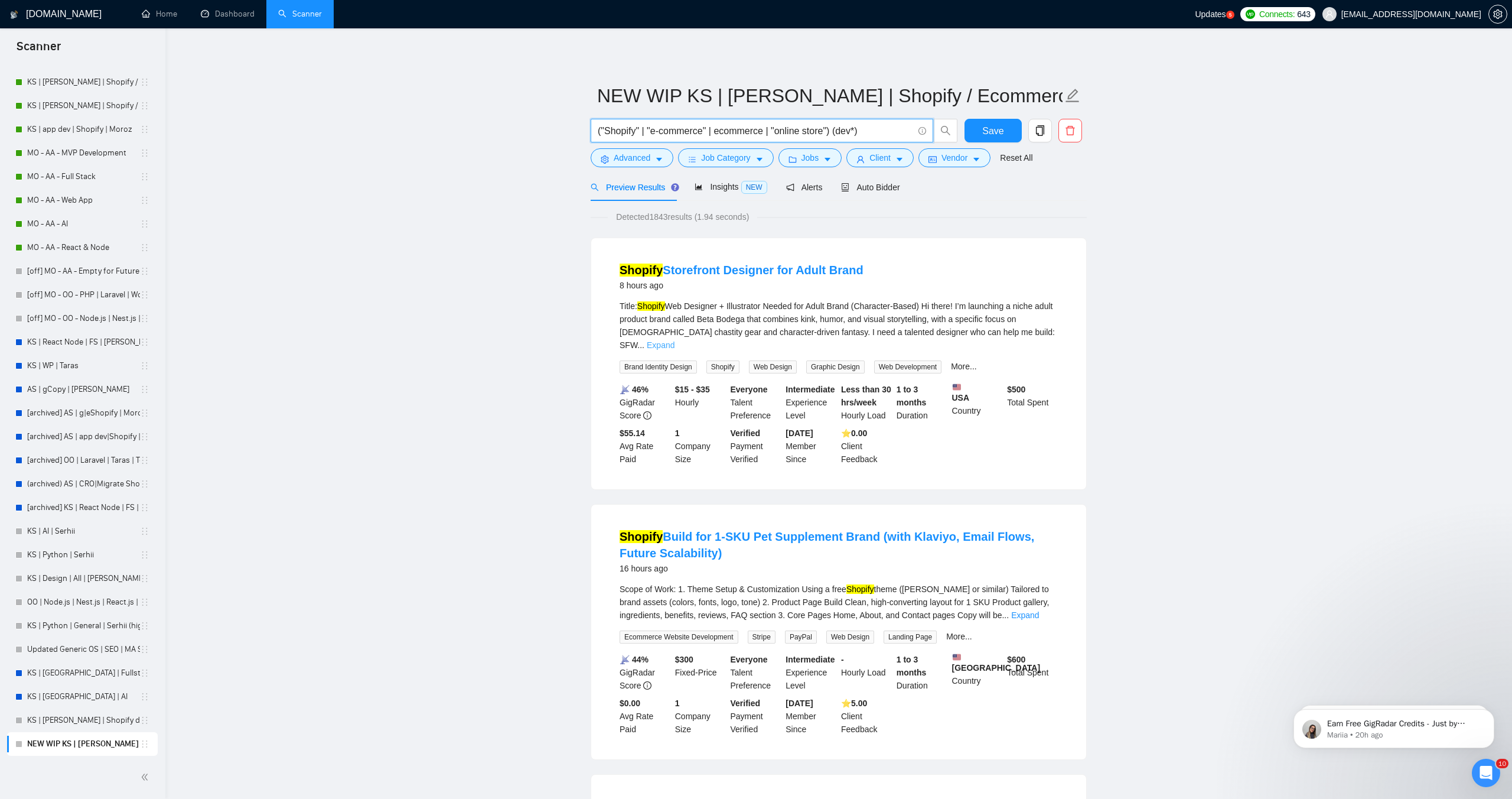 type on "("Shopify" | "e-commerce" | ecommerce | "online store") (dev*)" 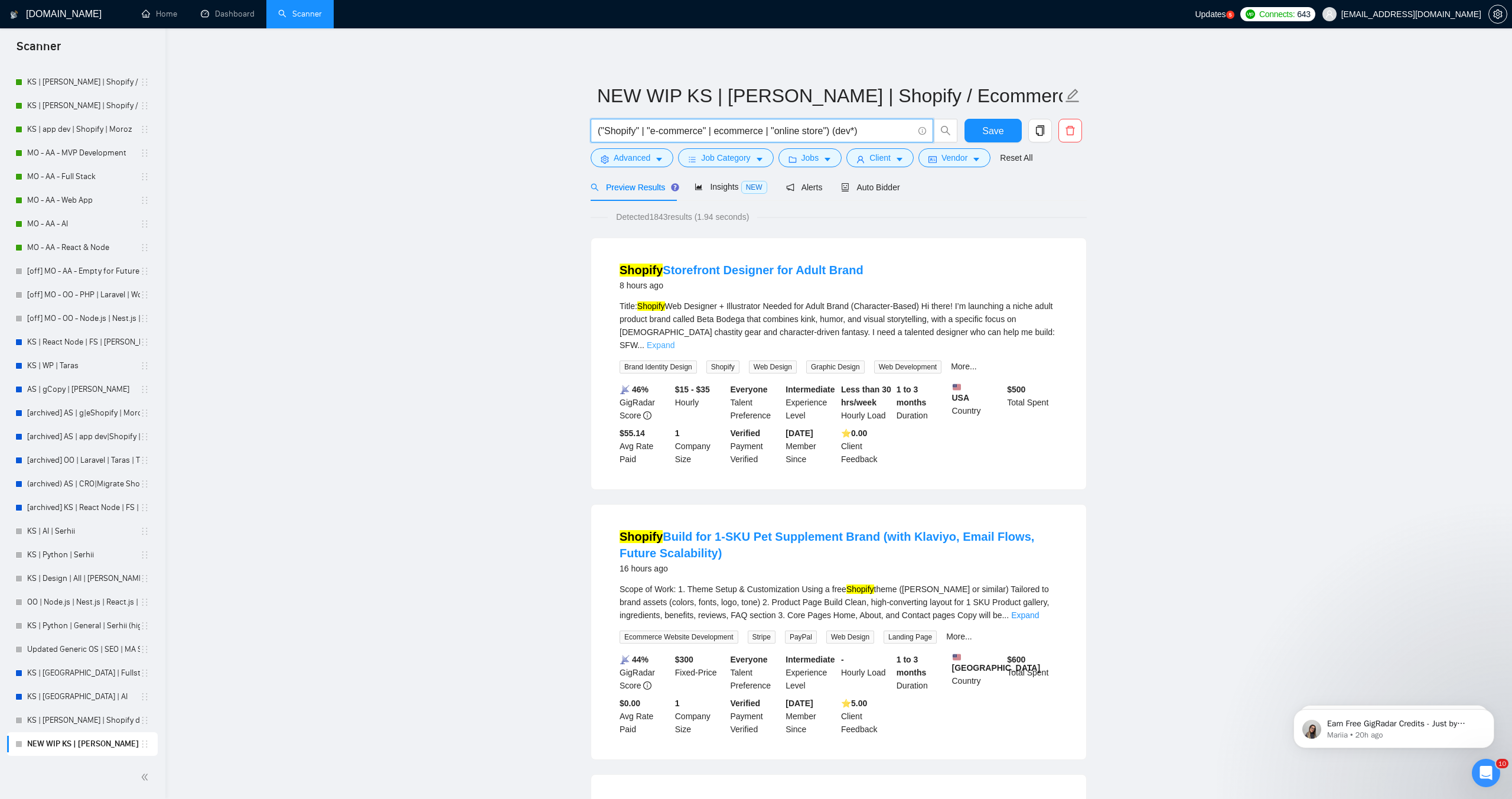 click on "Expand" at bounding box center [660, 345] 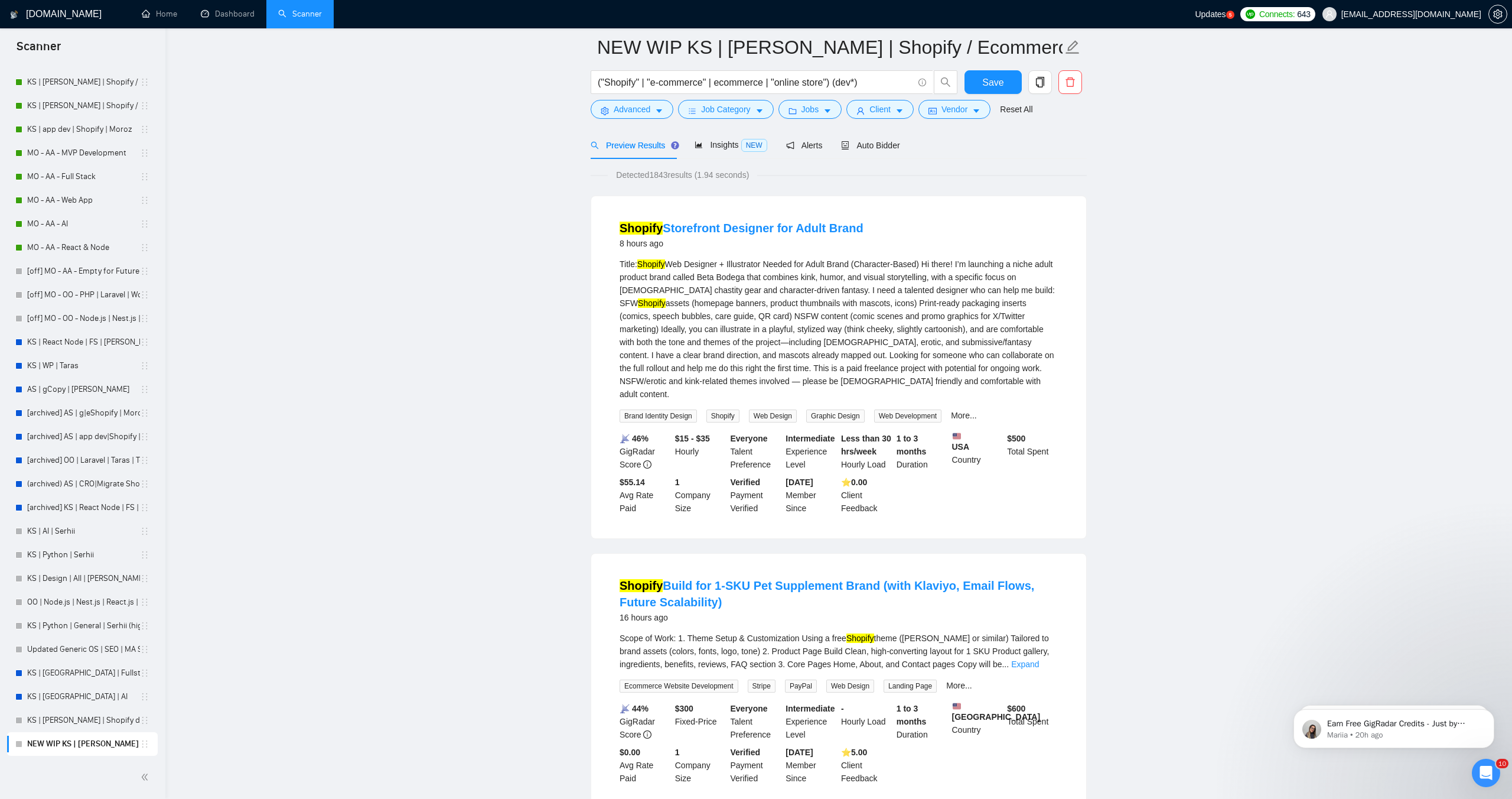 scroll, scrollTop: 0, scrollLeft: 0, axis: both 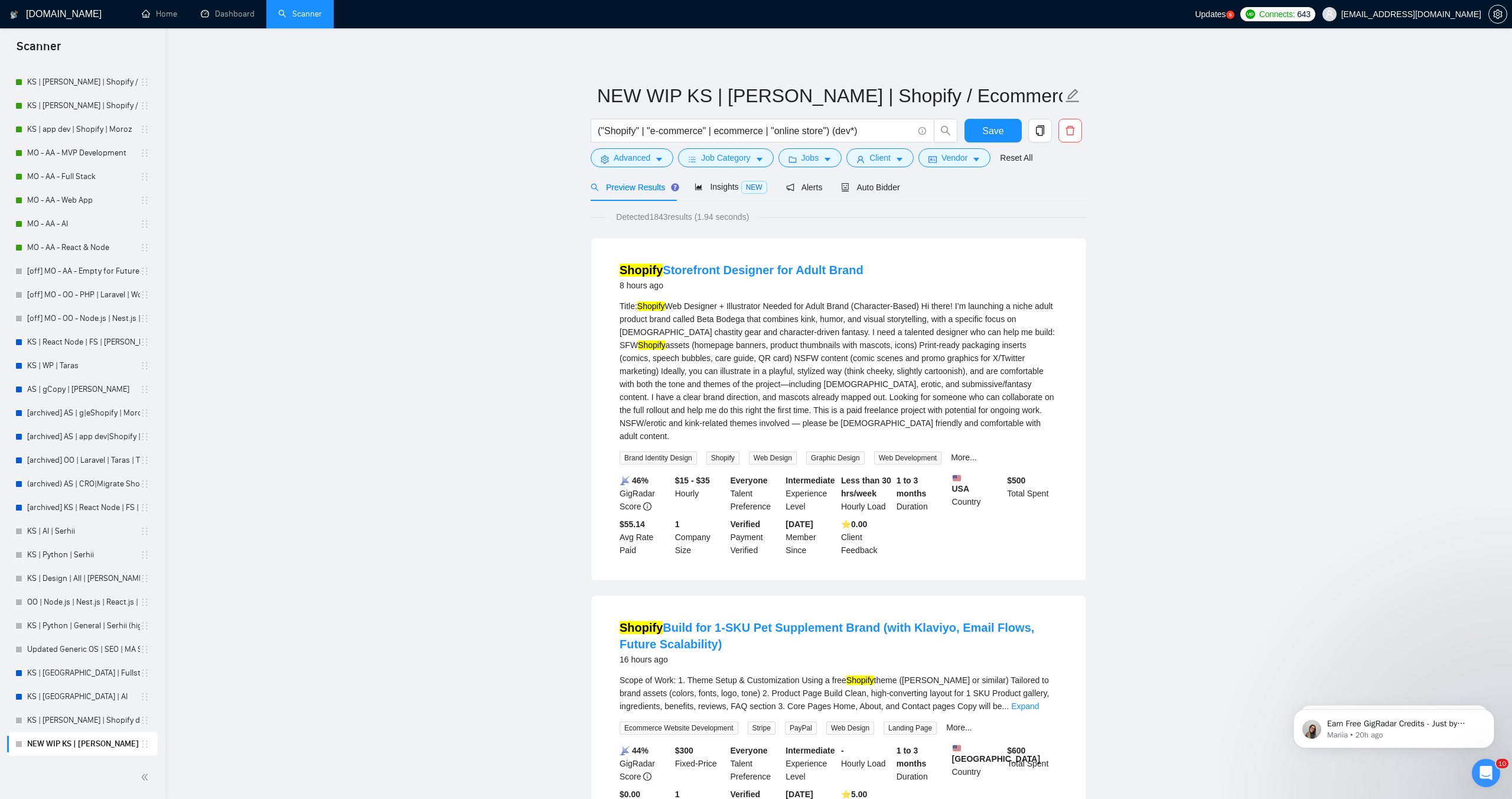 click 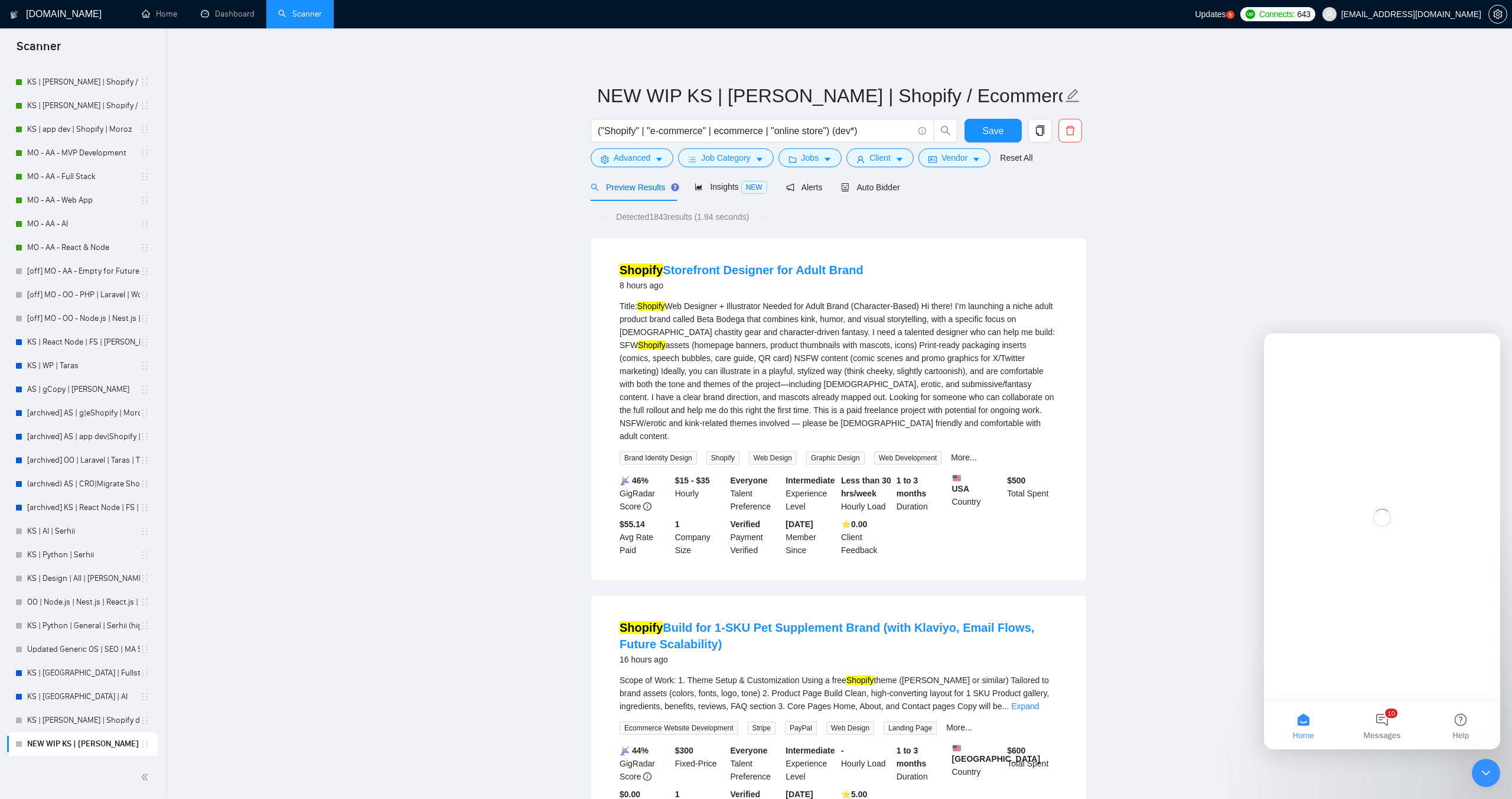 scroll, scrollTop: 0, scrollLeft: 0, axis: both 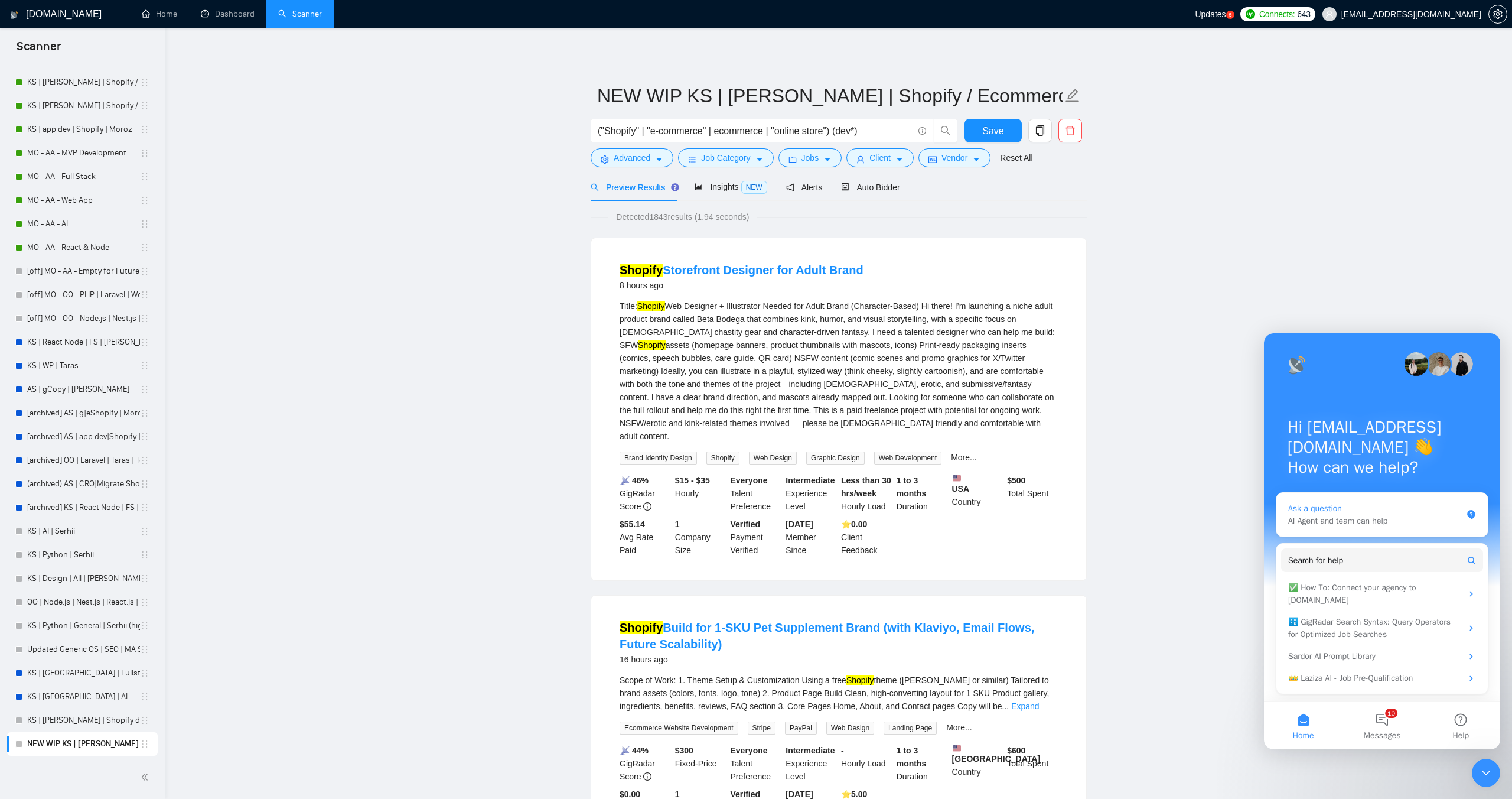 click on "AI Agent and team can help" at bounding box center [1375, 521] 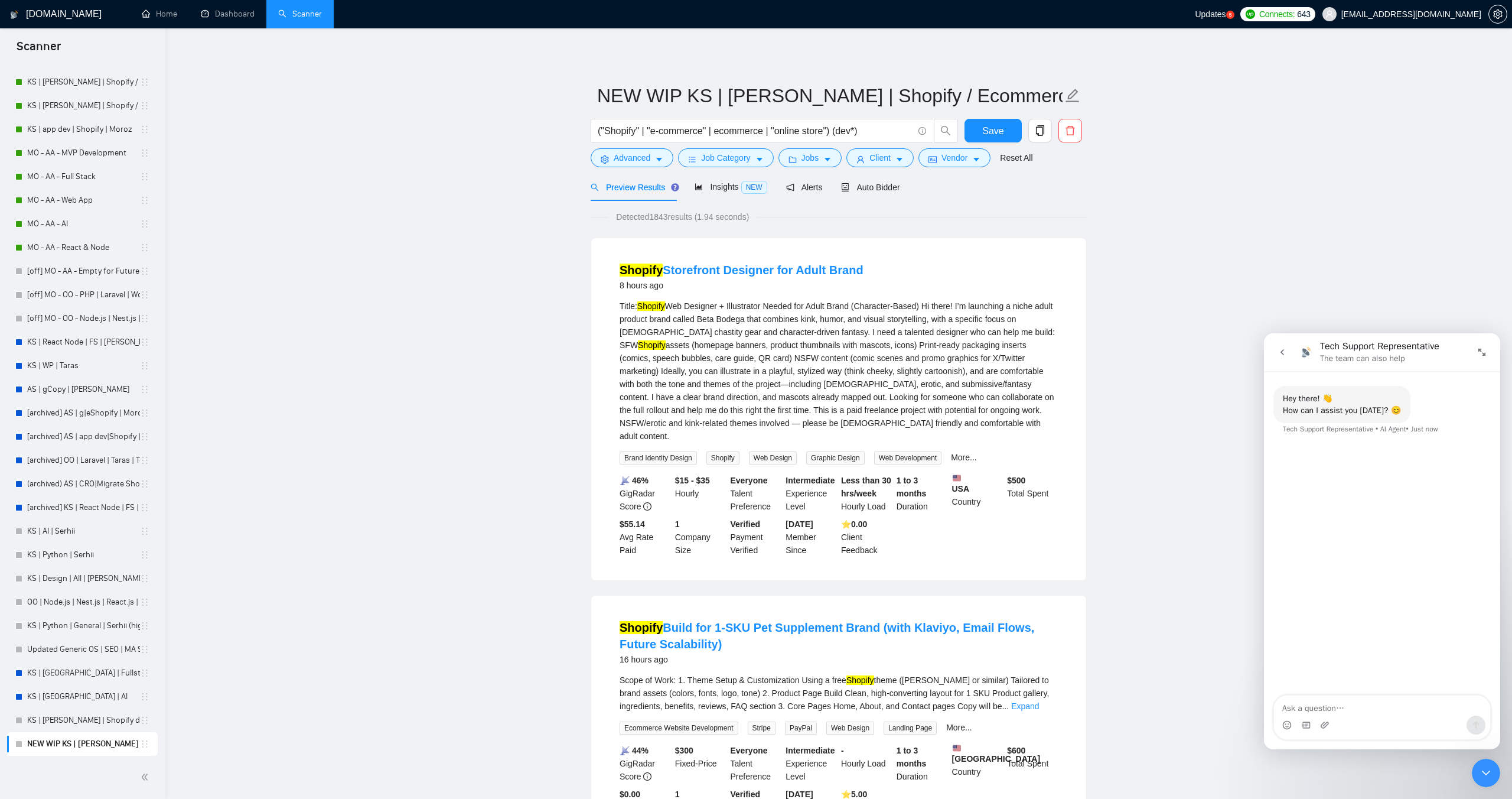type on "W" 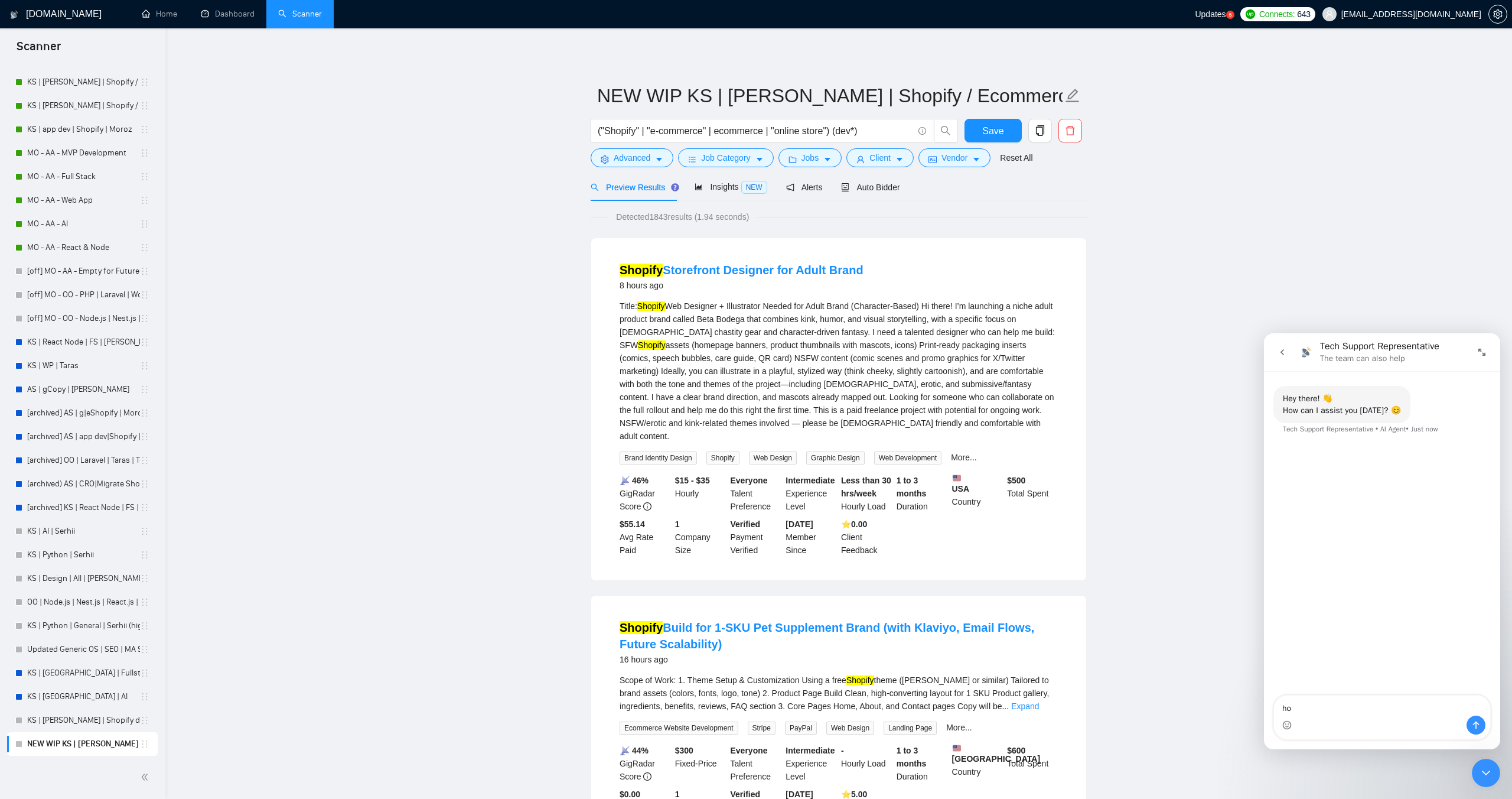 type on "h" 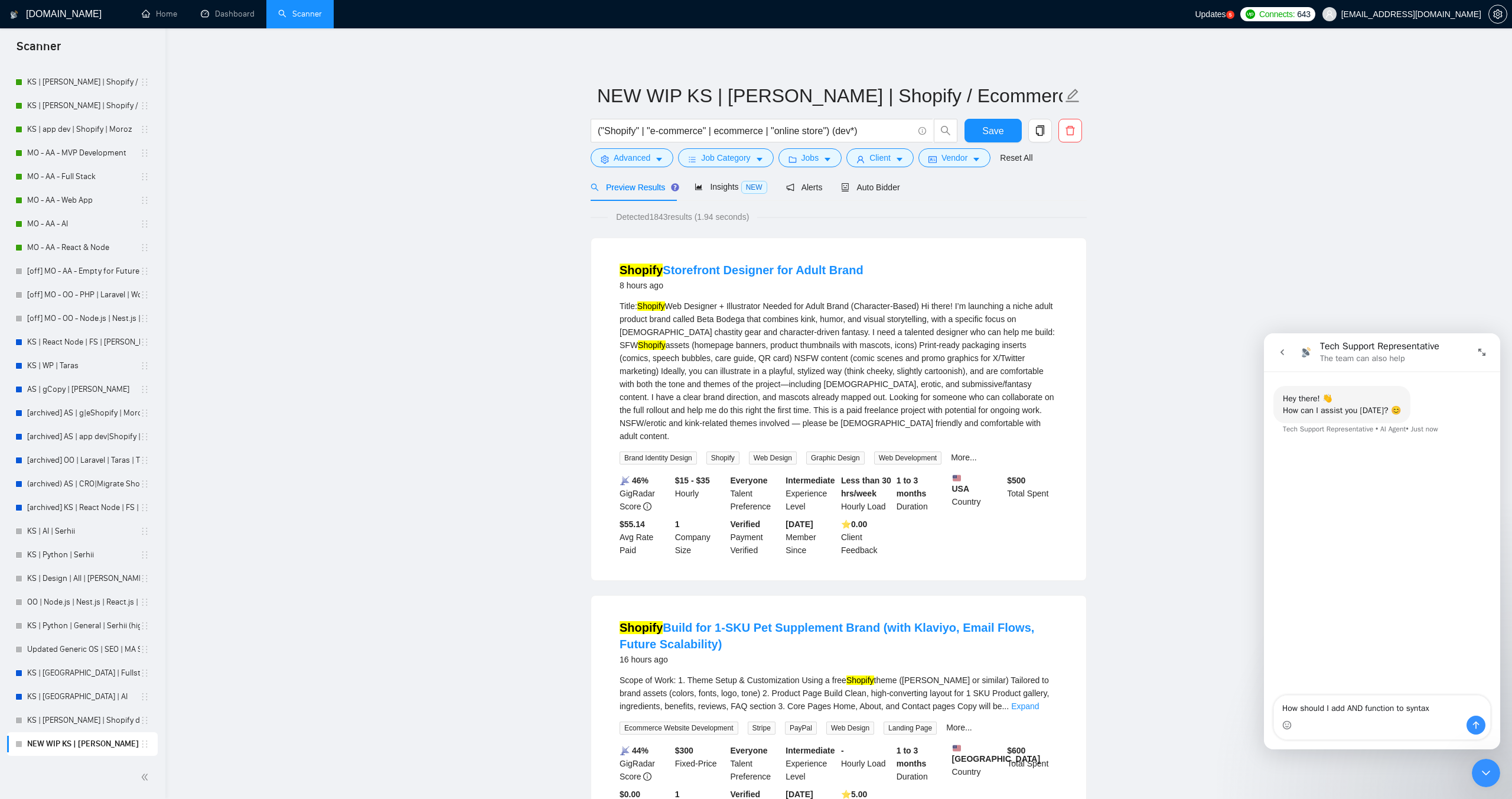 type on "How should I add AND function to syntax?" 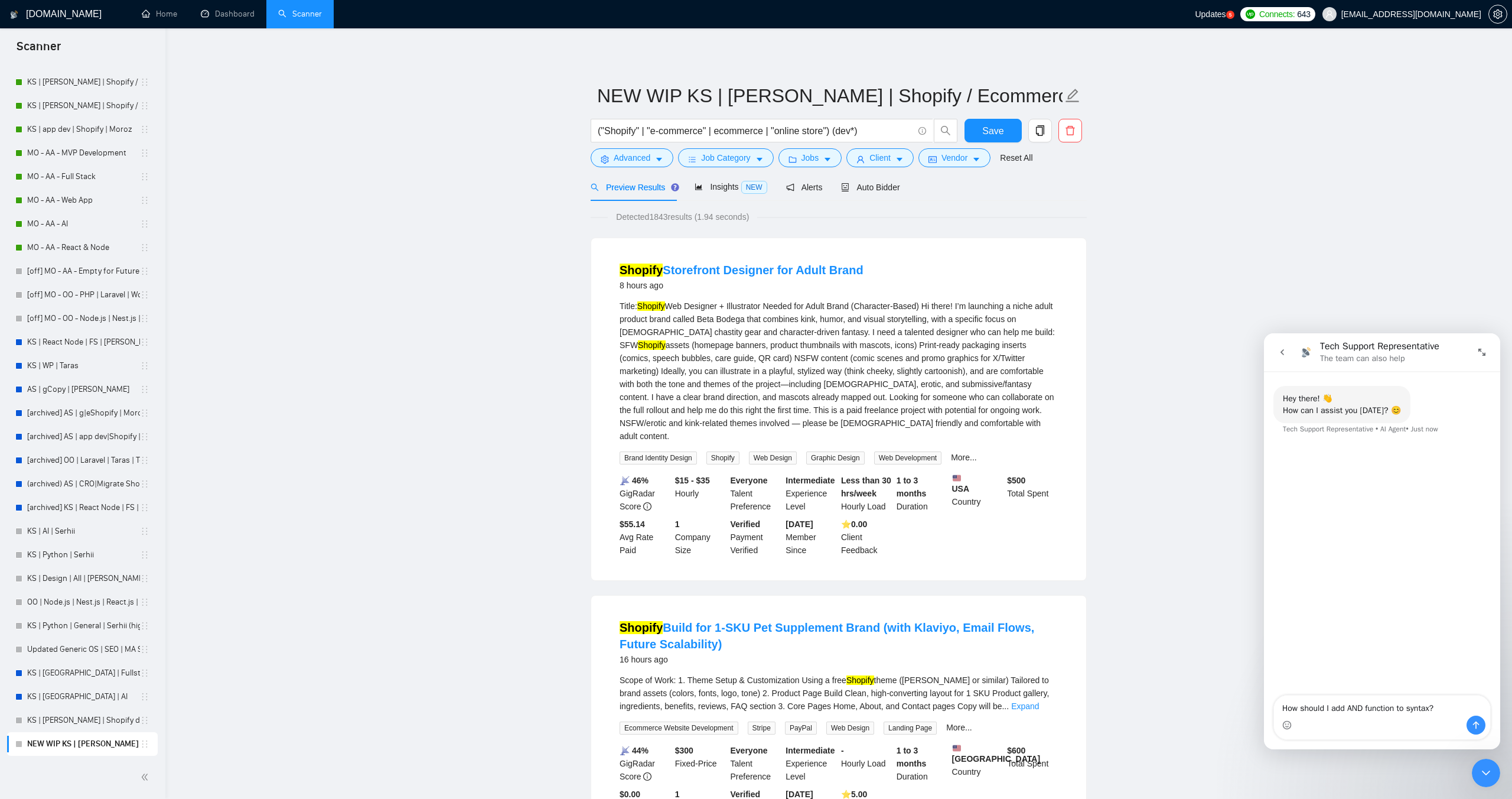 type 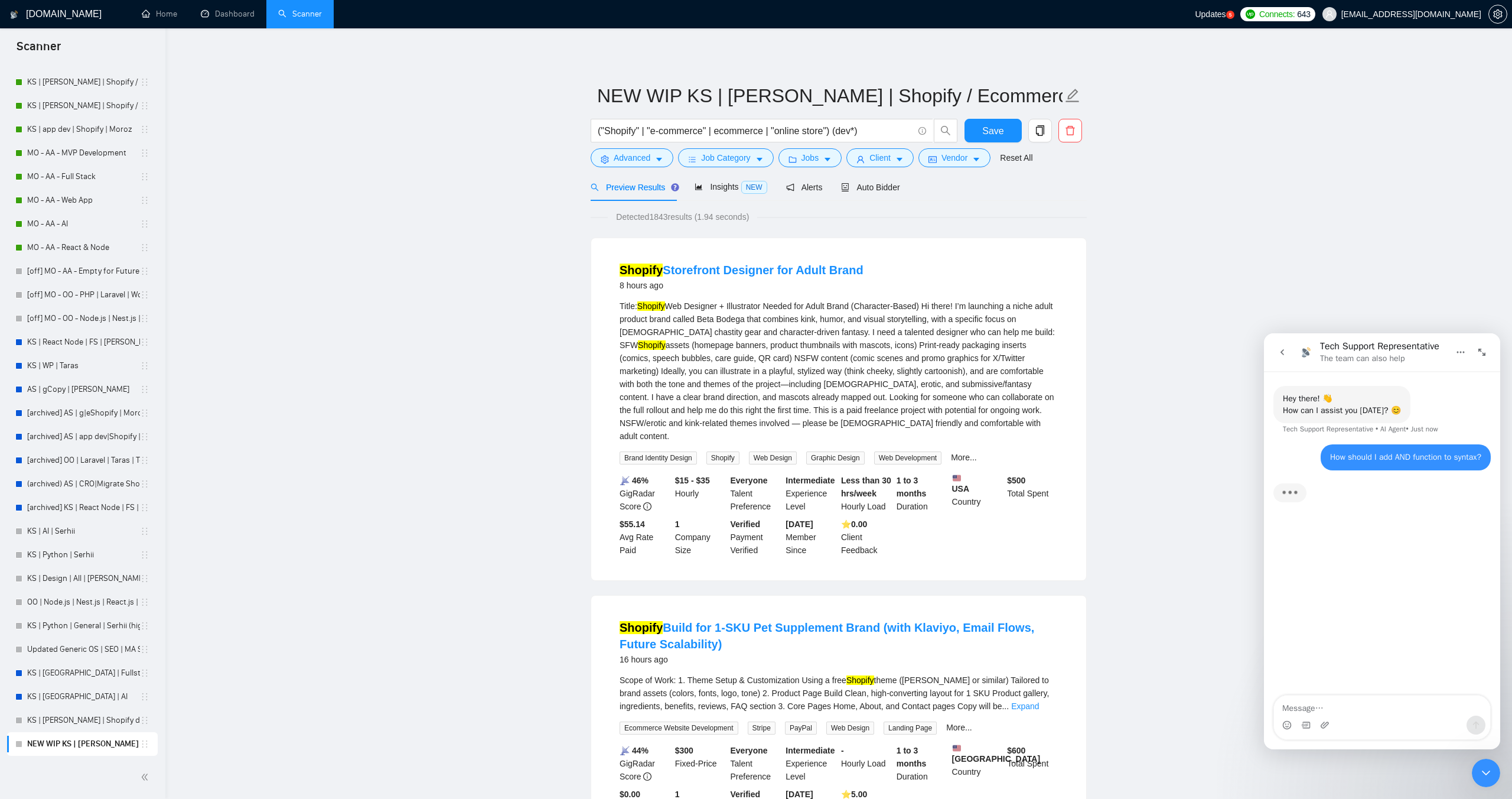 scroll, scrollTop: 2, scrollLeft: 0, axis: vertical 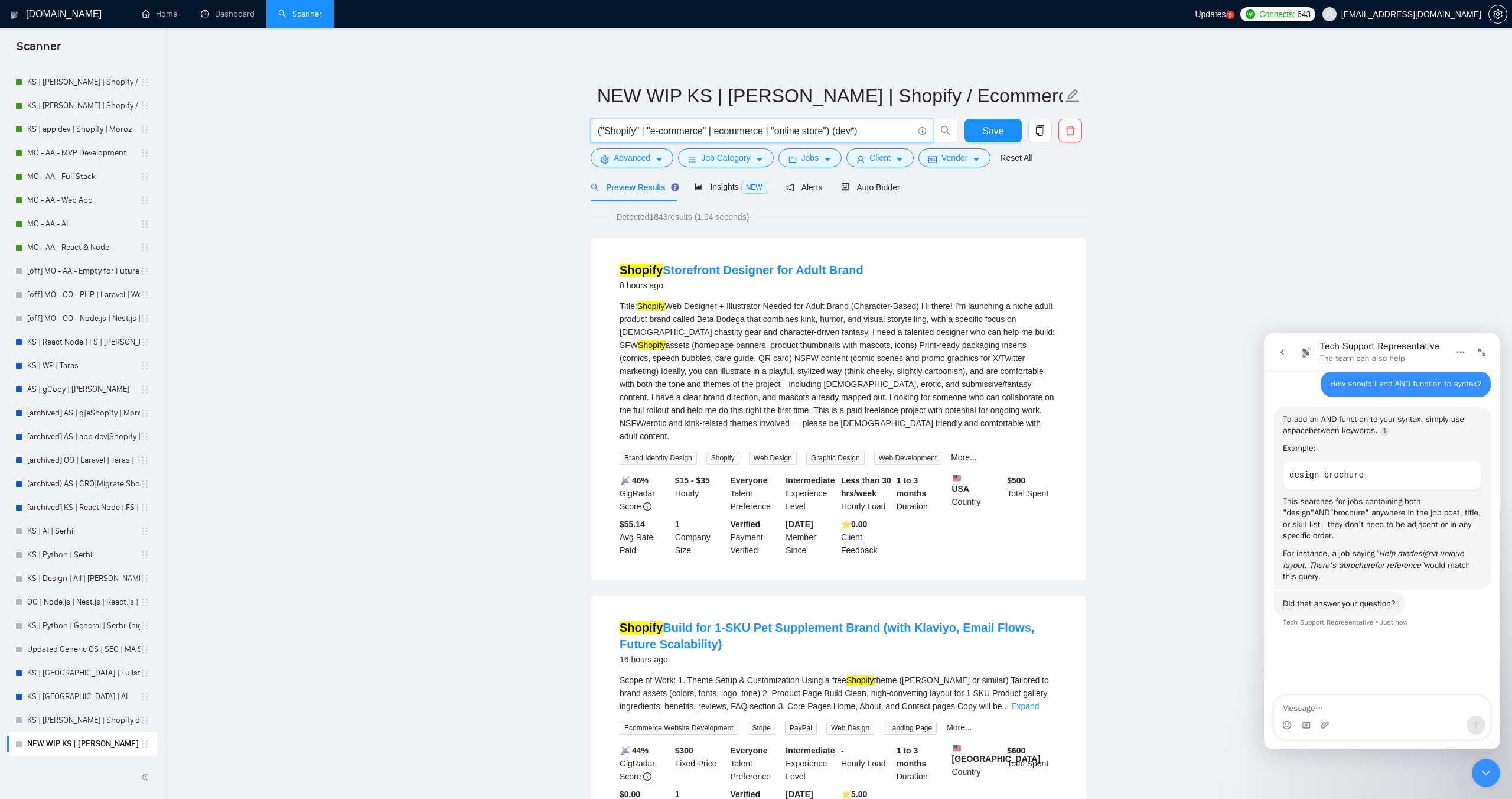 click on "("Shopify" | "e-commerce" | ecommerce | "online store") (dev*)" at bounding box center [755, 131] 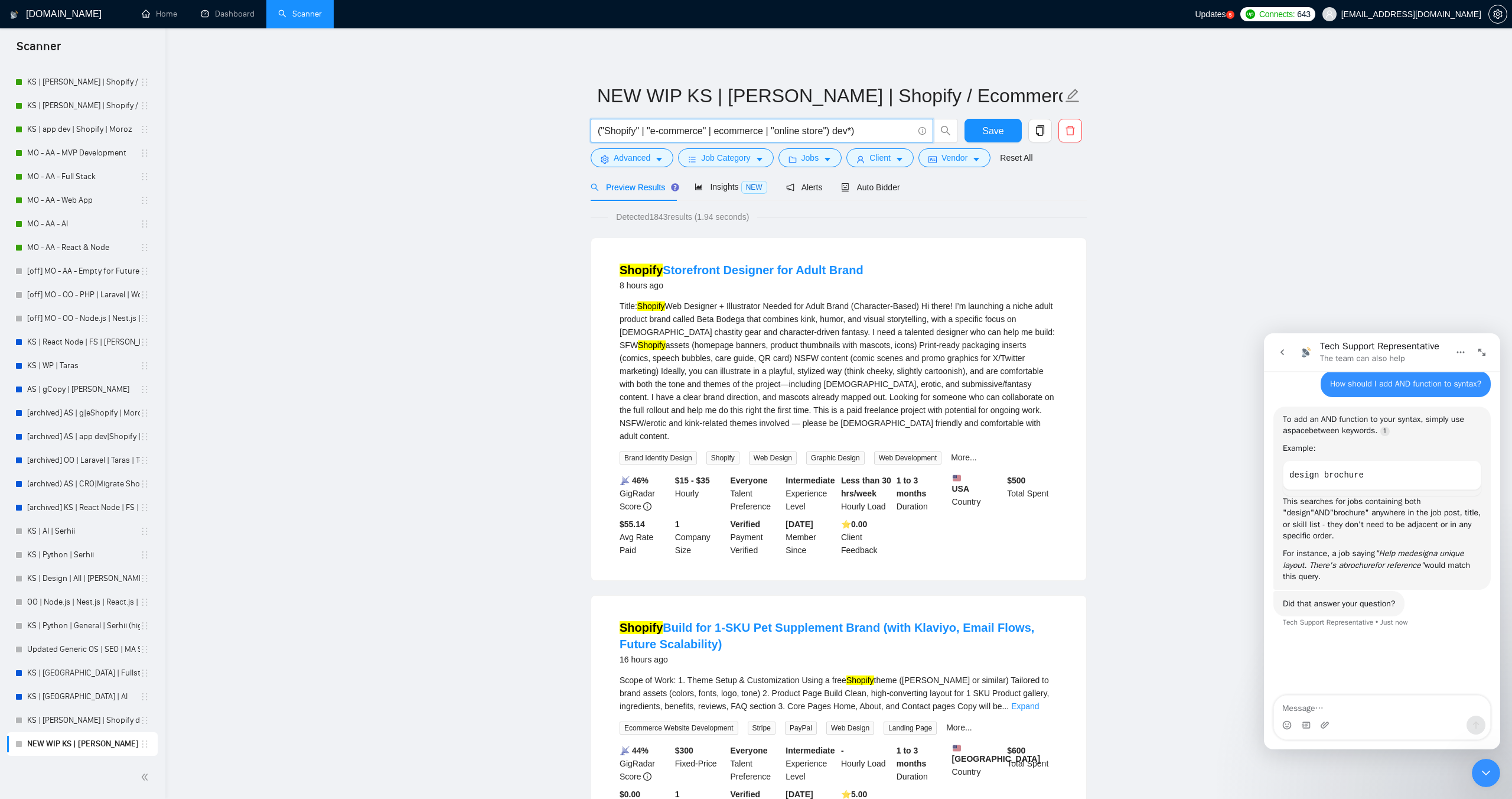 click on "("Shopify" | "e-commerce" | ecommerce | "online store") dev*)" at bounding box center (755, 131) 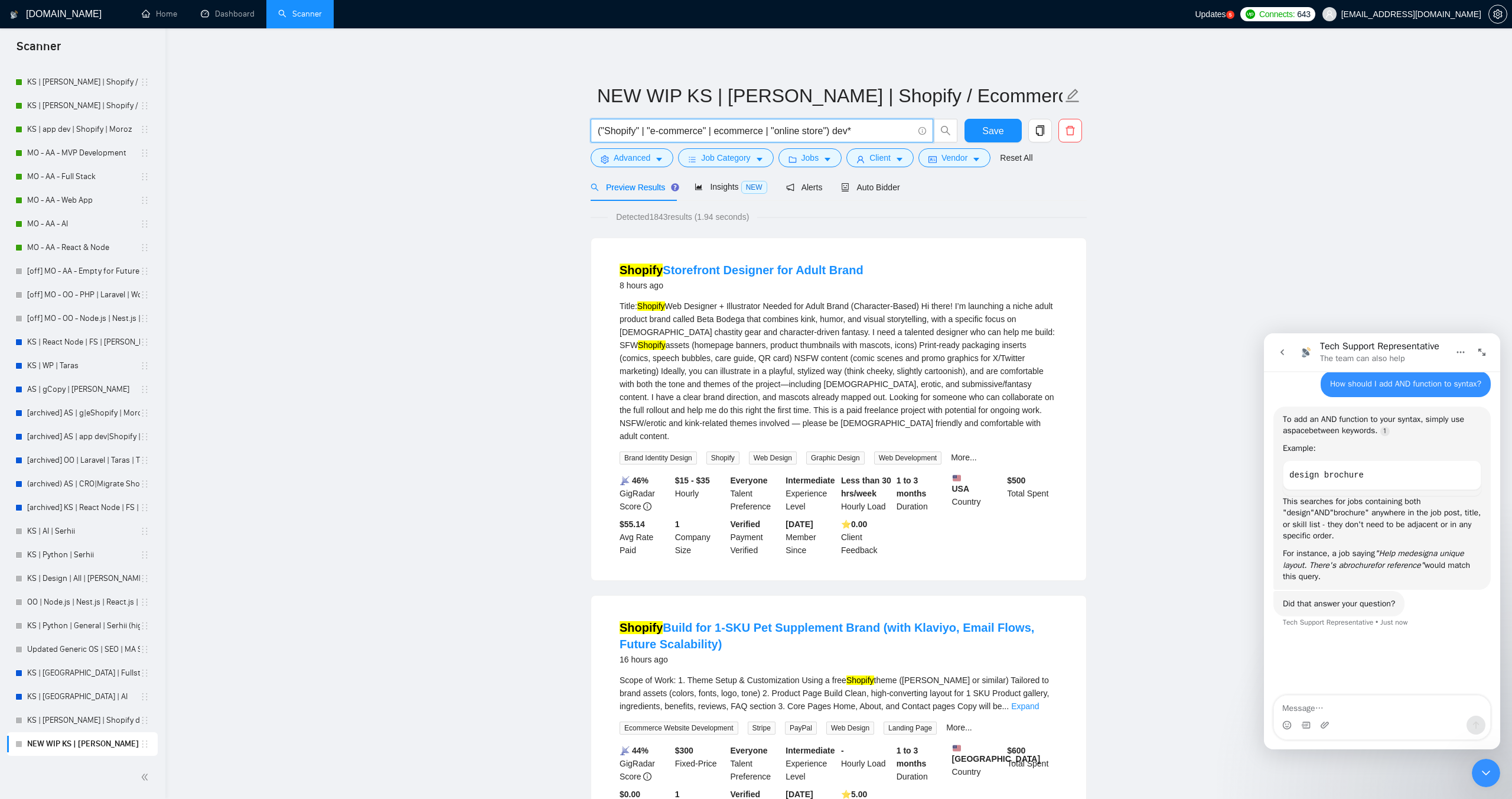 click on "("Shopify" | "e-commerce" | ecommerce | "online store") dev*" at bounding box center (755, 131) 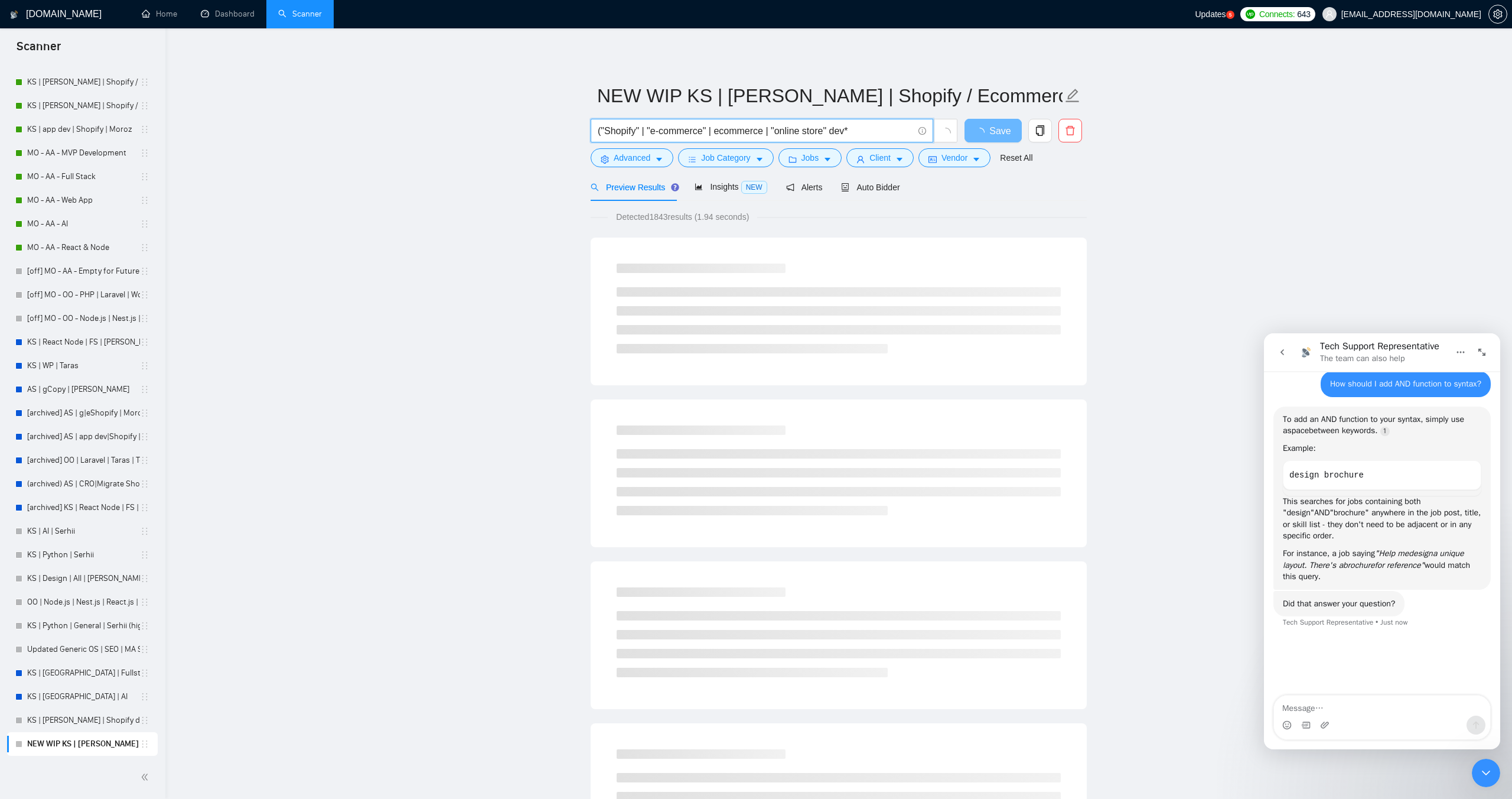 click on "("Shopify" | "e-commerce" | ecommerce | "online store" dev*" at bounding box center (755, 131) 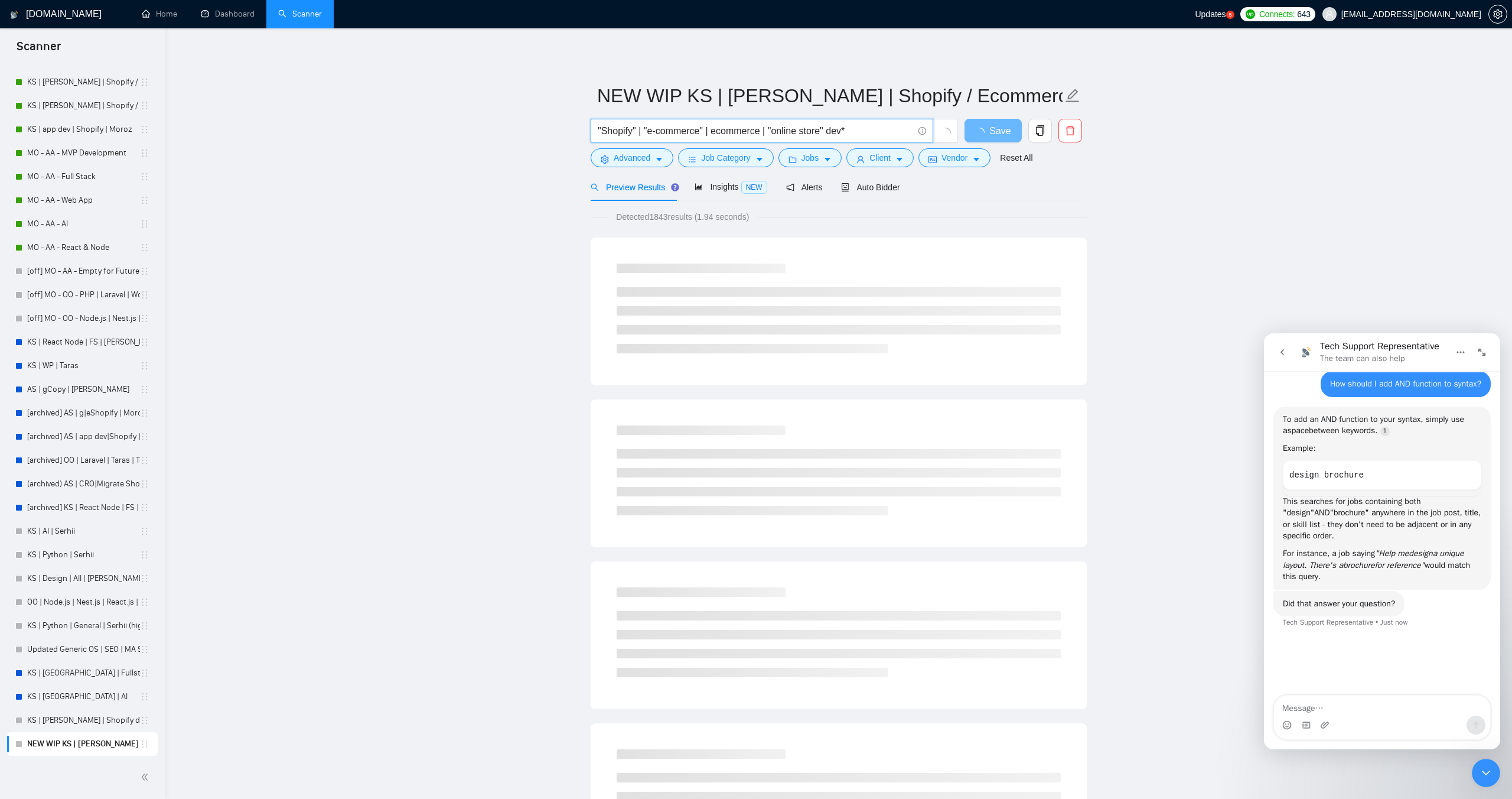 click on ""Shopify" | "e-commerce" | ecommerce | "online store" dev*" at bounding box center [755, 131] 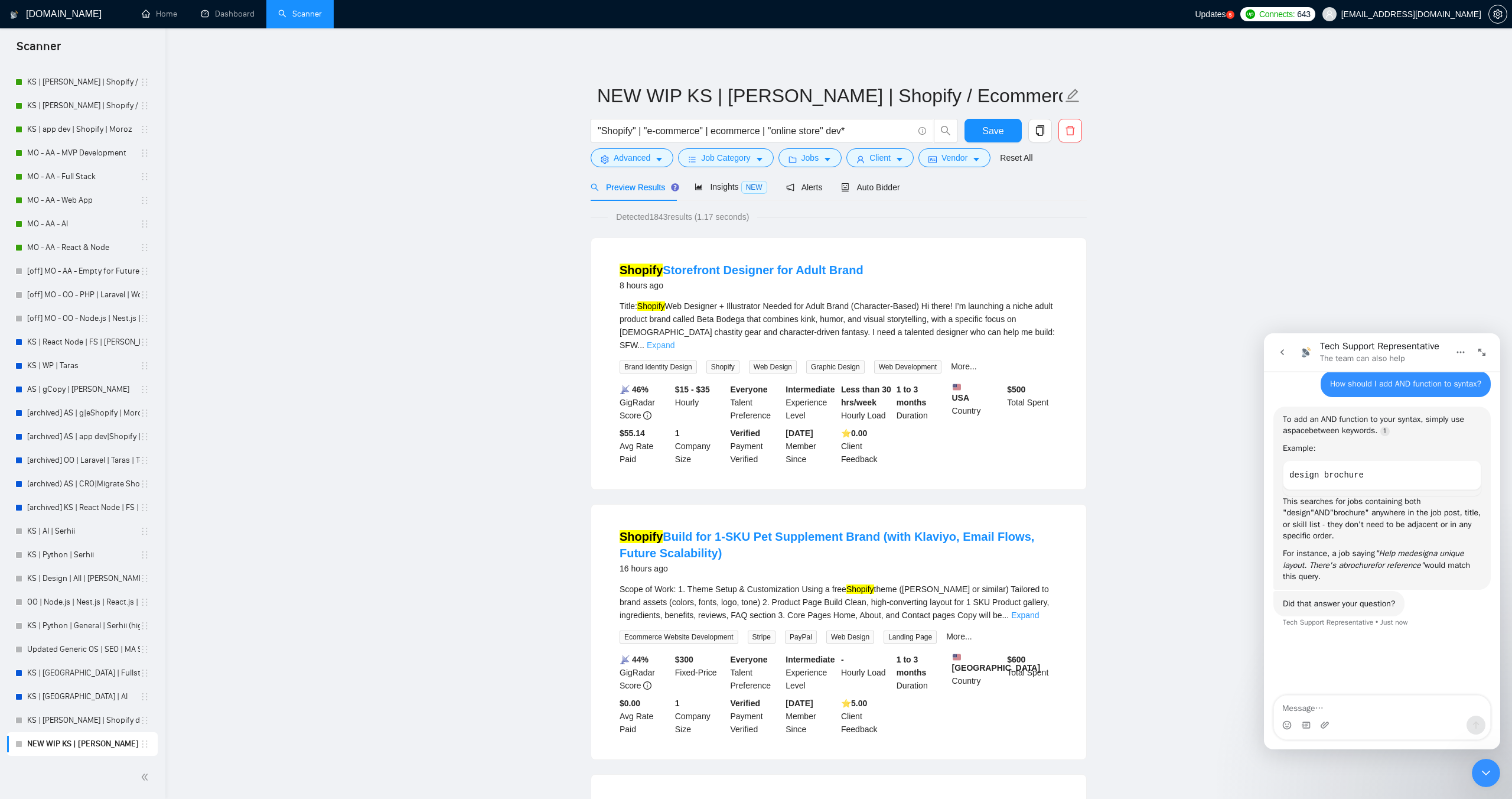 click on "Expand" at bounding box center (660, 345) 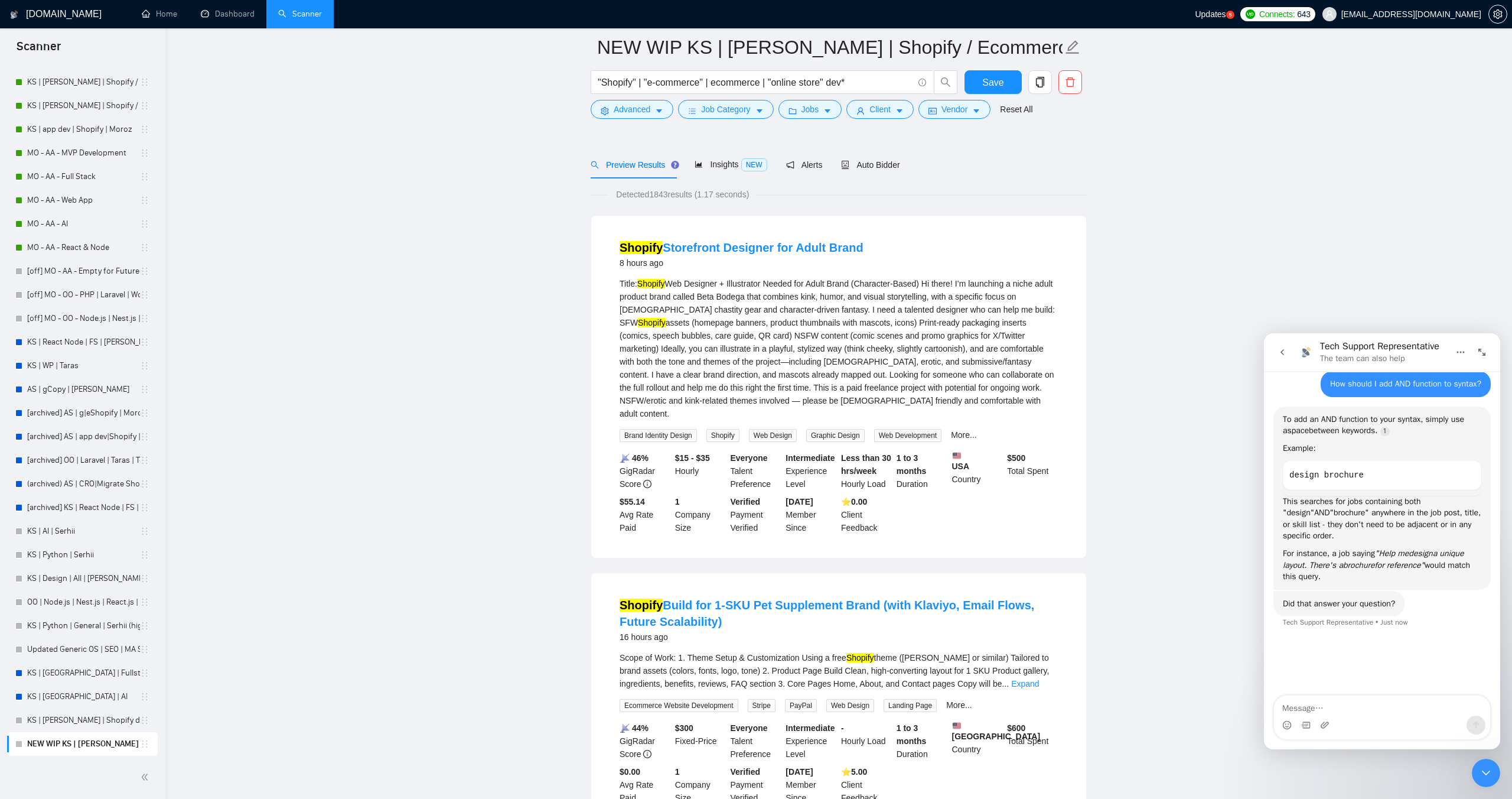 scroll, scrollTop: 0, scrollLeft: 0, axis: both 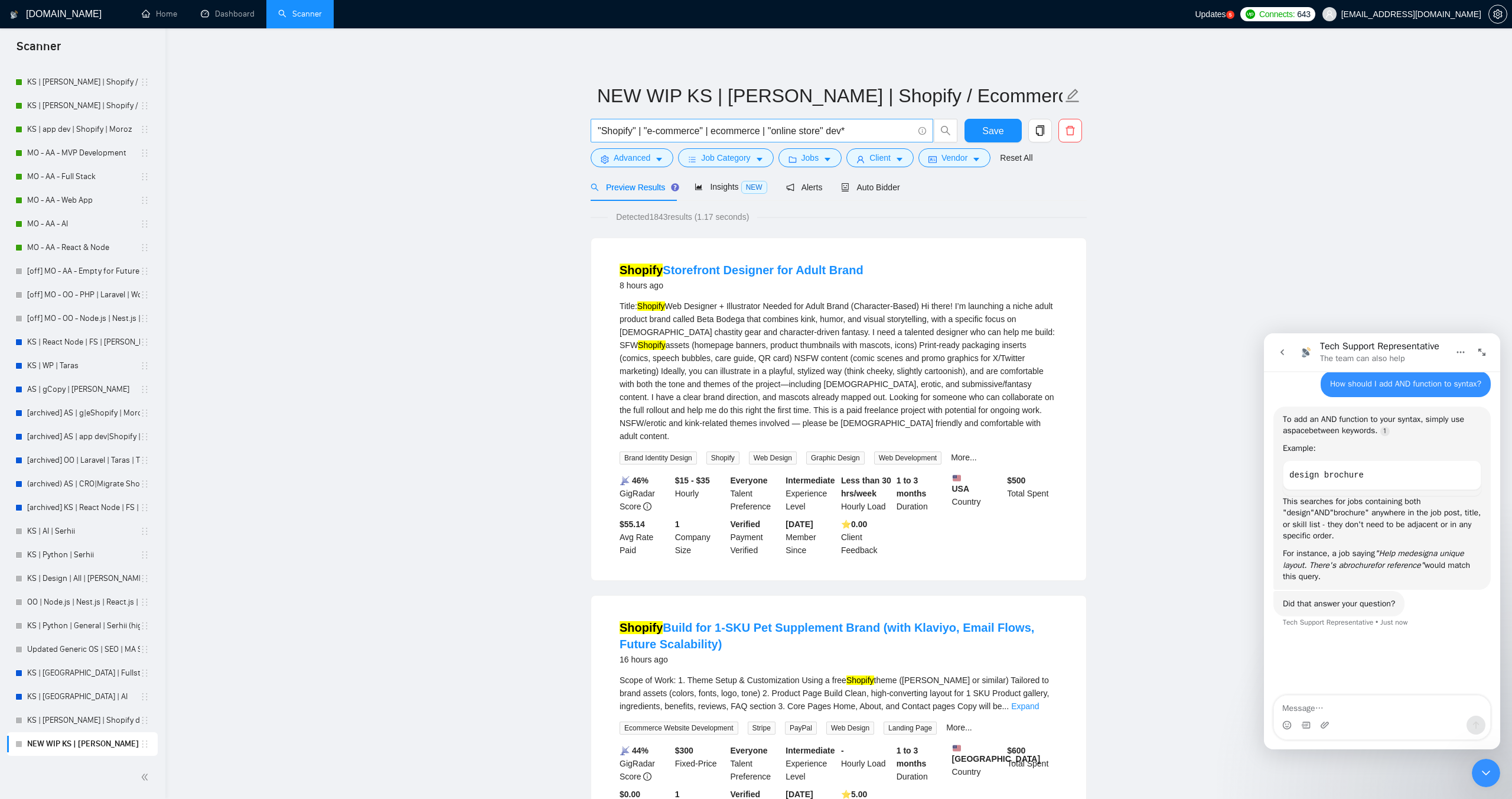 click on ""Shopify" | "e-commerce" | ecommerce | "online store" dev*" at bounding box center [755, 131] 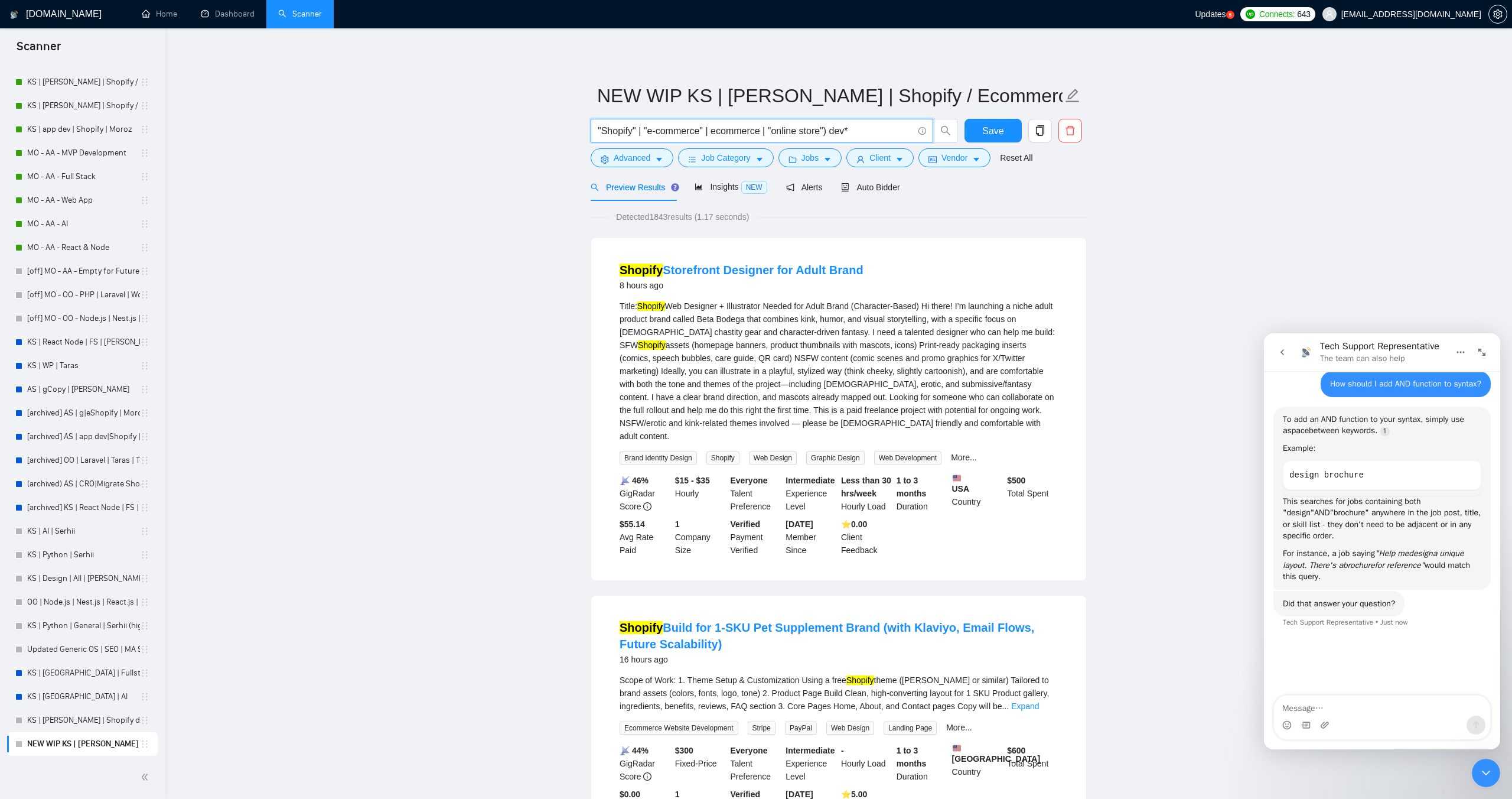 click on ""Shopify" | "e-commerce" | ecommerce | "online store") dev*" at bounding box center (755, 131) 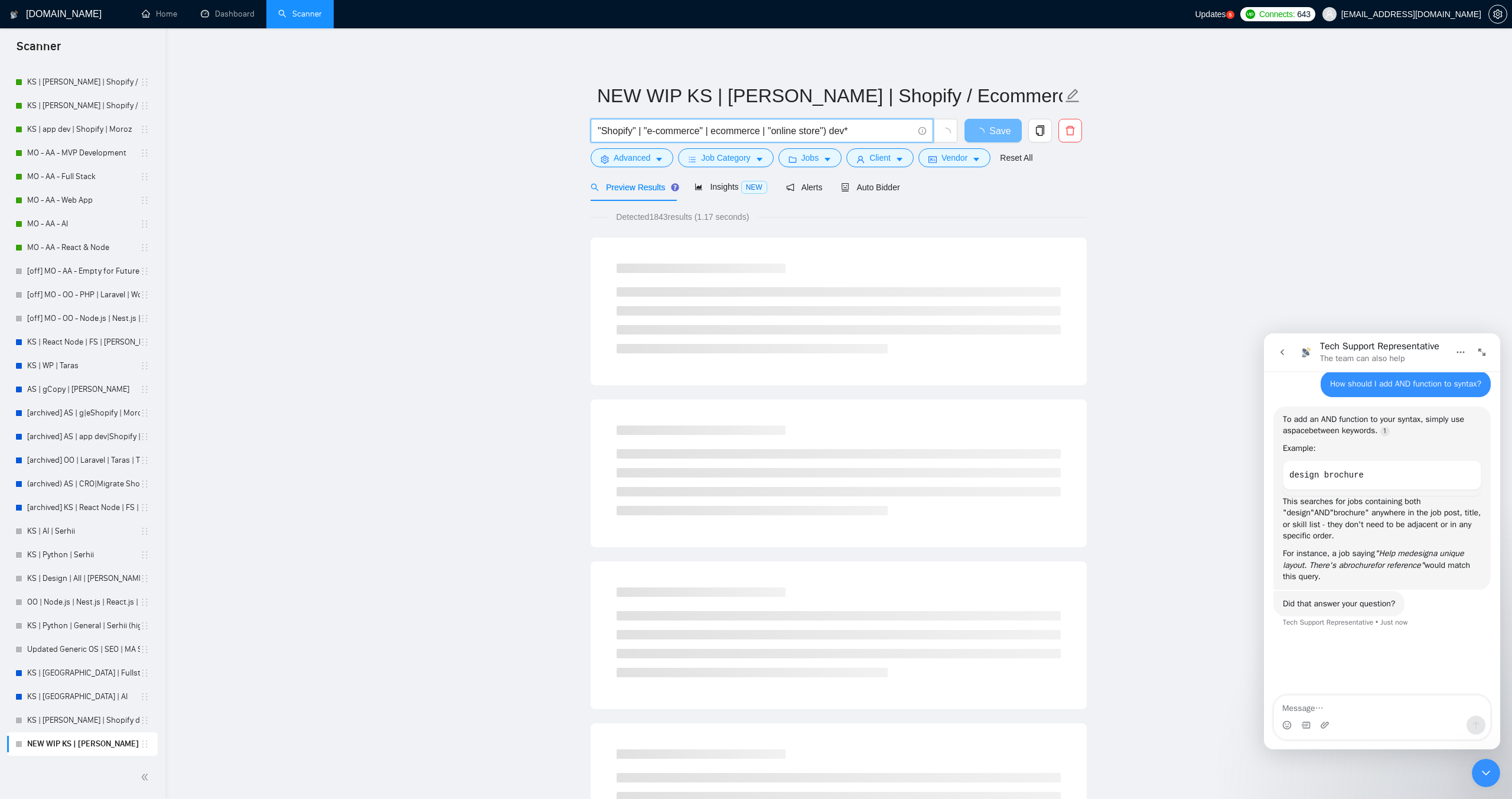 click on ""Shopify" | "e-commerce" | ecommerce | "online store") dev*" at bounding box center [755, 131] 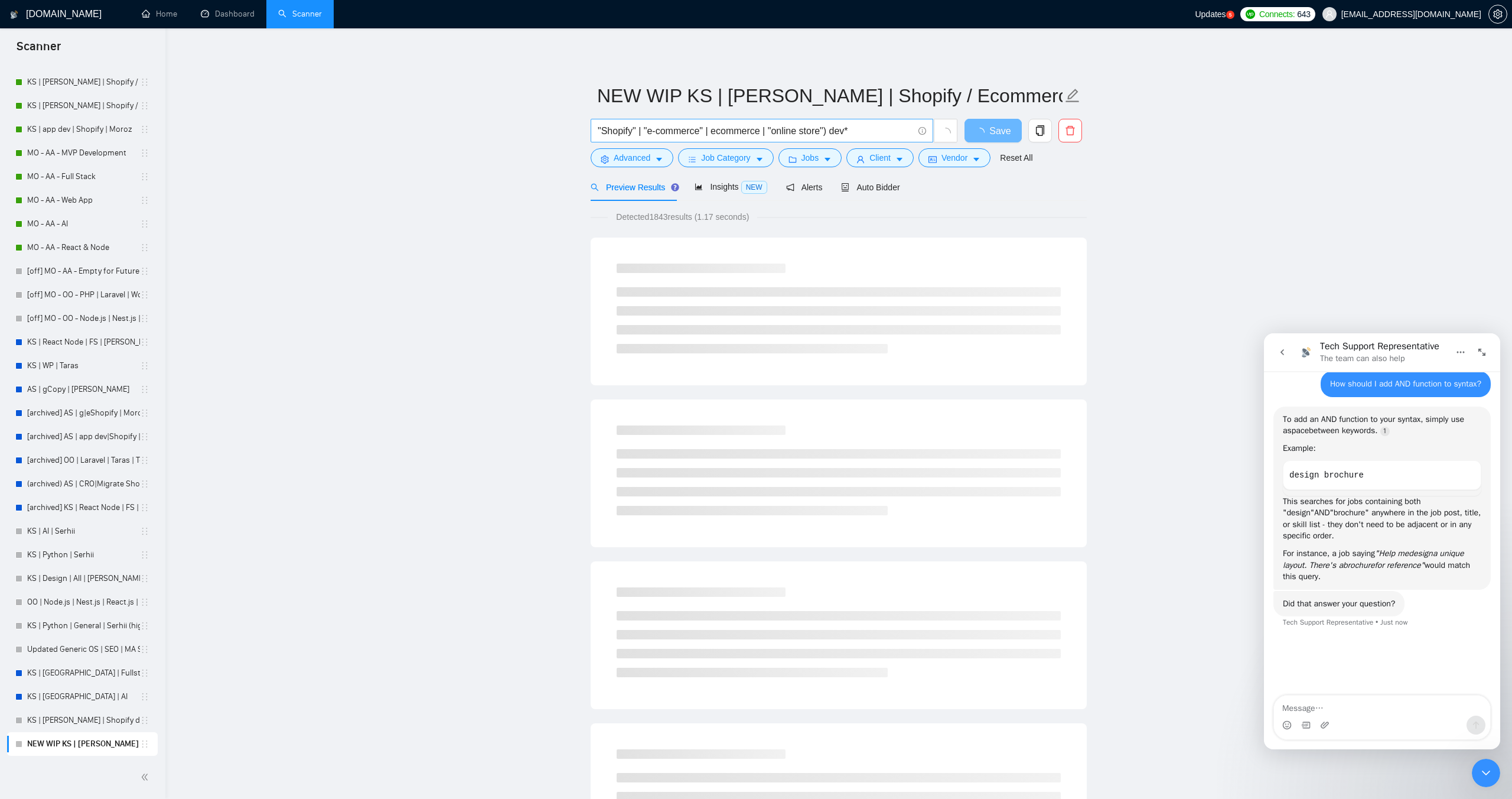 click on ""Shopify" | "e-commerce" | ecommerce | "online store") dev*" at bounding box center [762, 131] 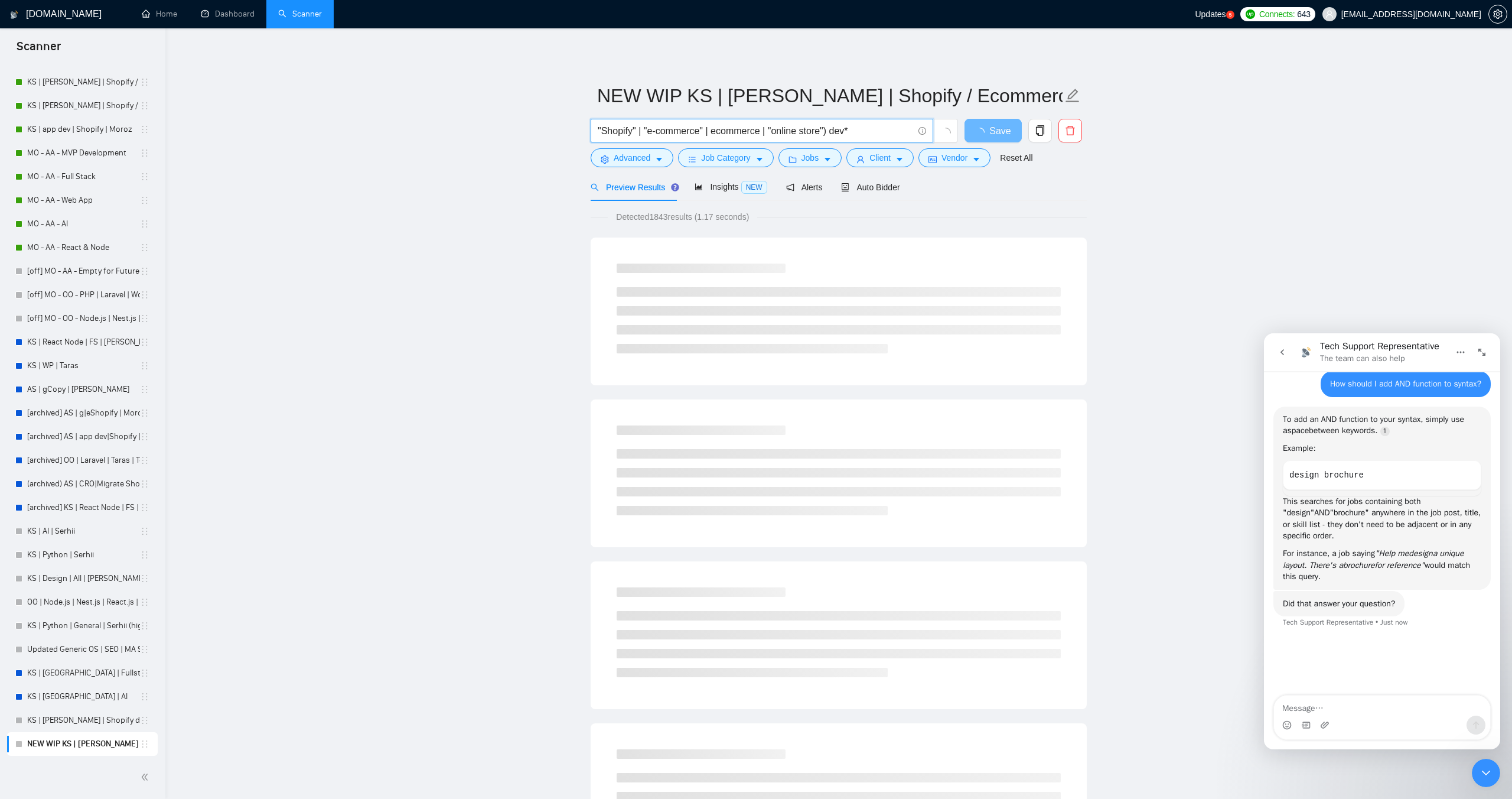 click on ""Shopify" | "e-commerce" | ecommerce | "online store") dev*" at bounding box center (755, 131) 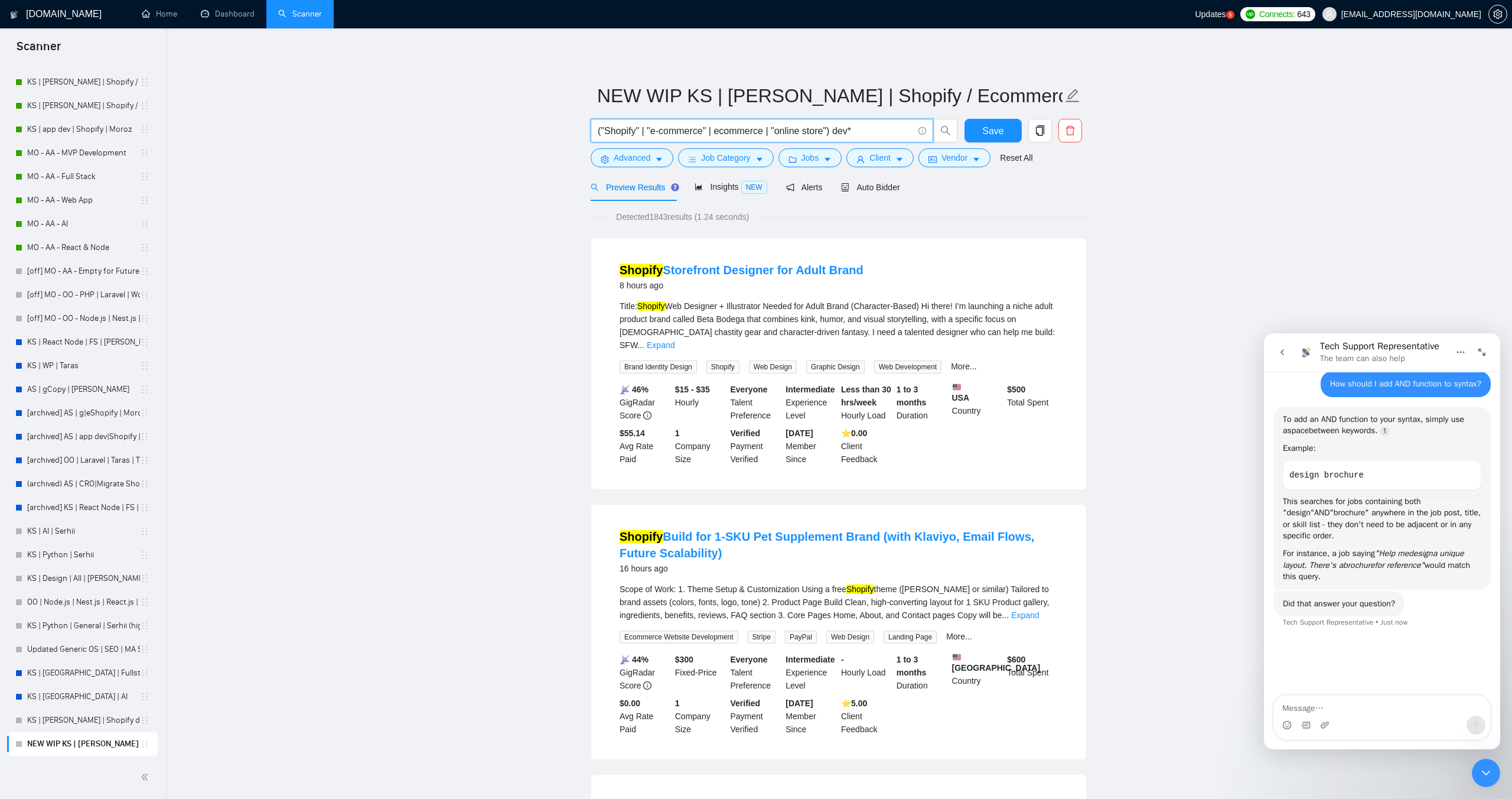 click on "("Shopify" | "e-commerce" | ecommerce | "online store") dev*" at bounding box center (755, 131) 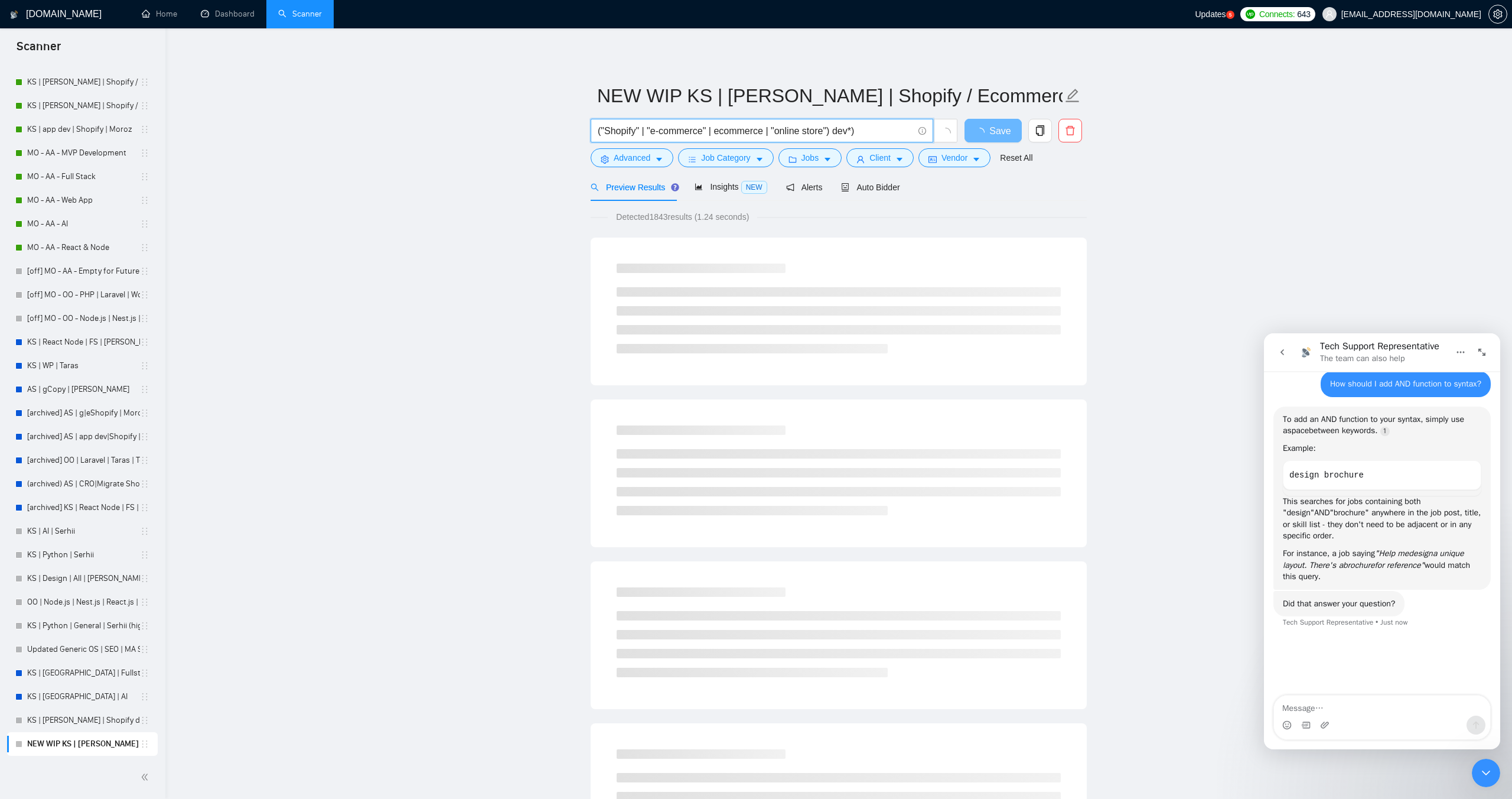 click on "("Shopify" | "e-commerce" | ecommerce | "online store") dev*)" at bounding box center (755, 131) 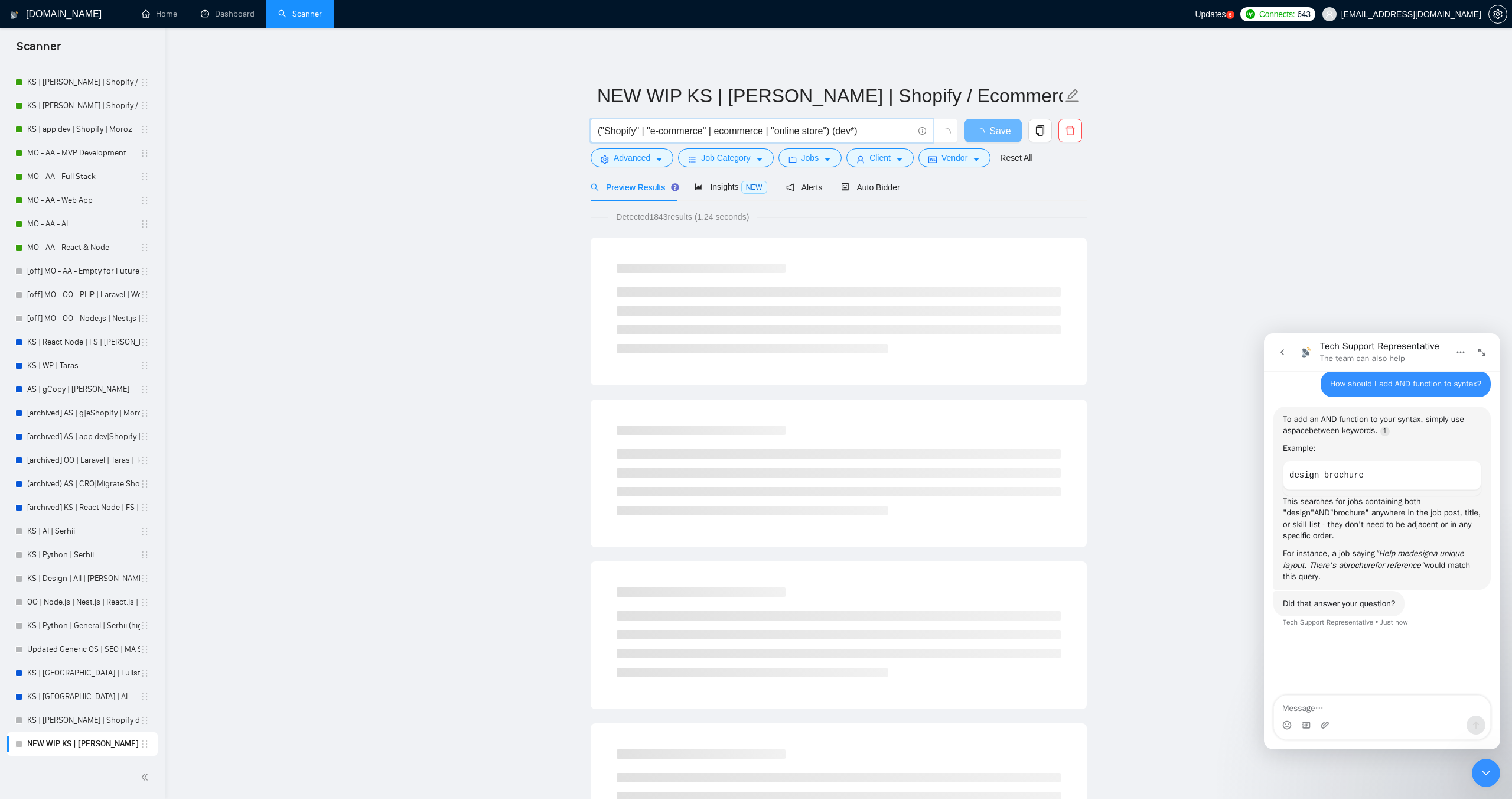 click on "("Shopify" | "e-commerce" | ecommerce | "online store") (dev*)" at bounding box center [755, 131] 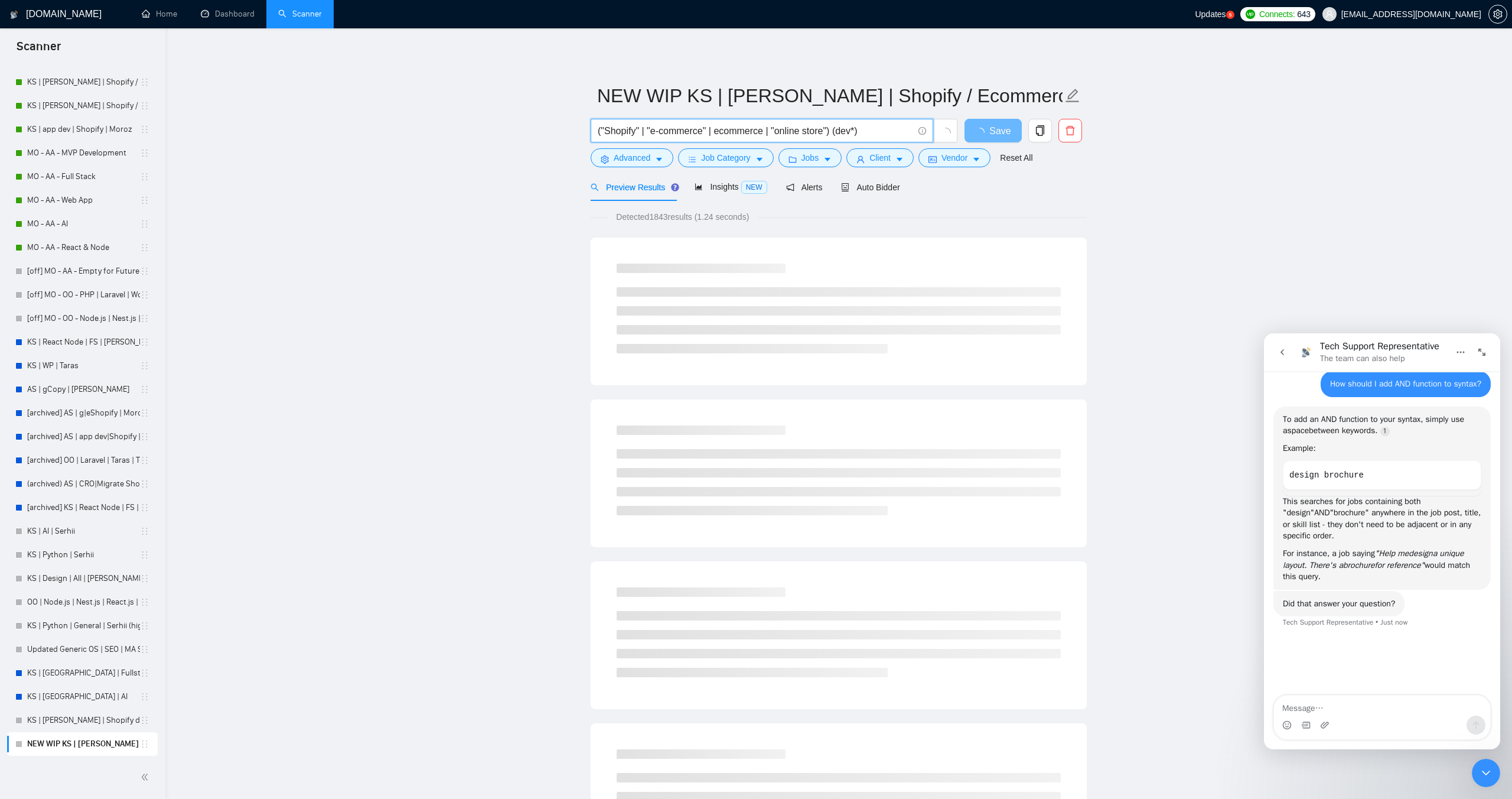 click on "("Shopify" | "e-commerce" | ecommerce | "online store") (dev*)" at bounding box center (755, 131) 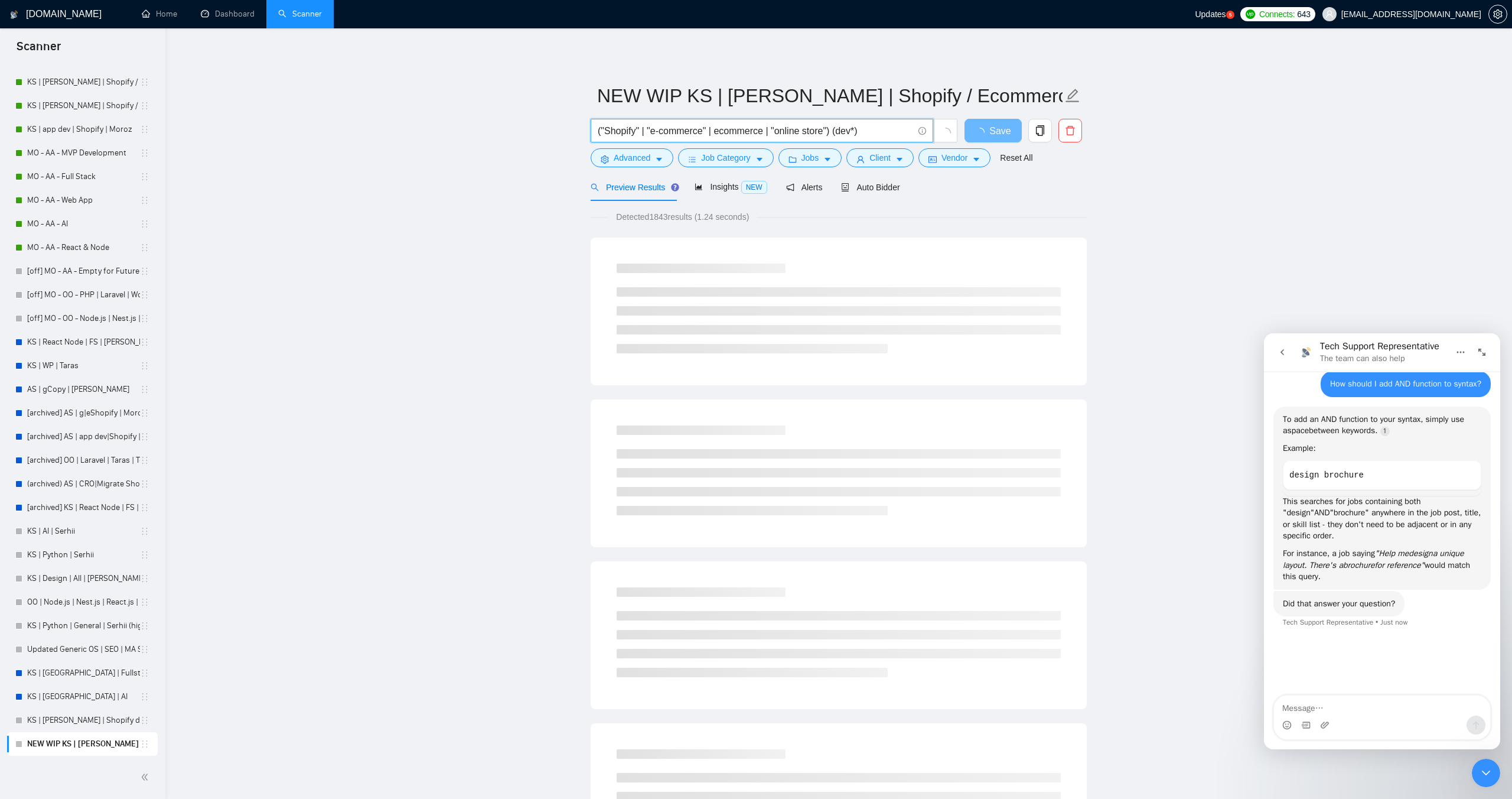 type on "("Shopify" | "e-commerce" | ecommerce | "online store") (dev*)" 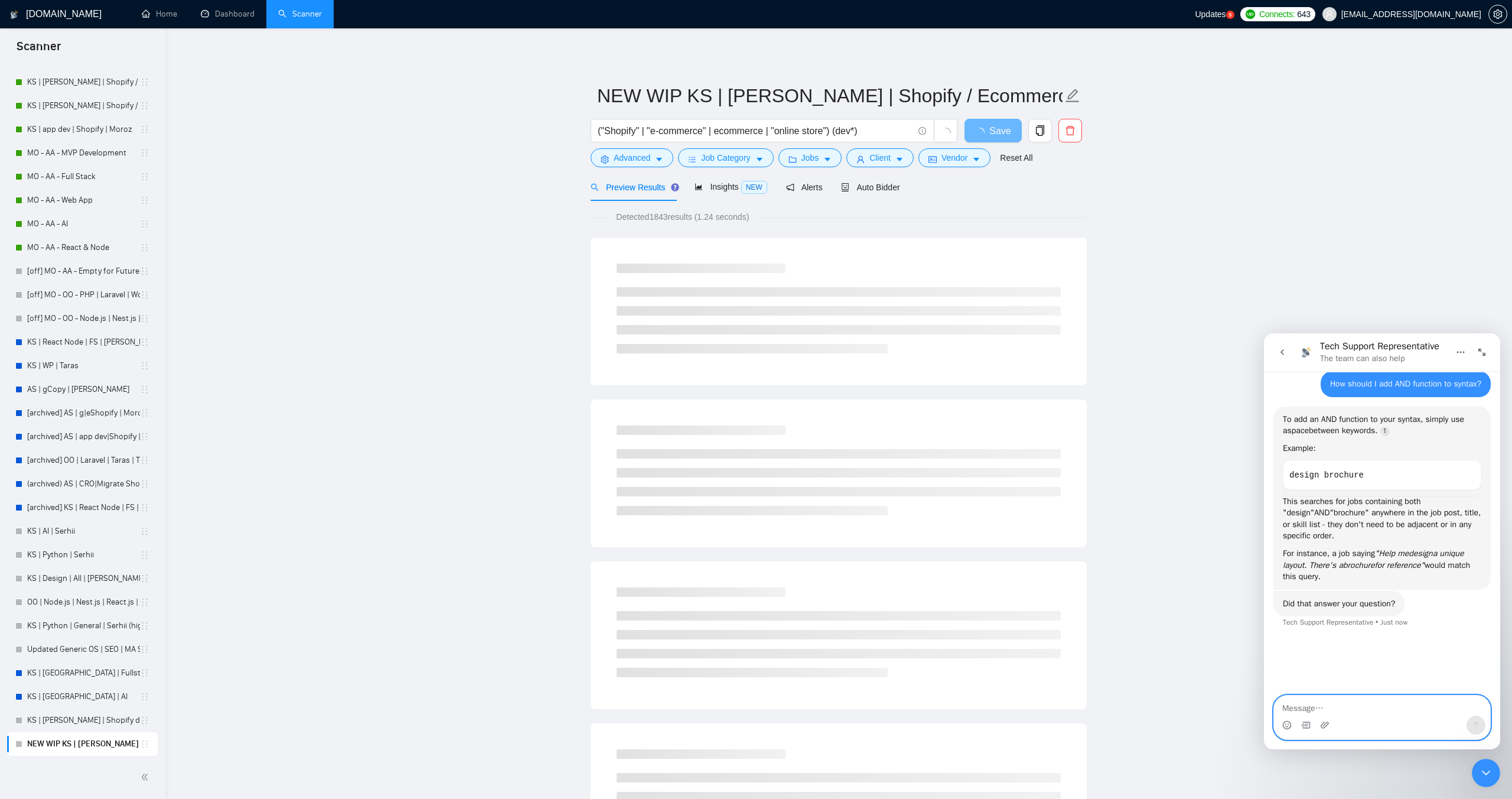 click at bounding box center (1382, 706) 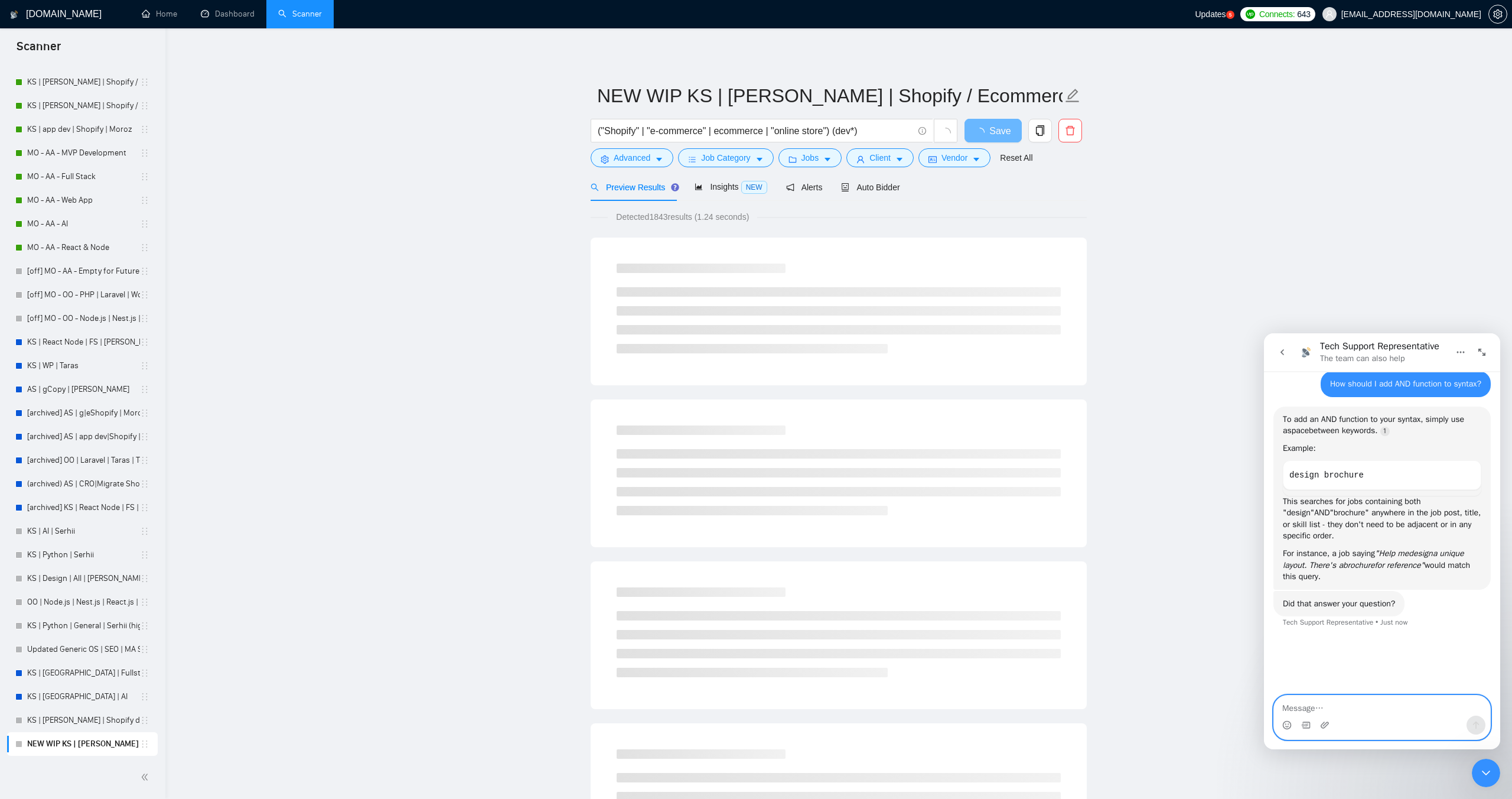 paste on "("Shopify" | "e-commerce" | ecommerce | "online store") (dev*)" 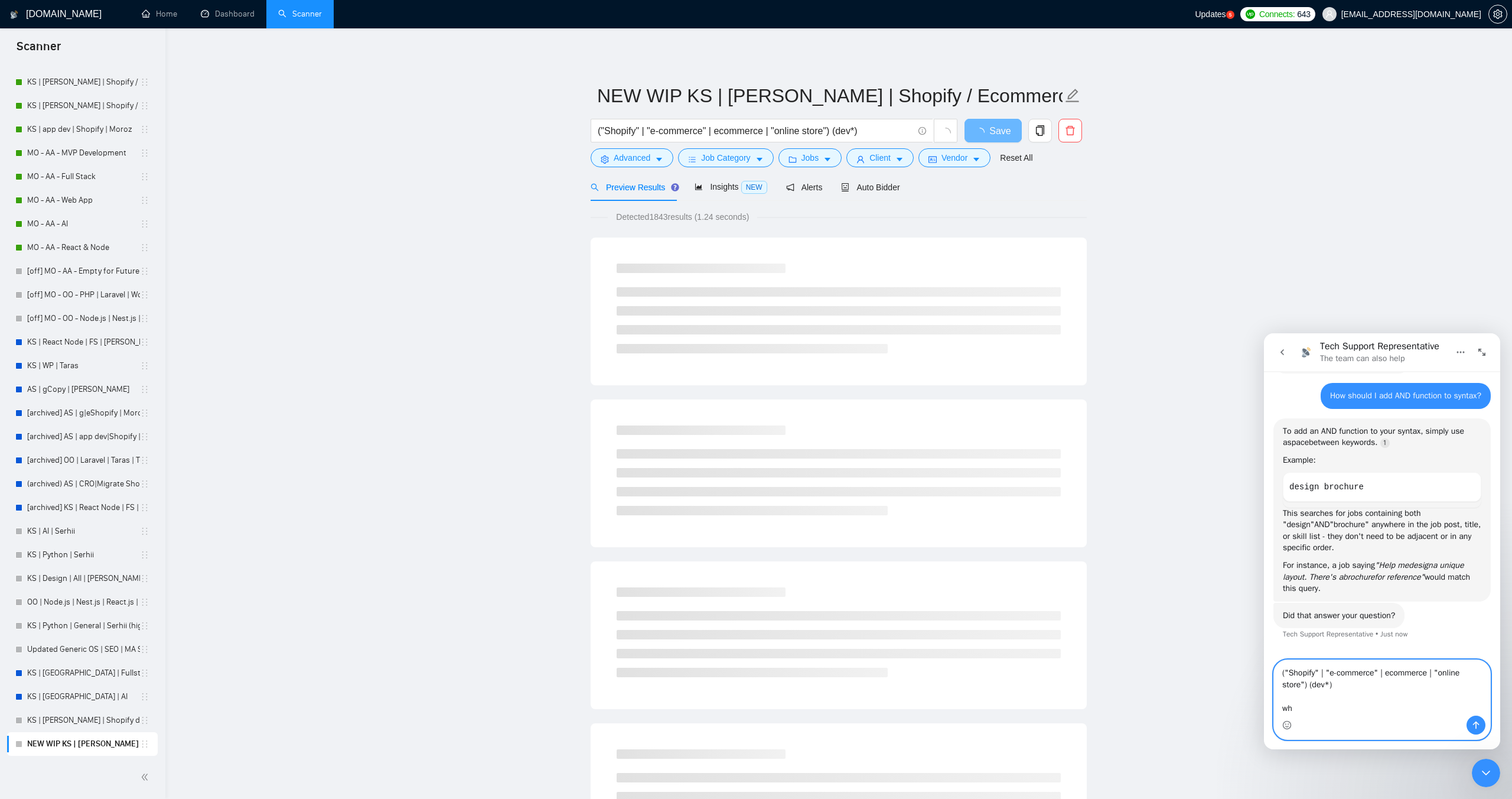 scroll, scrollTop: 51, scrollLeft: 0, axis: vertical 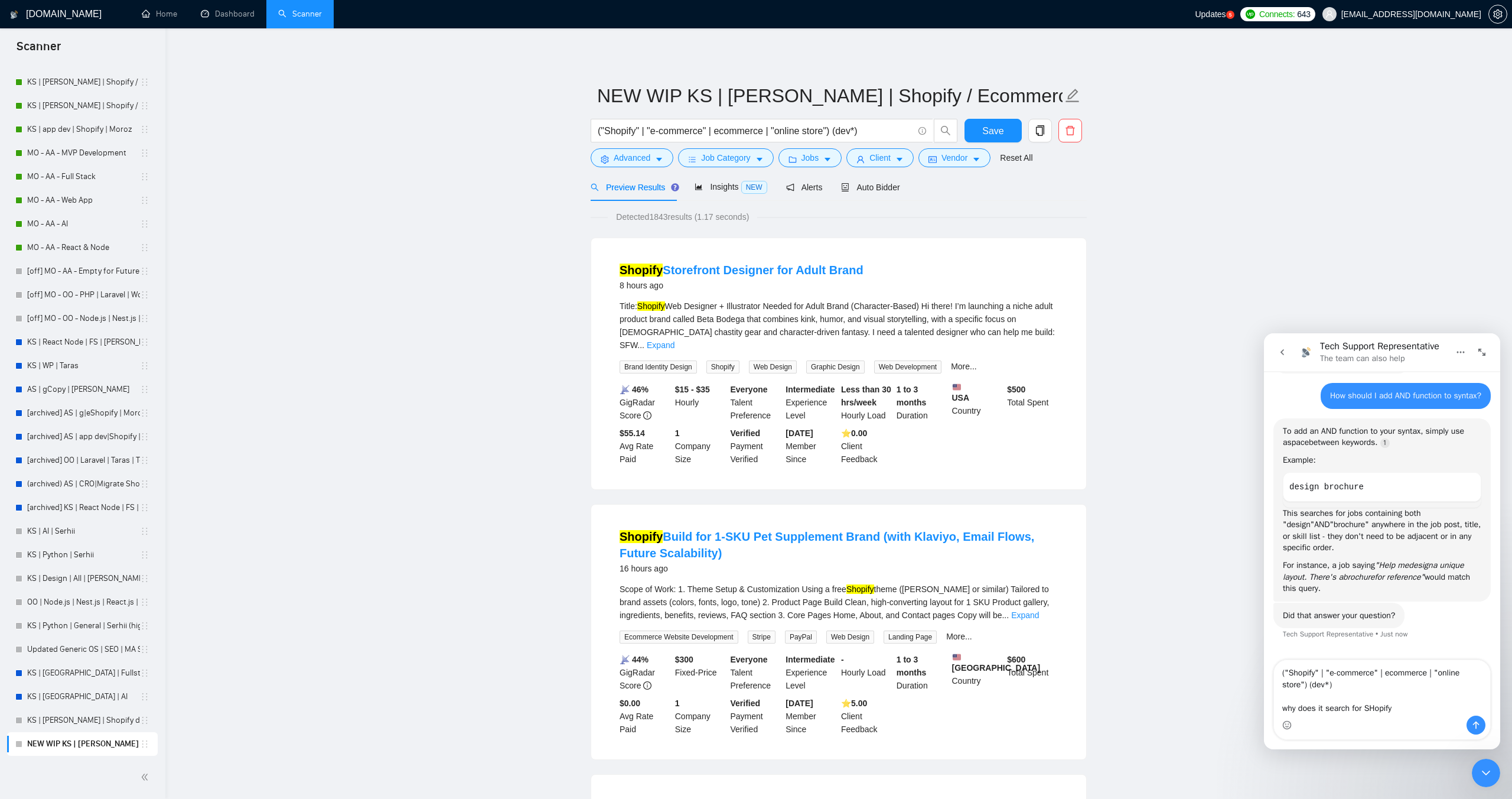 click on "📡   46% GigRadar Score   $15 - $35 Hourly Everyone Talent Preference Intermediate Experience Level Less than 30 hrs/week Hourly Load 1 to 3 months Duration   [GEOGRAPHIC_DATA] Country $ 500 Total Spent $55.14 Avg Rate Paid 1 Company Size Verified Payment Verified [DATE] Member Since ⭐️  0.00 Client Feedback" at bounding box center (839, 424) 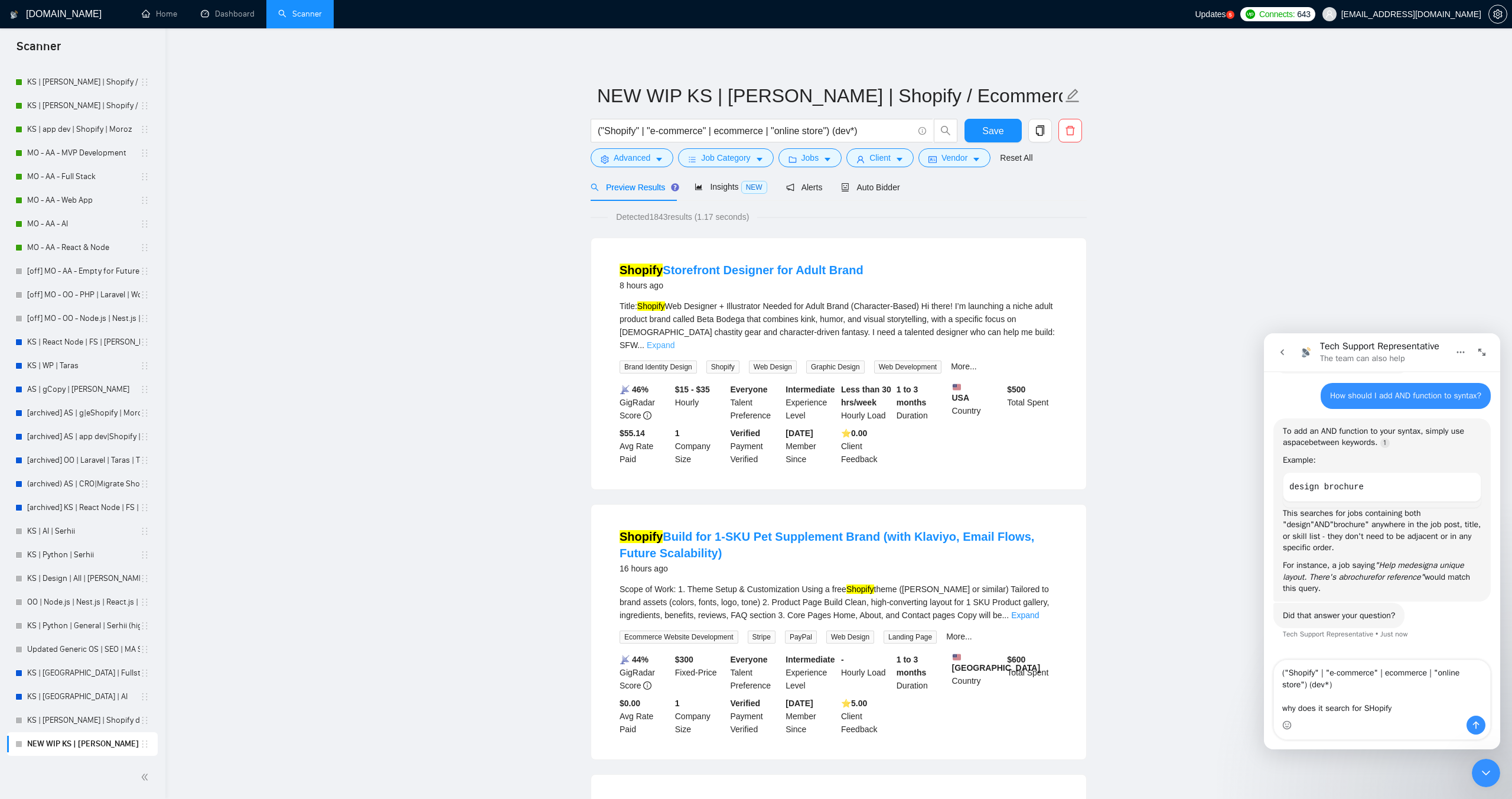 click on "Expand" at bounding box center (660, 345) 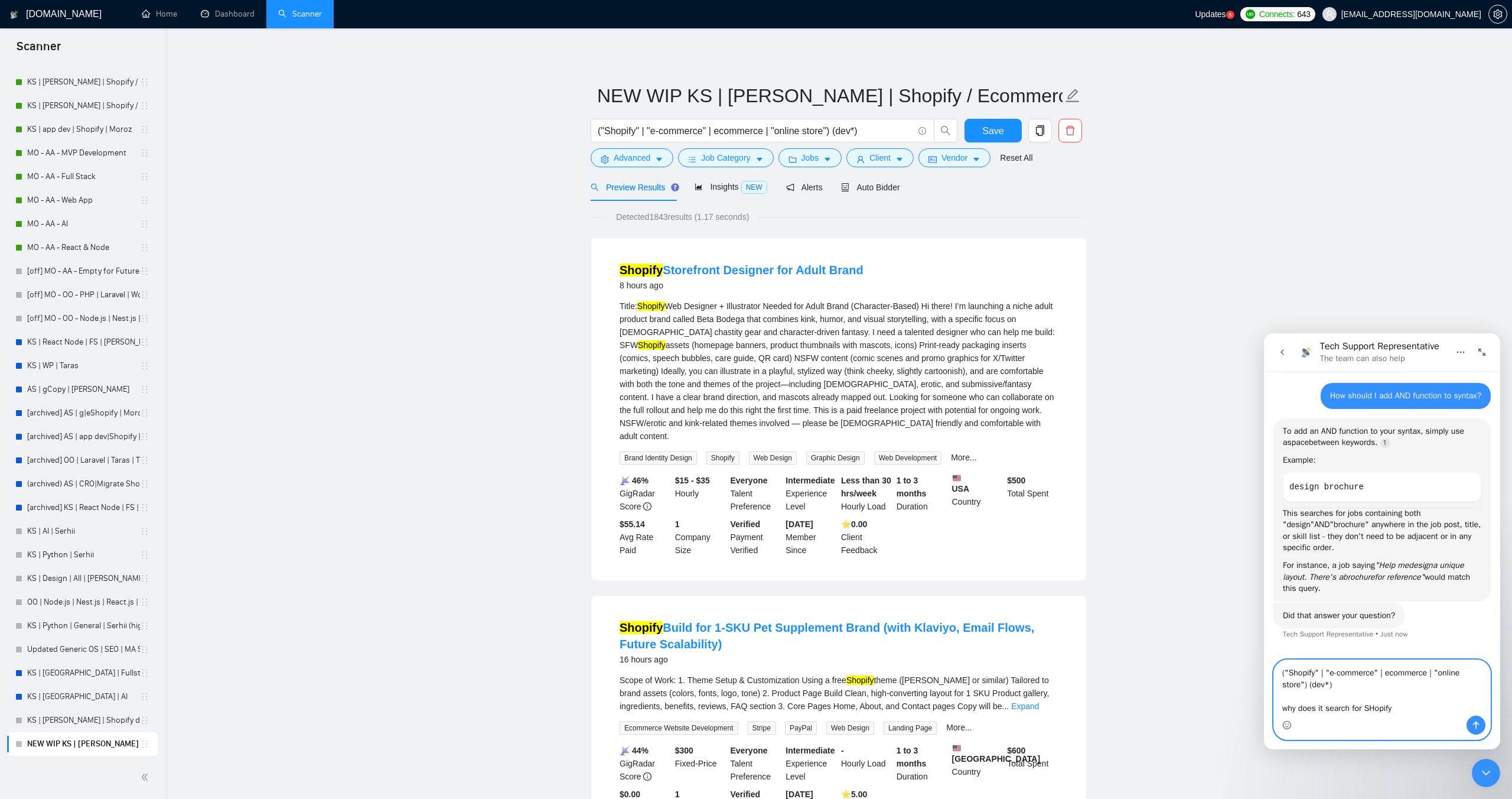 click on "("Shopify" | "e-commerce" | ecommerce | "online store") (dev*)
why does it search for SHopify" at bounding box center [1382, 688] 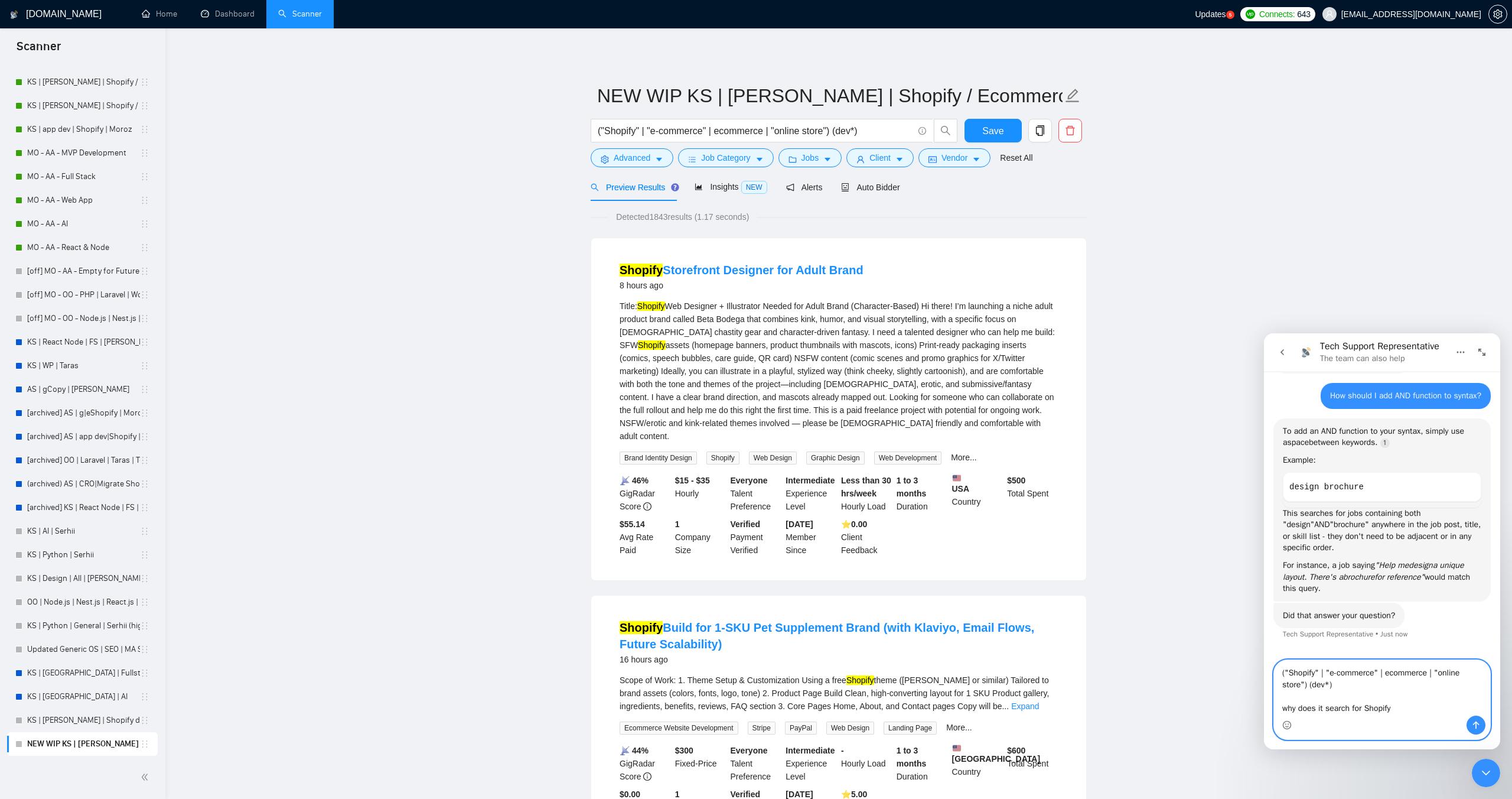 click on "("Shopify" | "e-commerce" | ecommerce | "online store") (dev*)
why does it search for Shopify" at bounding box center [1382, 688] 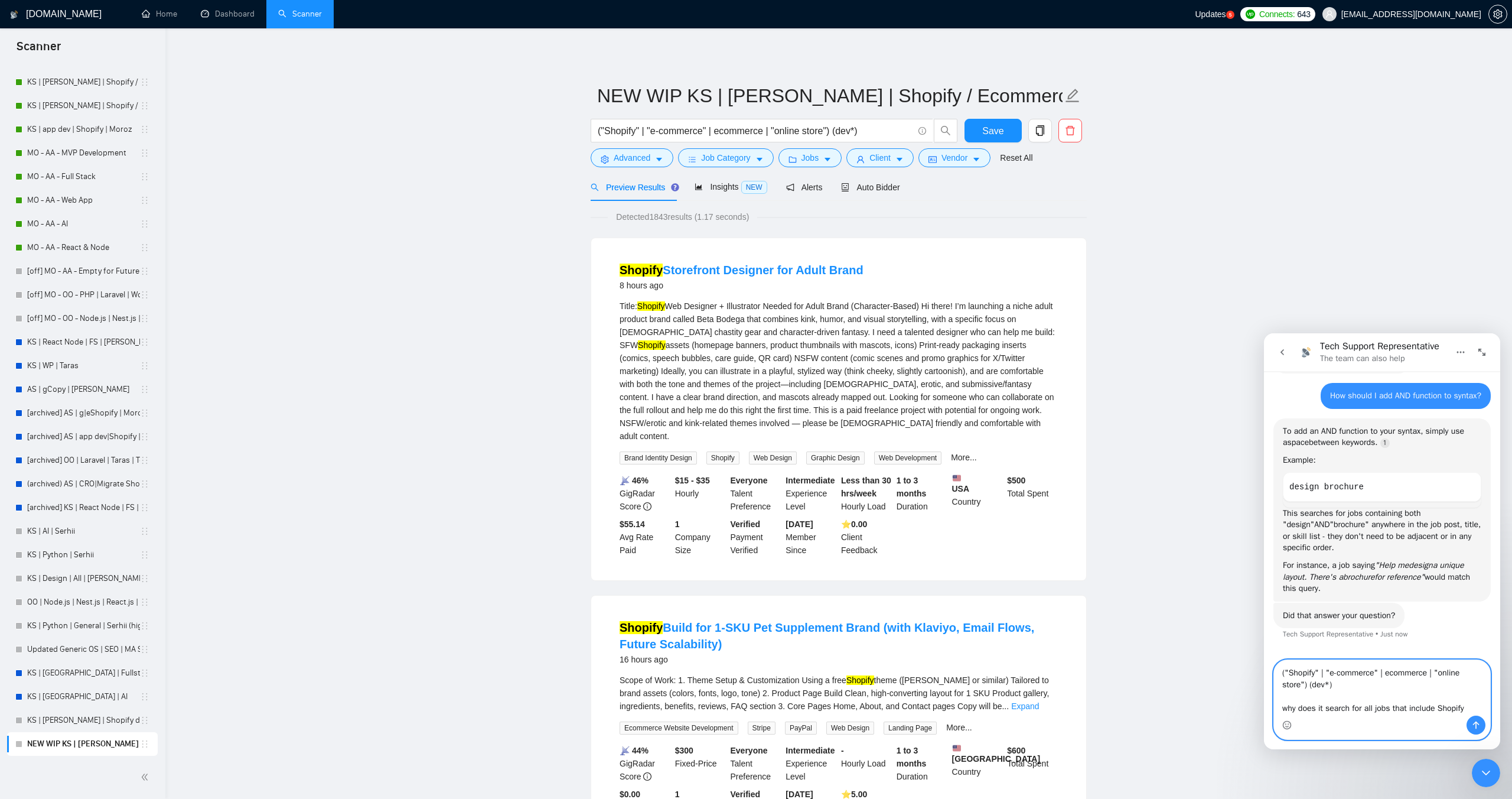 click on "("Shopify" | "e-commerce" | ecommerce | "online store") (dev*)
why does it search for all jobs that include Shopify" at bounding box center (1382, 688) 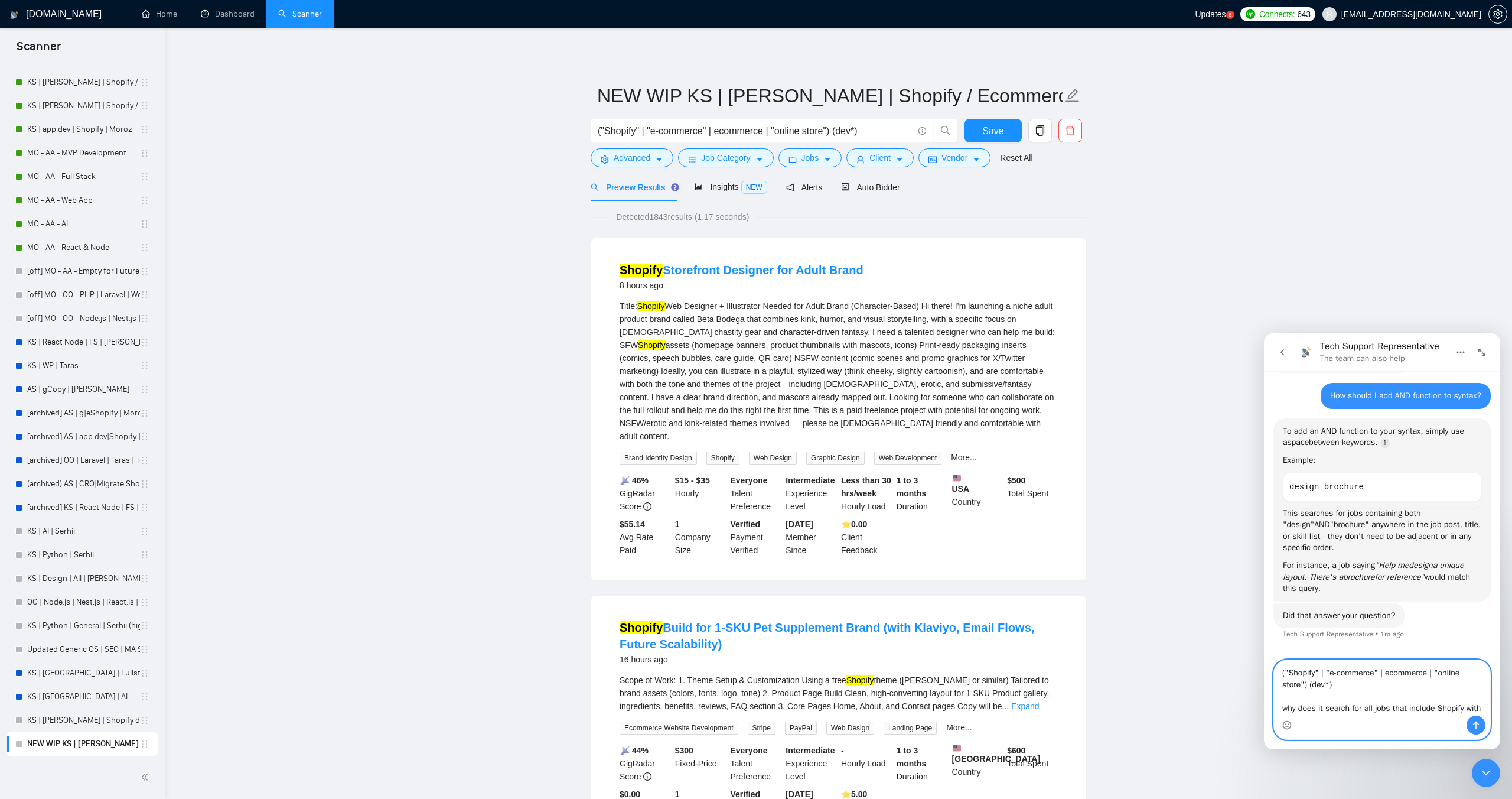 scroll, scrollTop: 59, scrollLeft: 0, axis: vertical 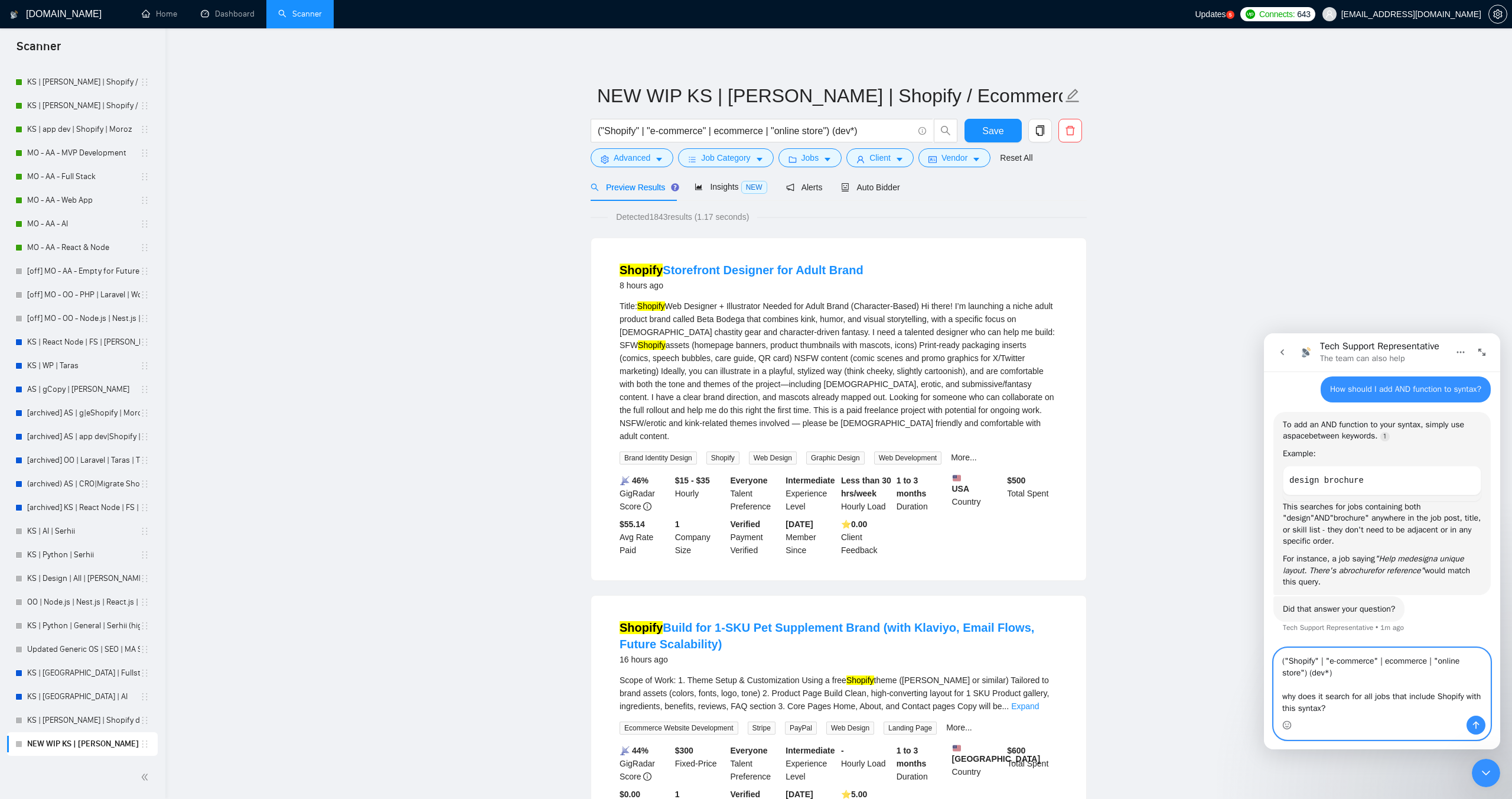click on "("Shopify" | "e-commerce" | ecommerce | "online store") (dev*)
why does it search for all jobs that include Shopify with this syntax?" at bounding box center [1382, 682] 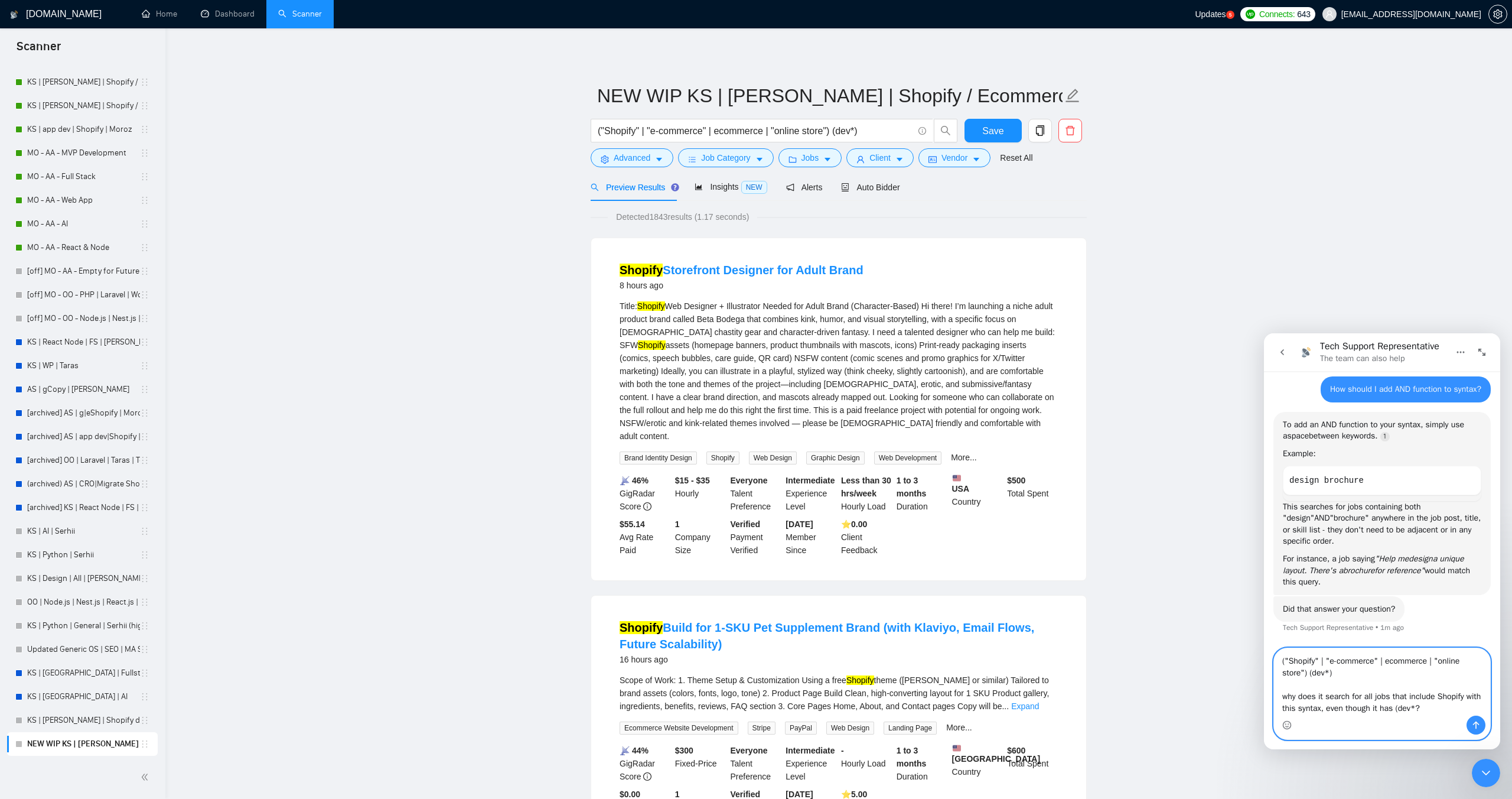 type on "("Shopify" | "e-commerce" | ecommerce | "online store") (dev*)
why does it search for all jobs that include Shopify with this syntax, even though it has (dev*)?" 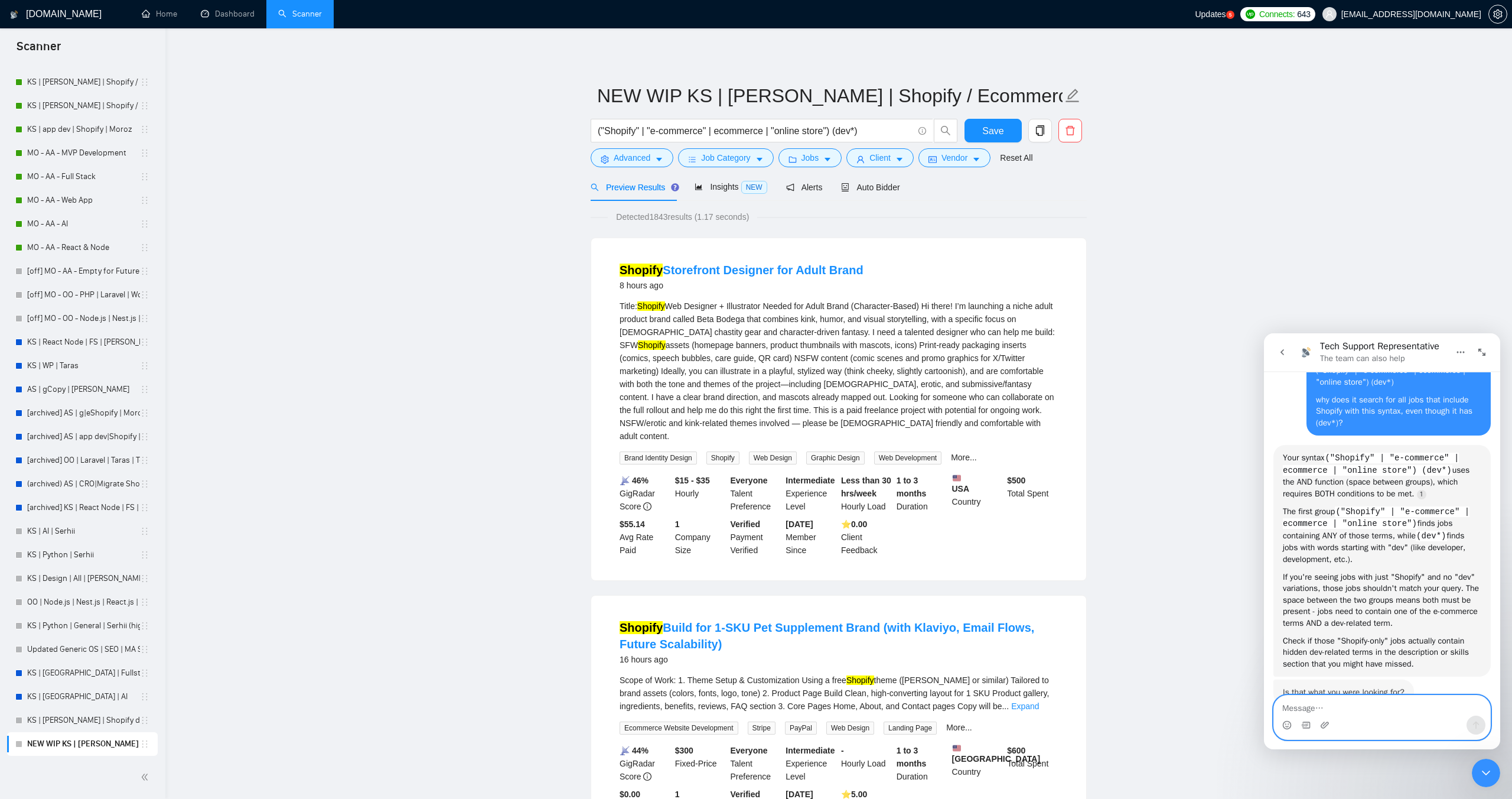scroll, scrollTop: 366, scrollLeft: 0, axis: vertical 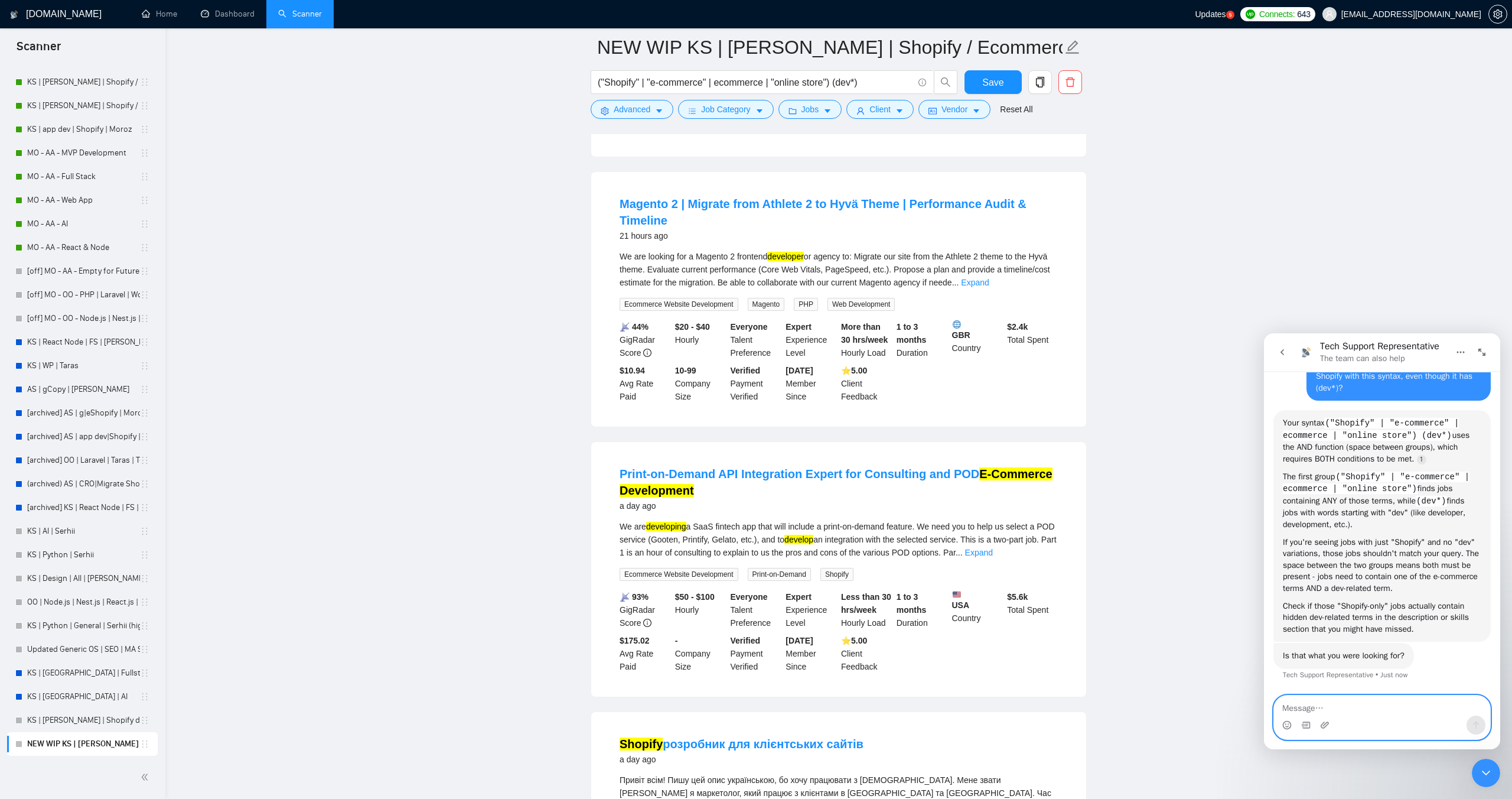 type 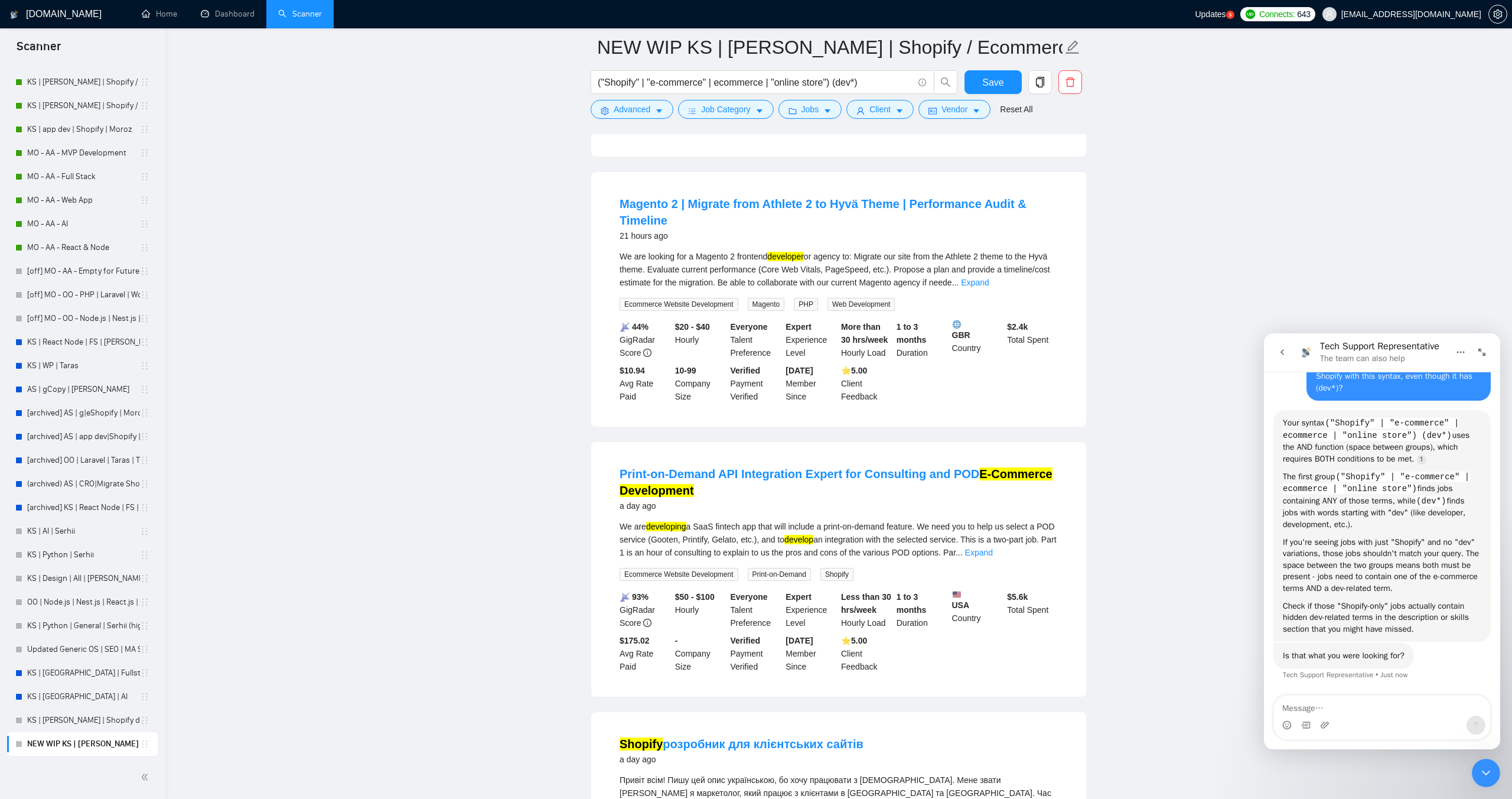 click on "We are looking for a Magento 2 frontend  developer  or agency to:
Migrate our site from the Athlete 2 theme to the Hyvä theme.
Evaluate current performance (Core Web Vitals, PageSpeed, etc.).
Propose a plan and provide a timeline/cost estimate for the migration.
Be able to collaborate with our current Magento agency if neede ... Expand" at bounding box center [839, 269] 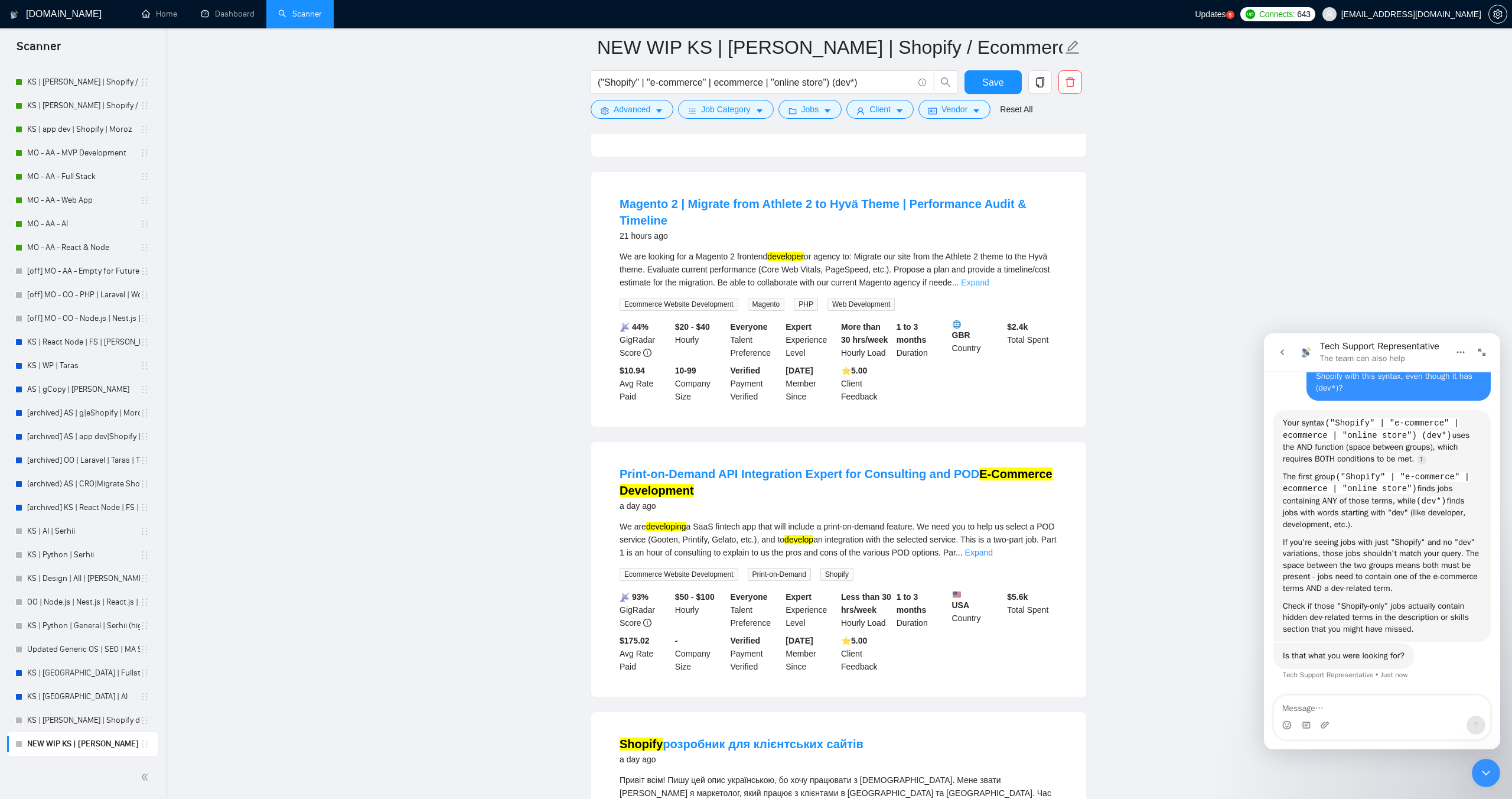 click on "Expand" at bounding box center [975, 282] 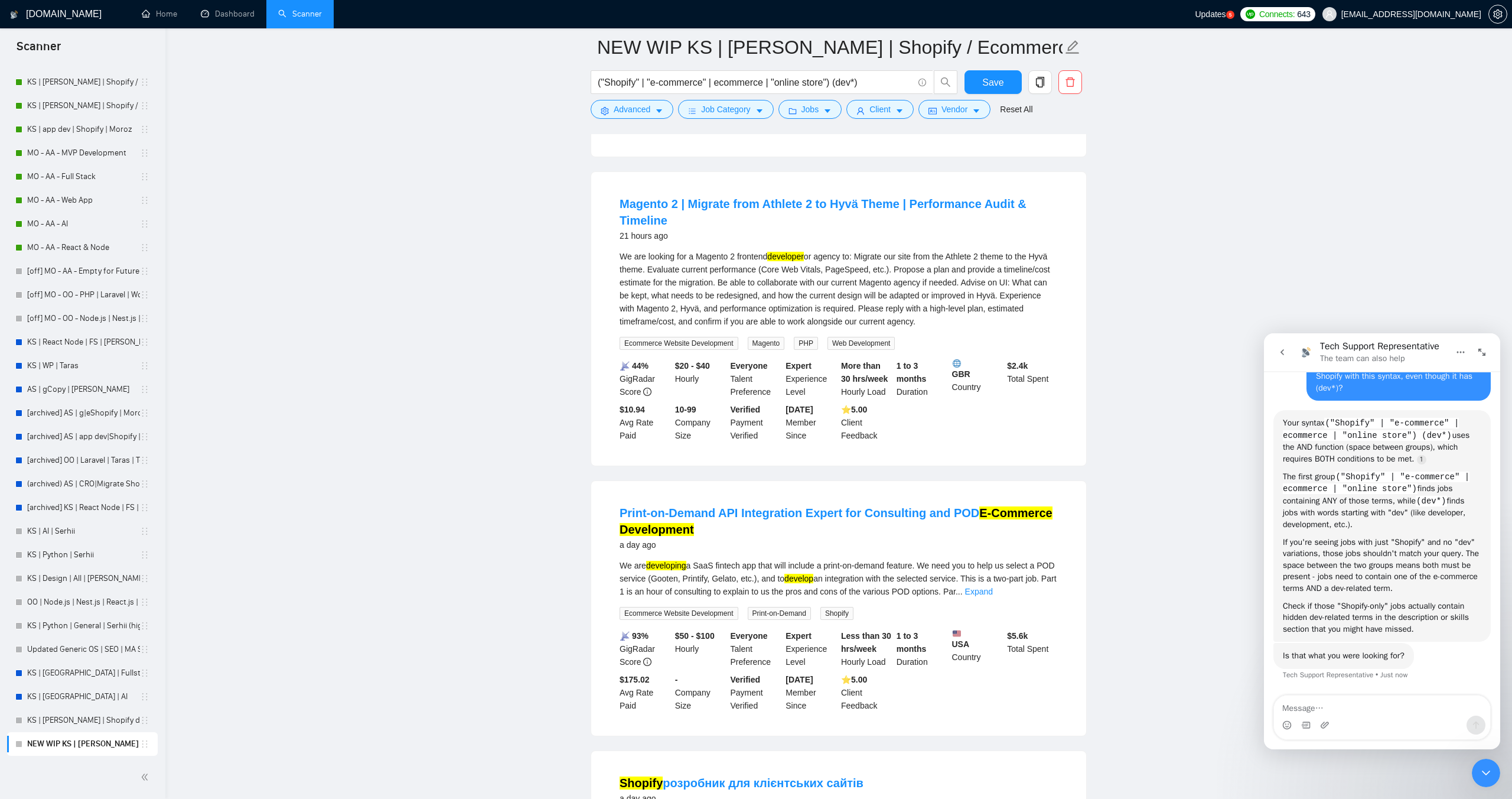 click on "📡   44% GigRadar Score   $20 - $40 Hourly Everyone Talent Preference Expert Experience Level More than 30 hrs/week Hourly Load 1 to 3 months Duration   GBR Country $ 2.4k Total Spent $10.94 Avg Rate Paid 10-99 Company Size Verified Payment Verified [DATE] Member Since ⭐️  5.00 Client Feedback" at bounding box center [839, 401] 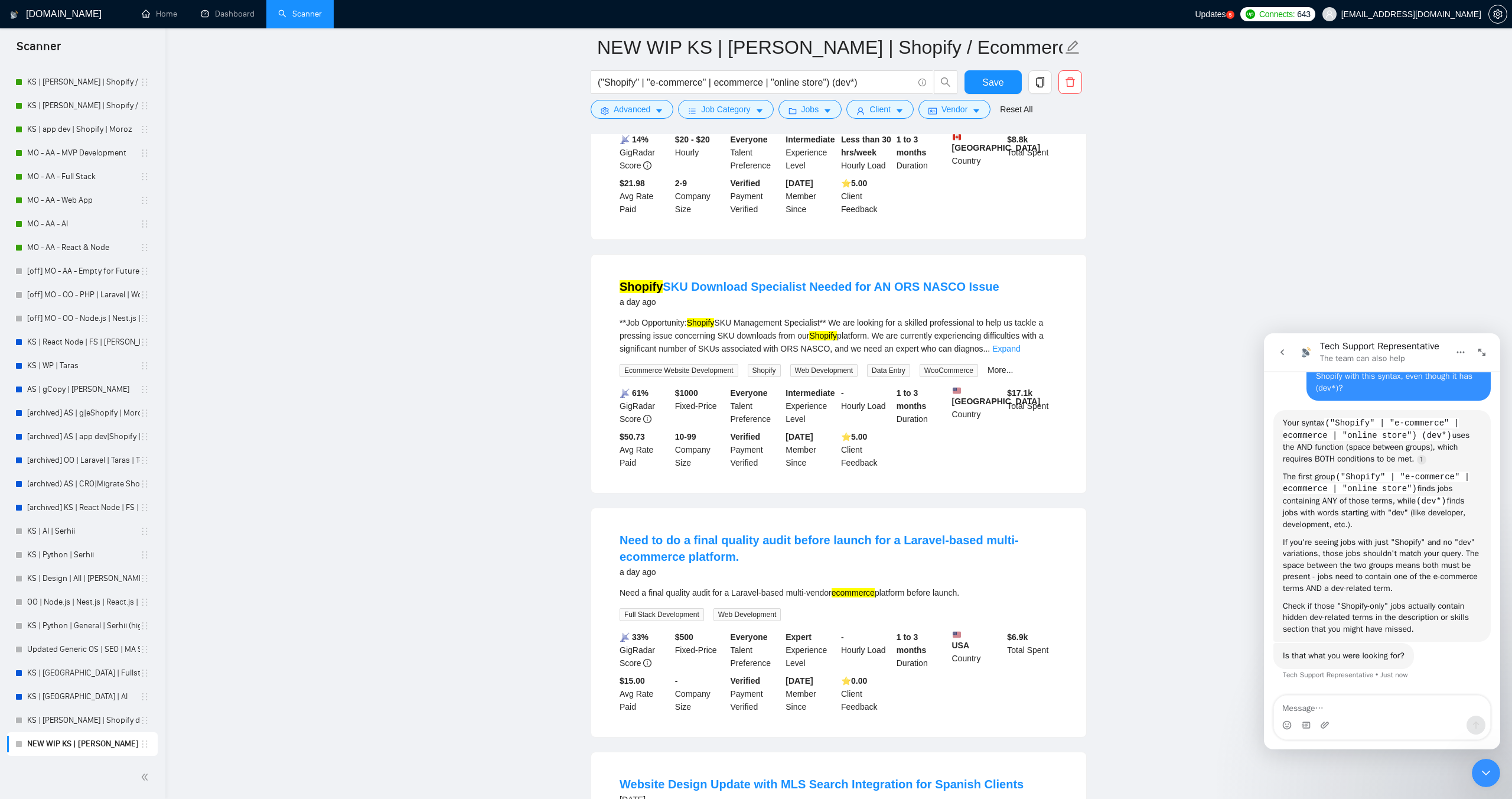 scroll, scrollTop: 1473, scrollLeft: 0, axis: vertical 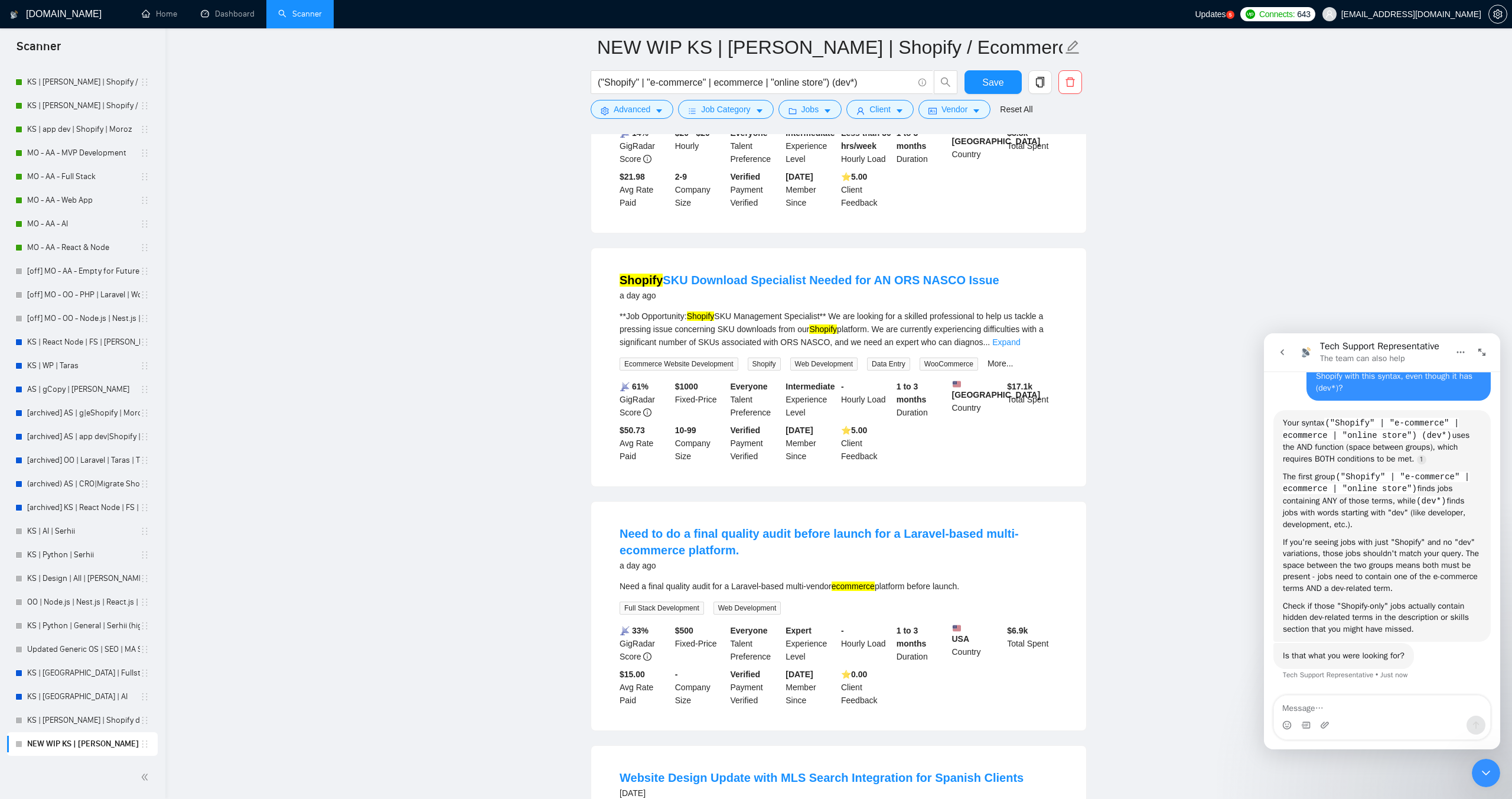 click on "**Job Opportunity:  Shopify  SKU Management Specialist**
We are looking for a skilled professional to help us tackle a pressing issue concerning SKU downloads from our  Shopify  platform. We are currently experiencing difficulties with a significant number of SKUs associated with ORS NASCO, and we need an expert who can diagnos ... Expand" at bounding box center [839, 329] 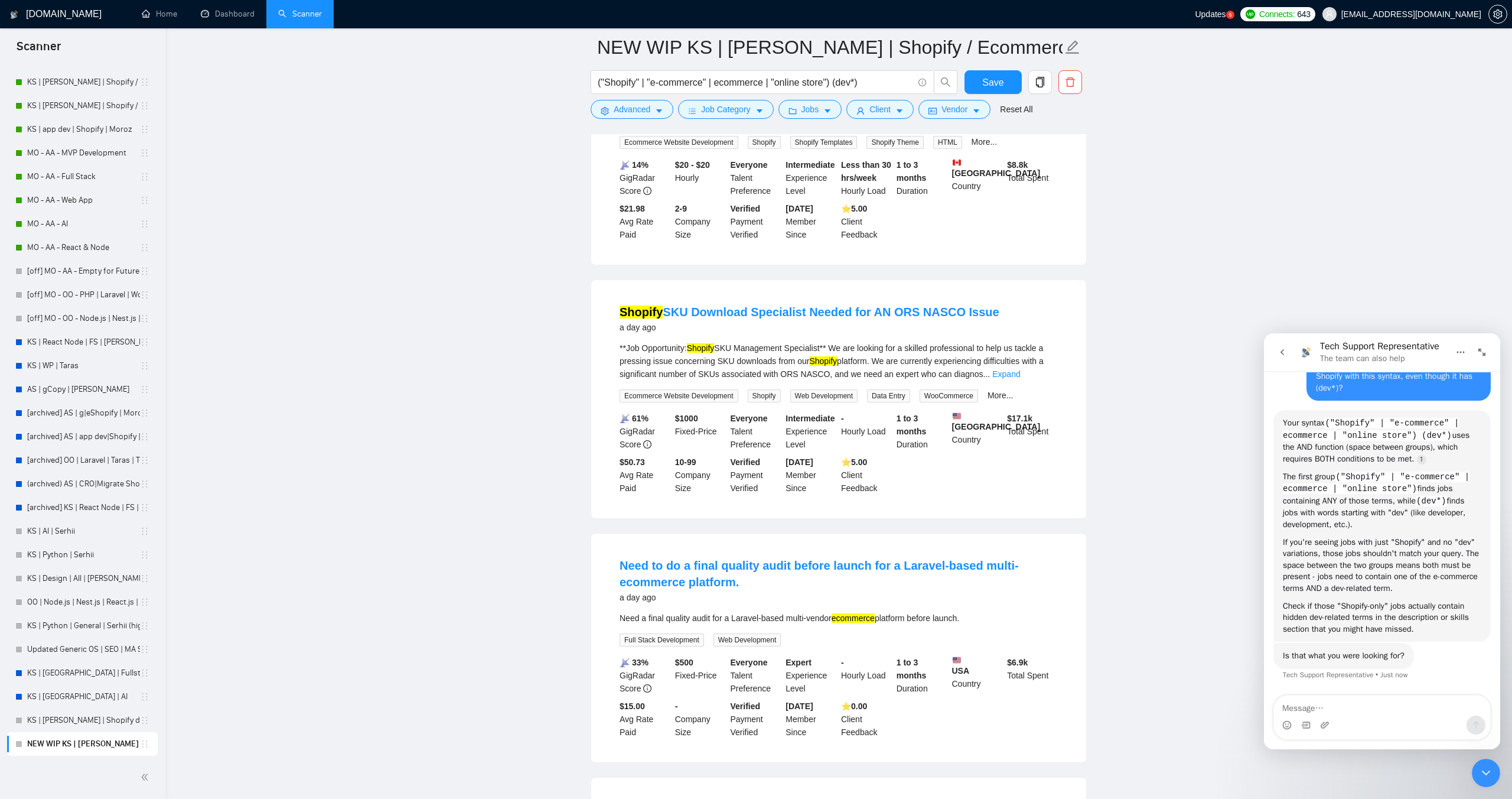 scroll, scrollTop: 1436, scrollLeft: 0, axis: vertical 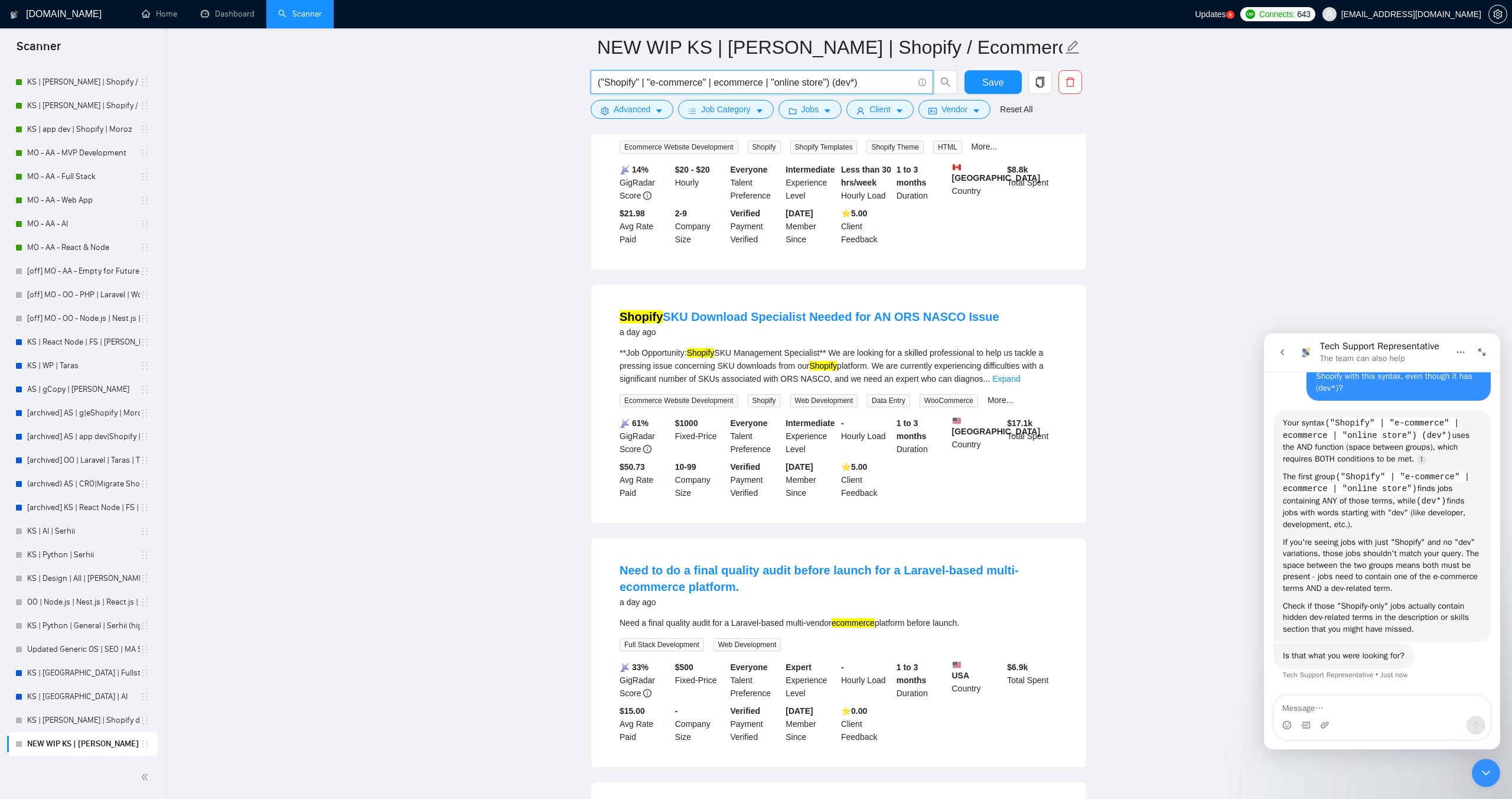 click on "("Shopify" | "e-commerce" | ecommerce | "online store") (dev*)" at bounding box center (755, 82) 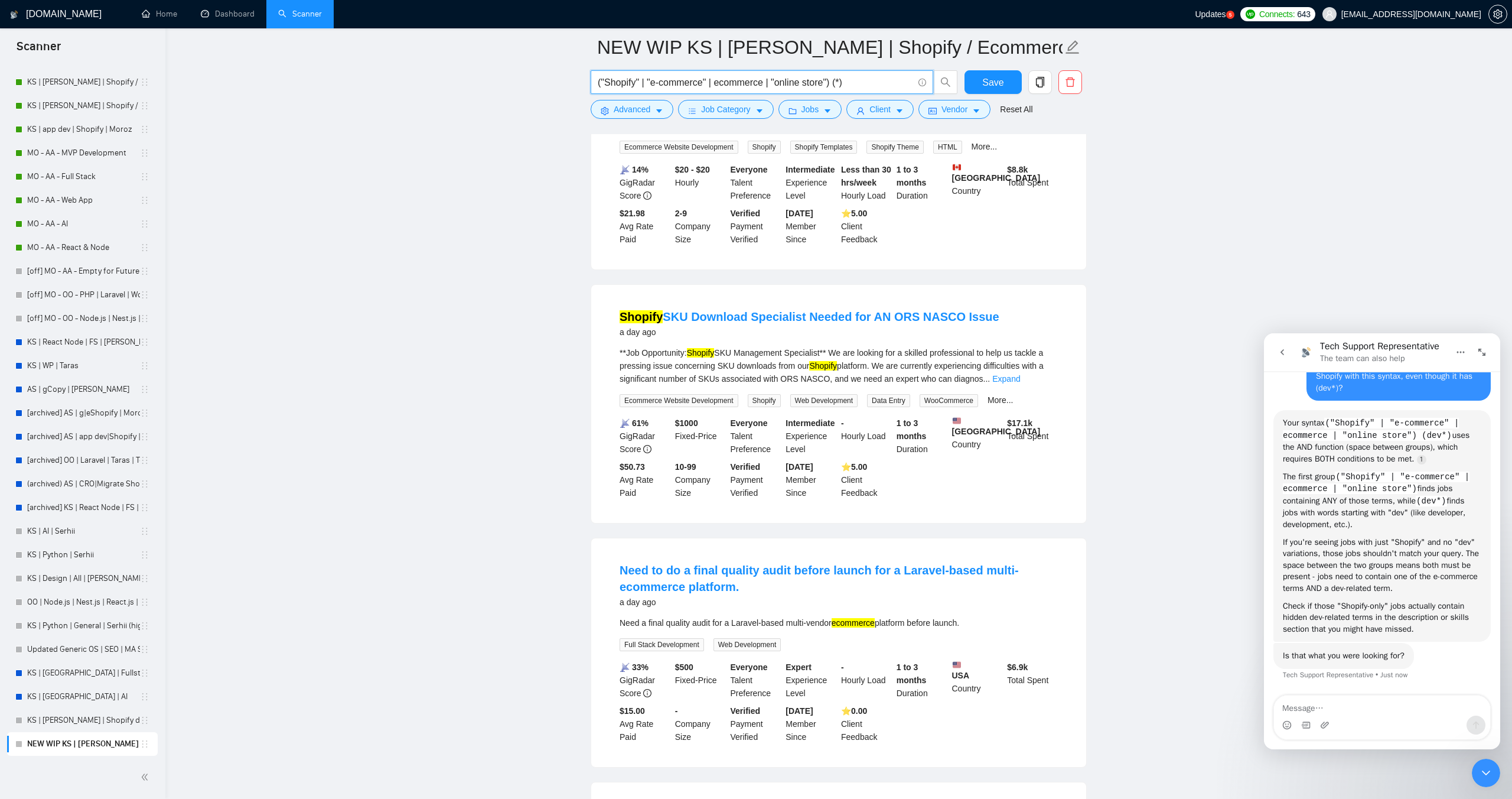 scroll, scrollTop: 1172, scrollLeft: 0, axis: vertical 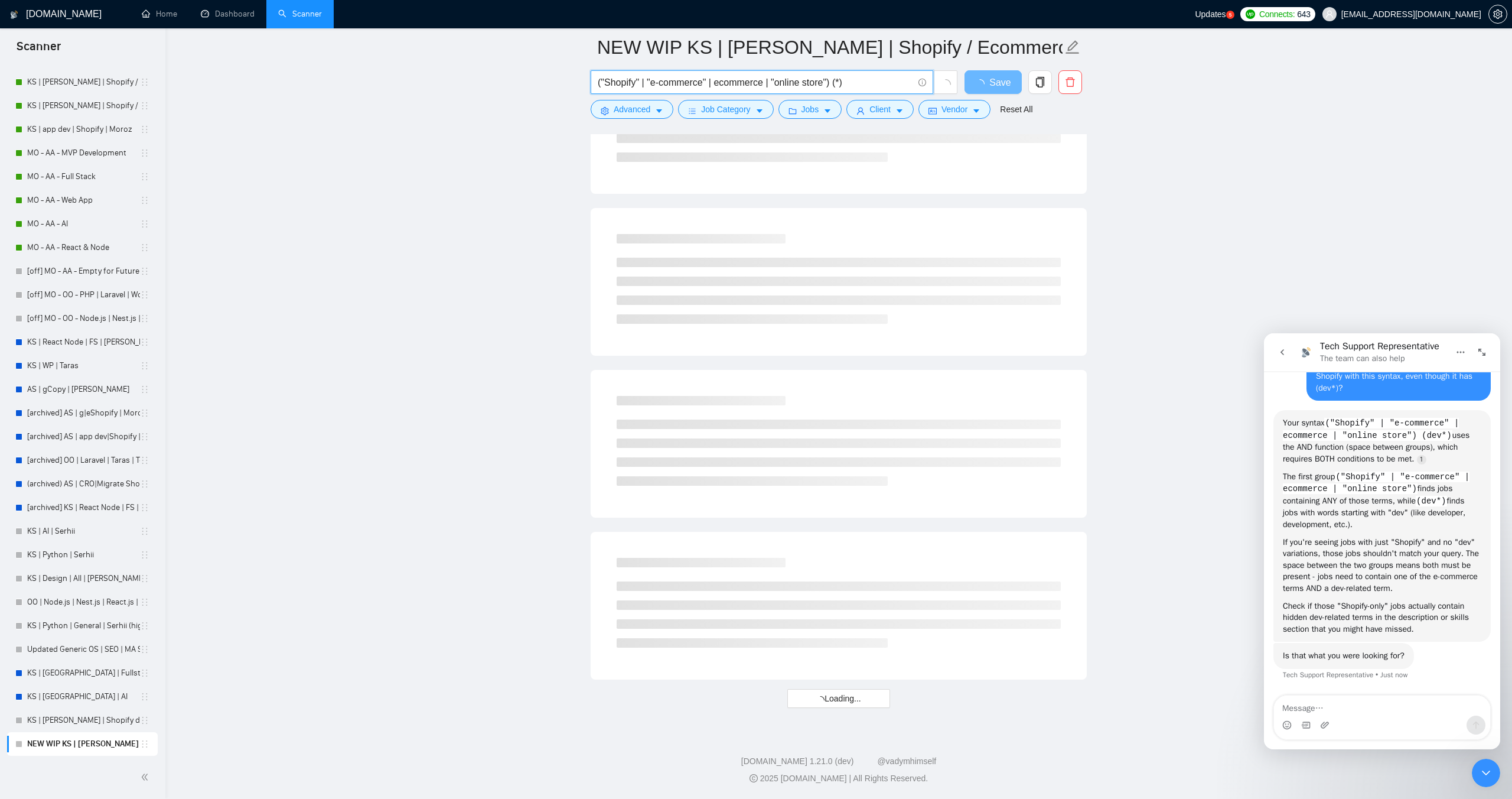 click on "("Shopify" | "e-commerce" | ecommerce | "online store") (*)" at bounding box center [755, 82] 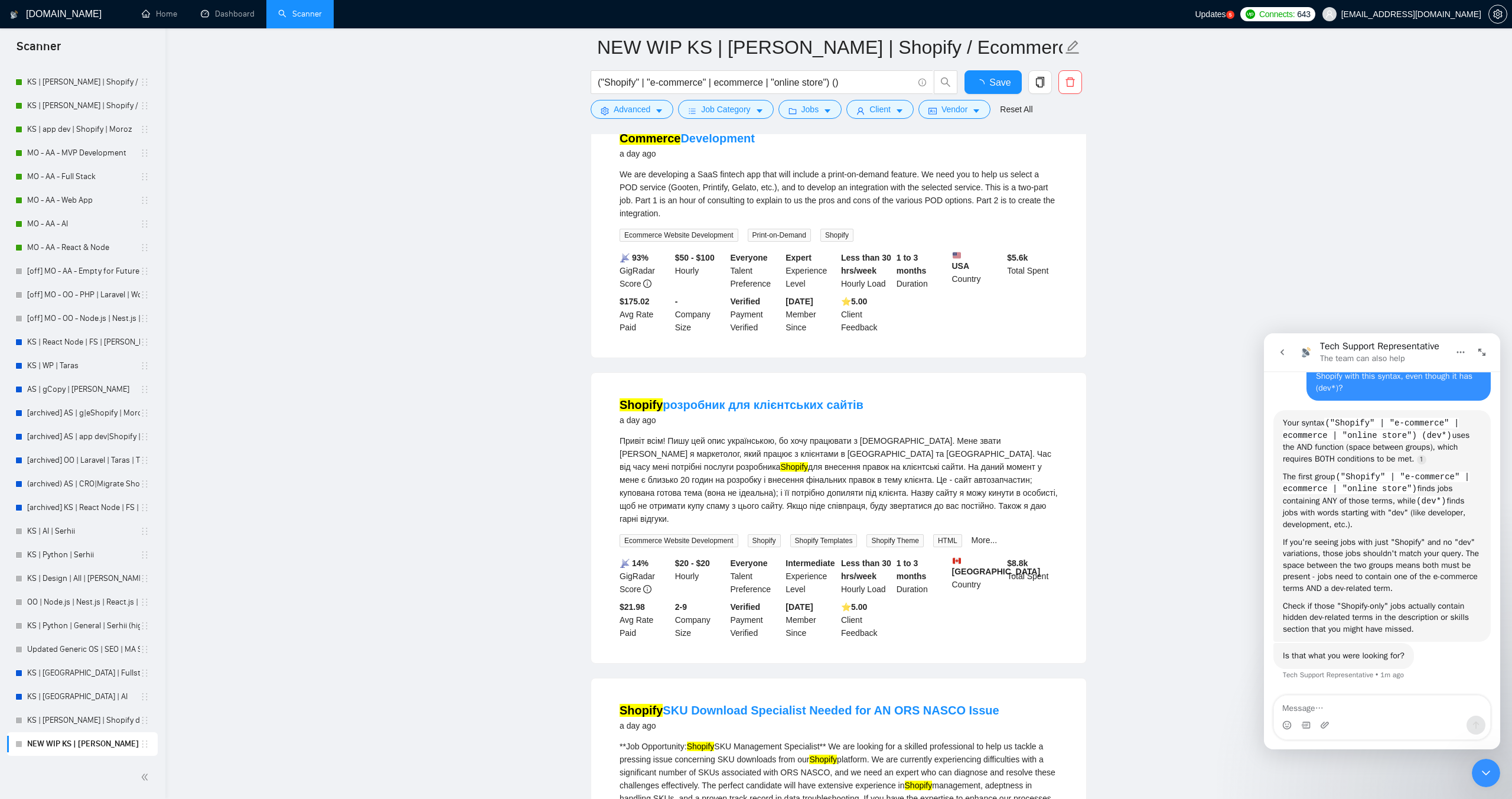 scroll, scrollTop: 1436, scrollLeft: 0, axis: vertical 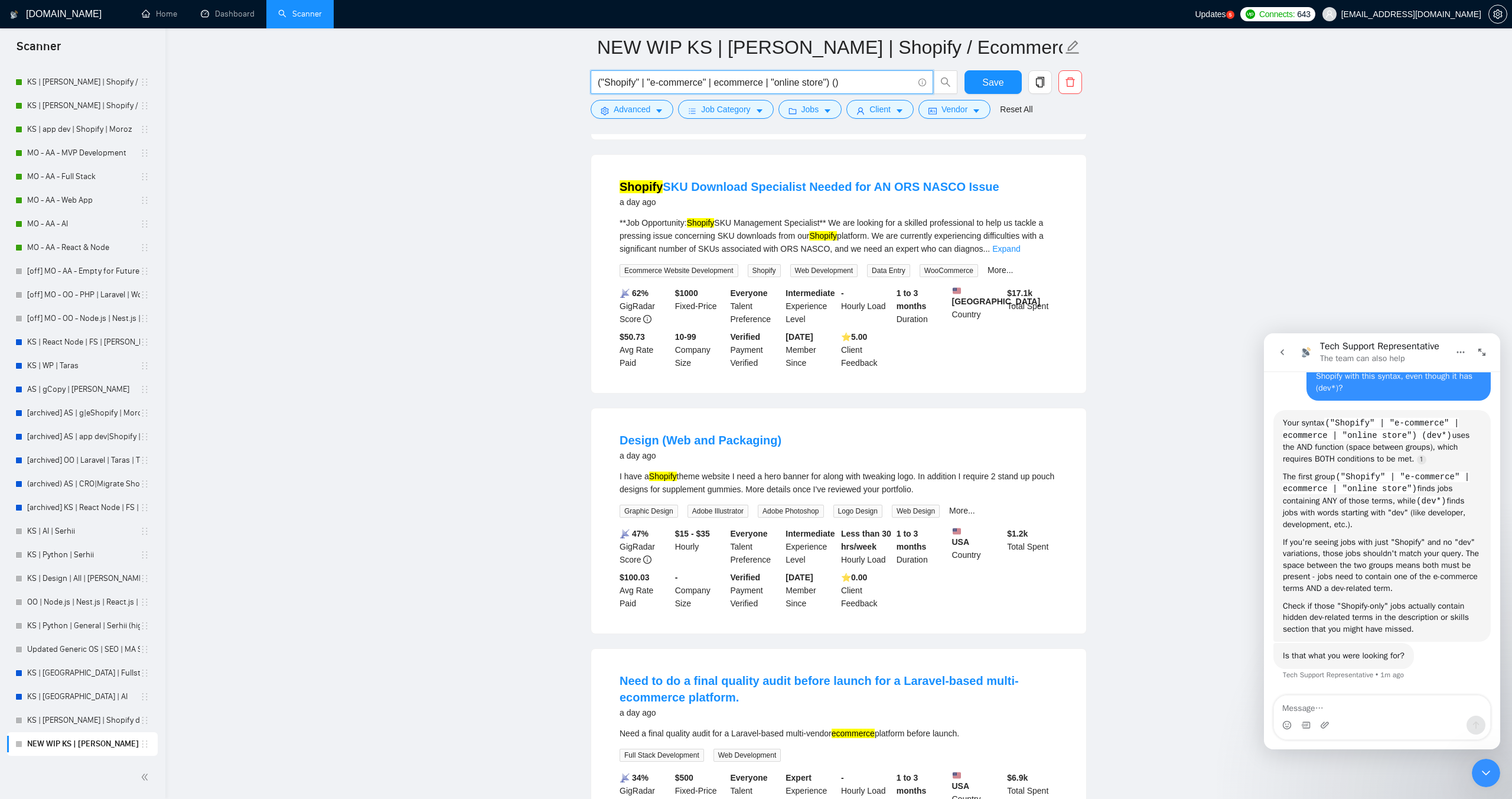 drag, startPoint x: 861, startPoint y: 82, endPoint x: 843, endPoint y: 82, distance: 18 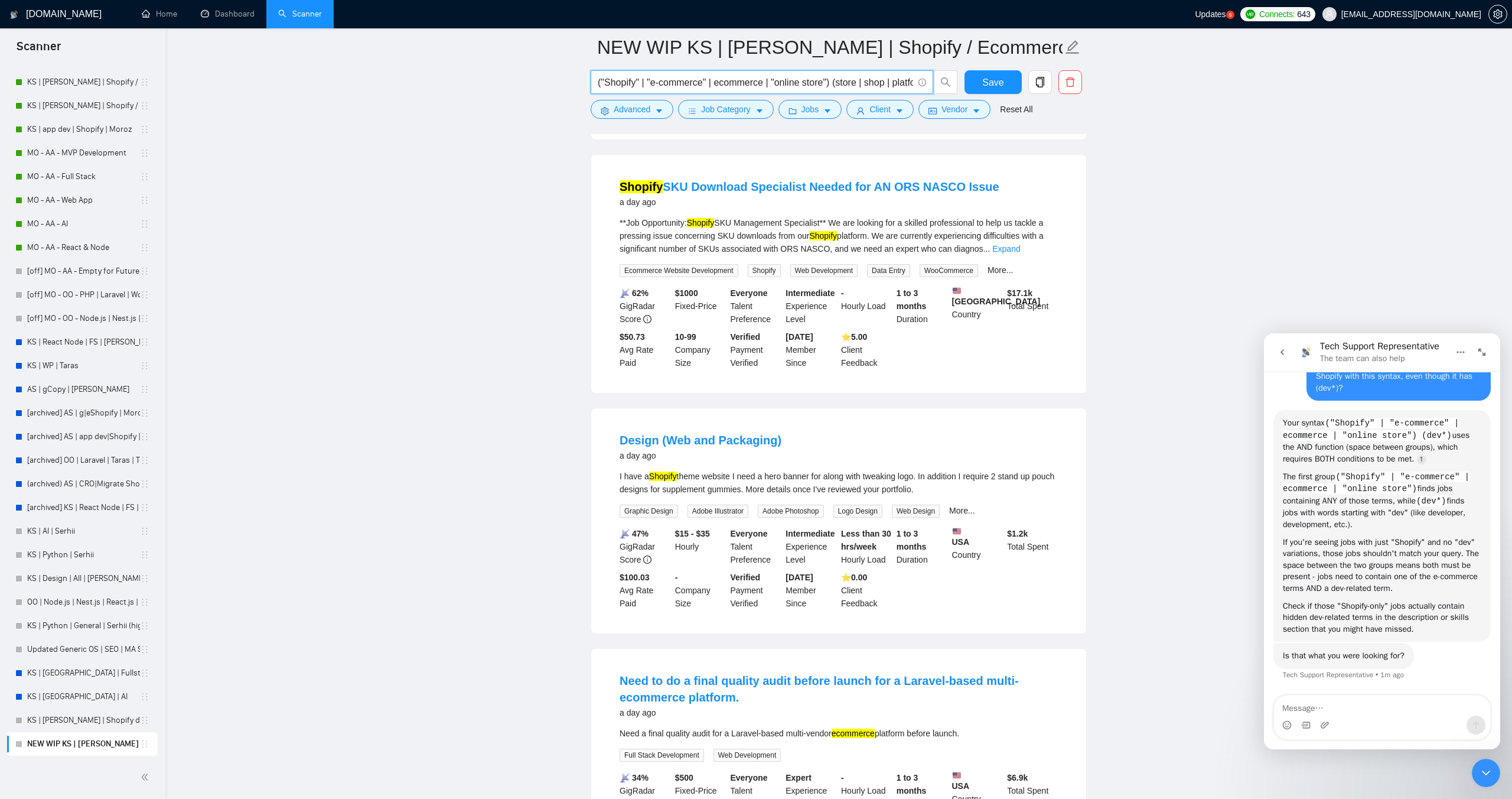 scroll, scrollTop: 0, scrollLeft: 282, axis: horizontal 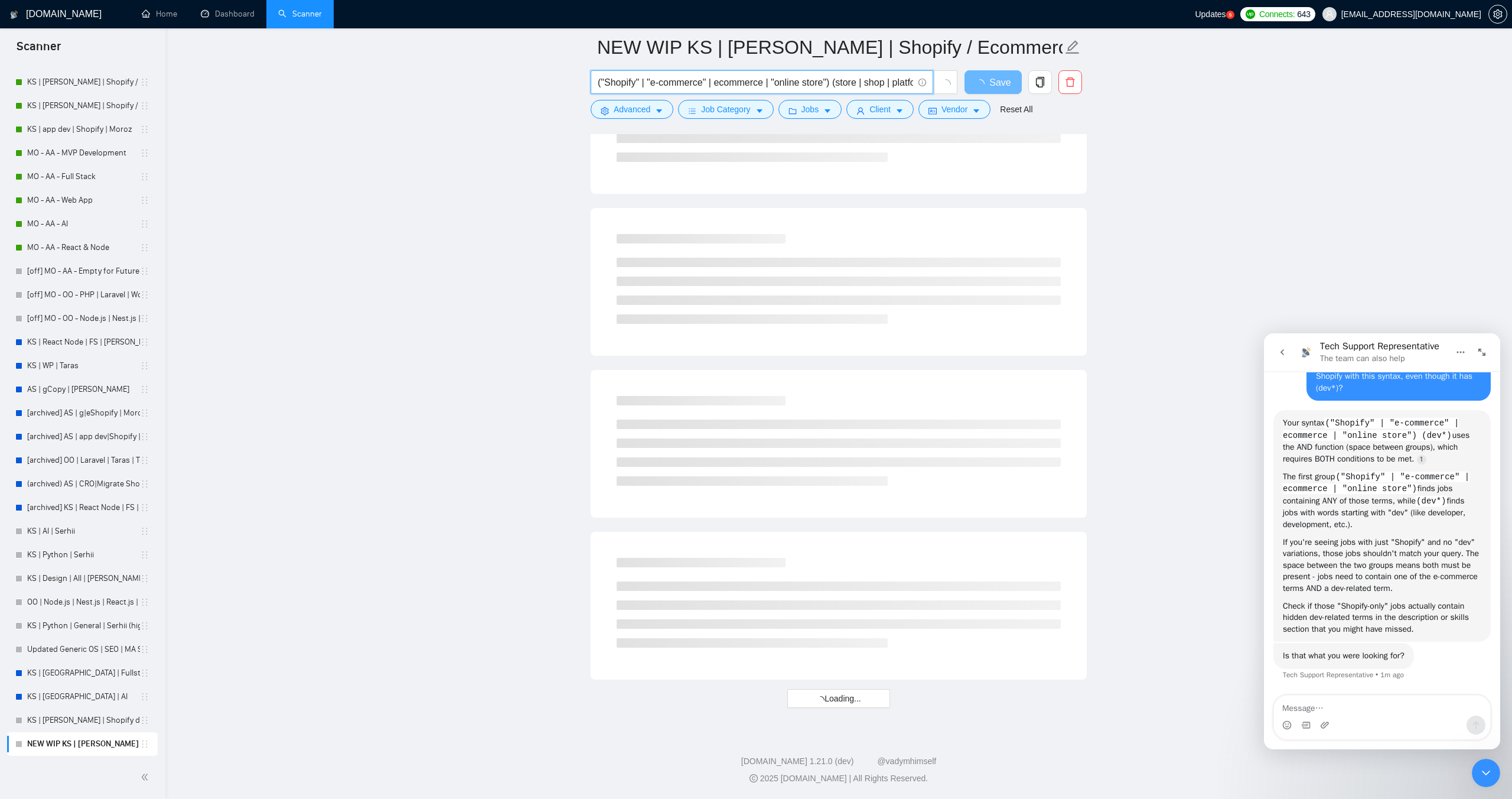 drag, startPoint x: 702, startPoint y: 85, endPoint x: 699, endPoint y: 67, distance: 18.248288 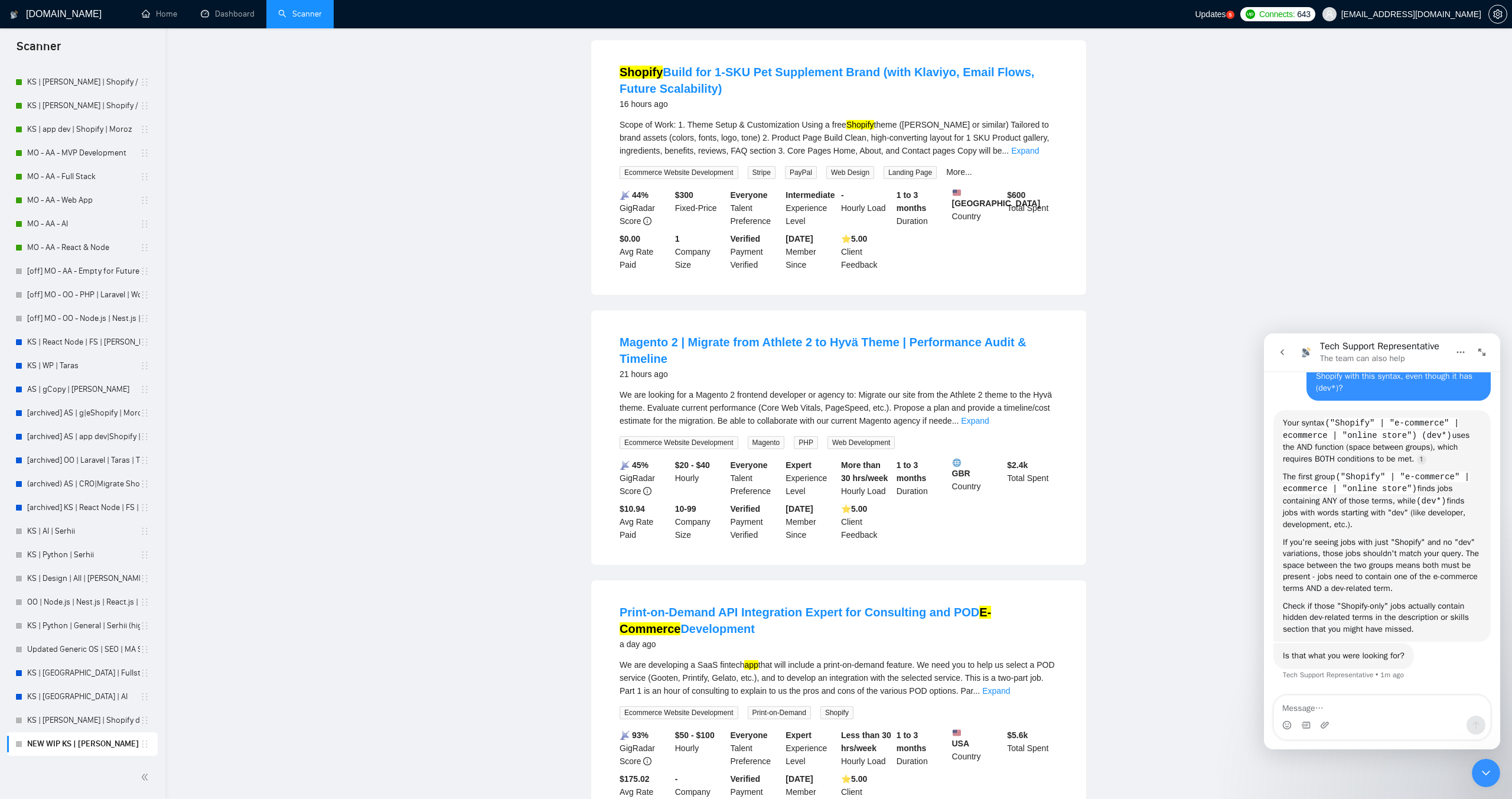 scroll, scrollTop: 0, scrollLeft: 0, axis: both 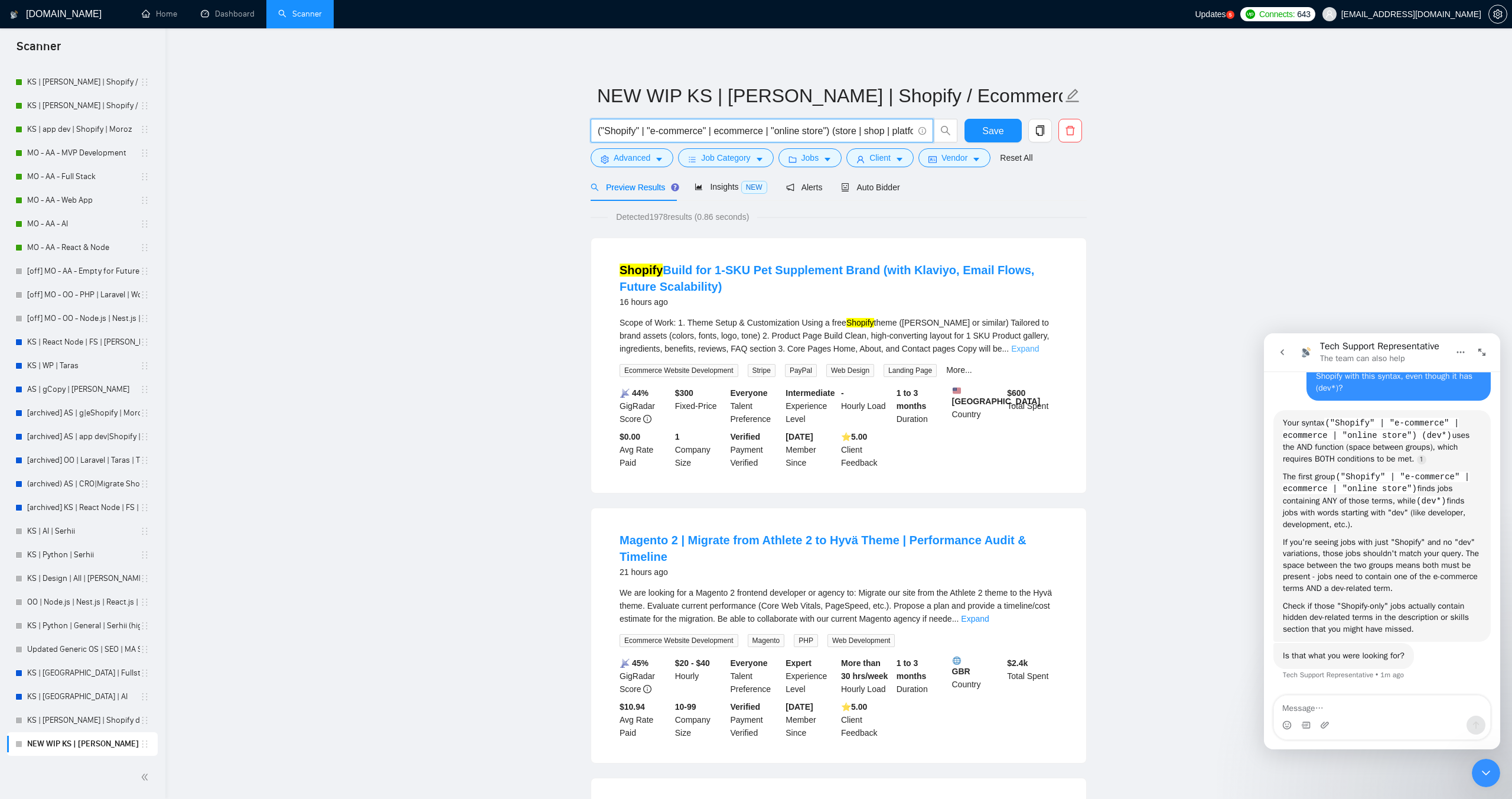 type on "("Shopify" | "e-commerce" | ecommerce | "online store") (store | shop | platform | website | app* | "web app" | plugin* | solution* | workflow*)" 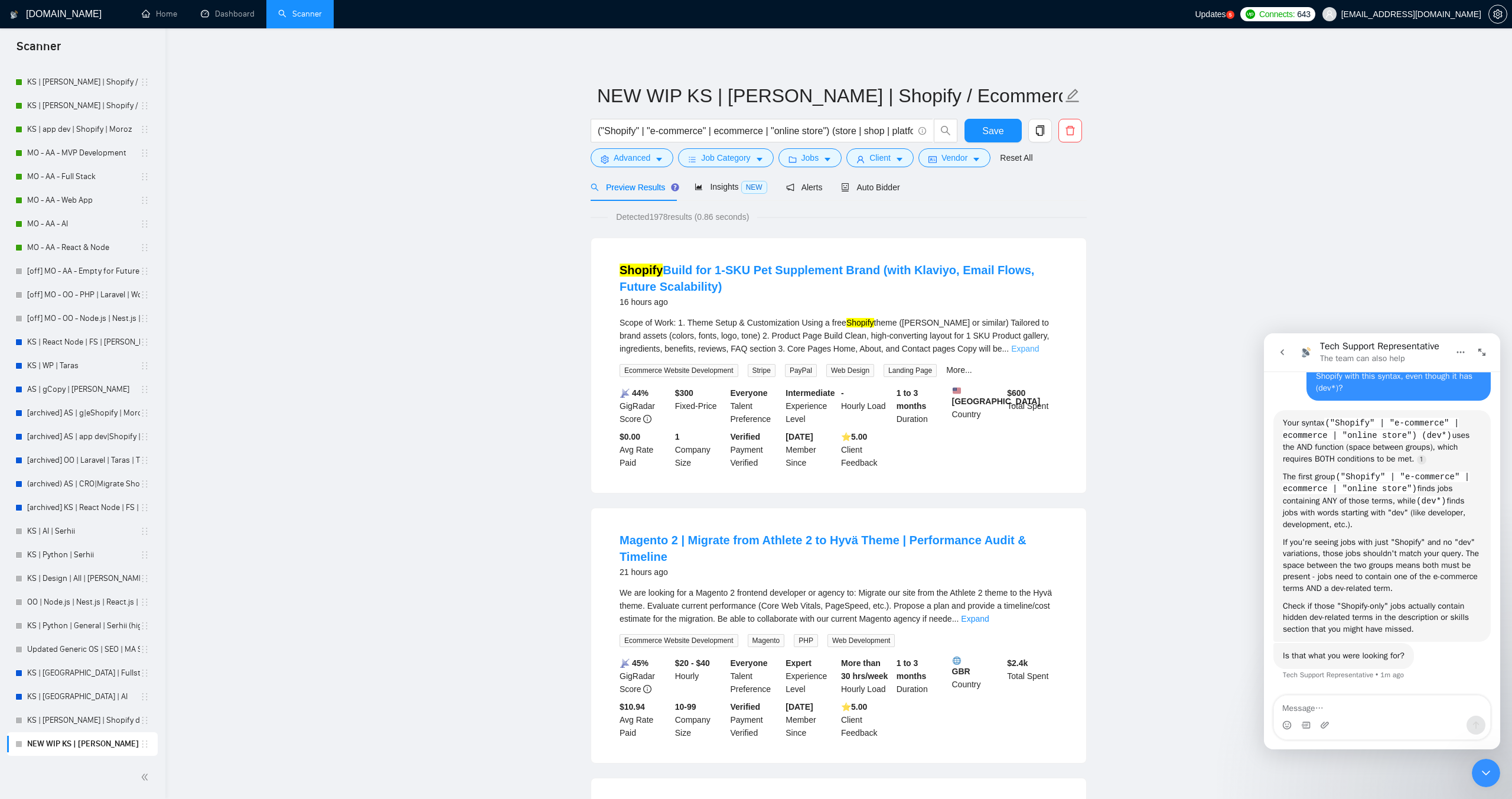 click on "Expand" at bounding box center [1025, 349] 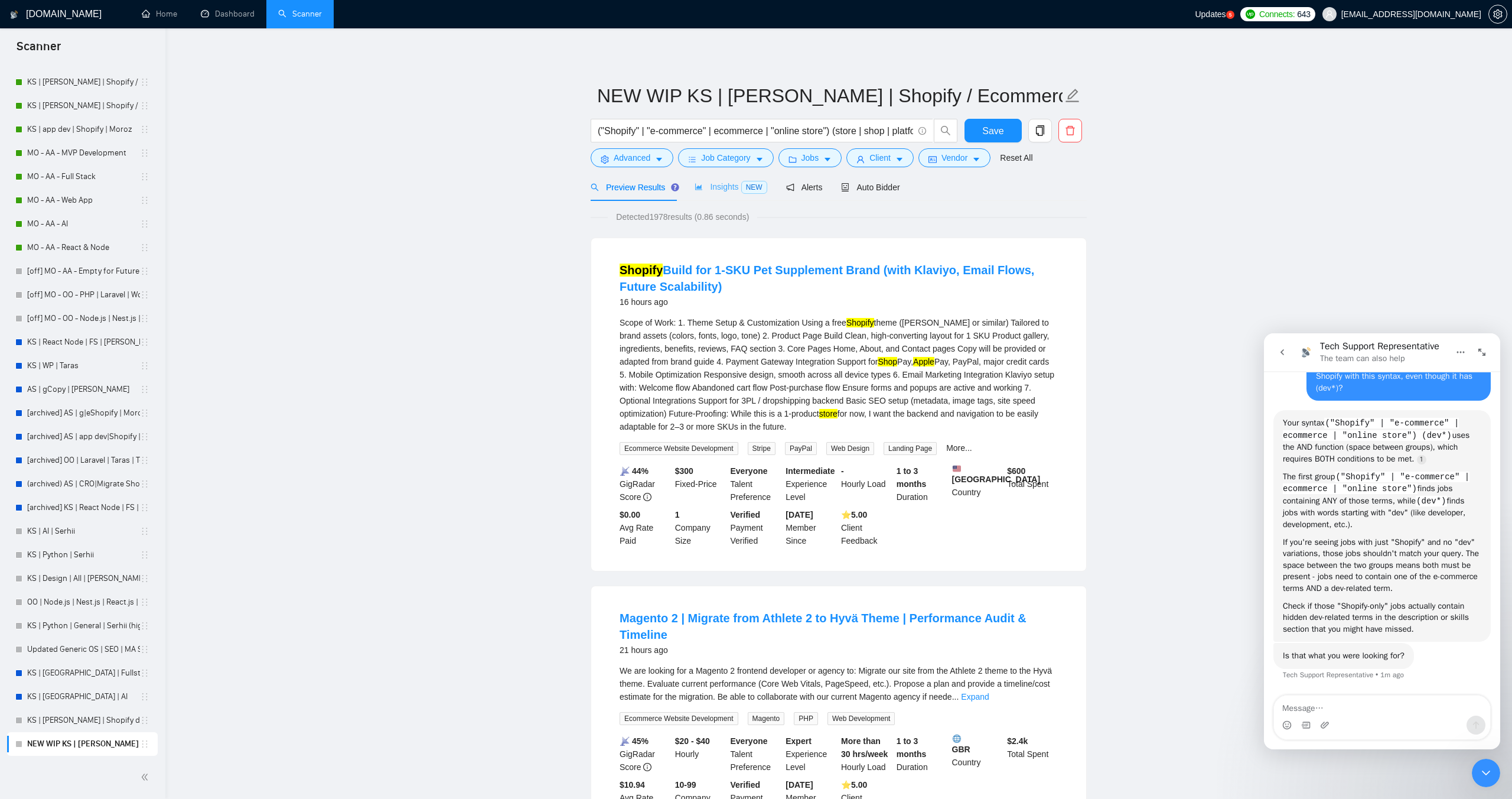 click on "Insights NEW" at bounding box center [731, 187] 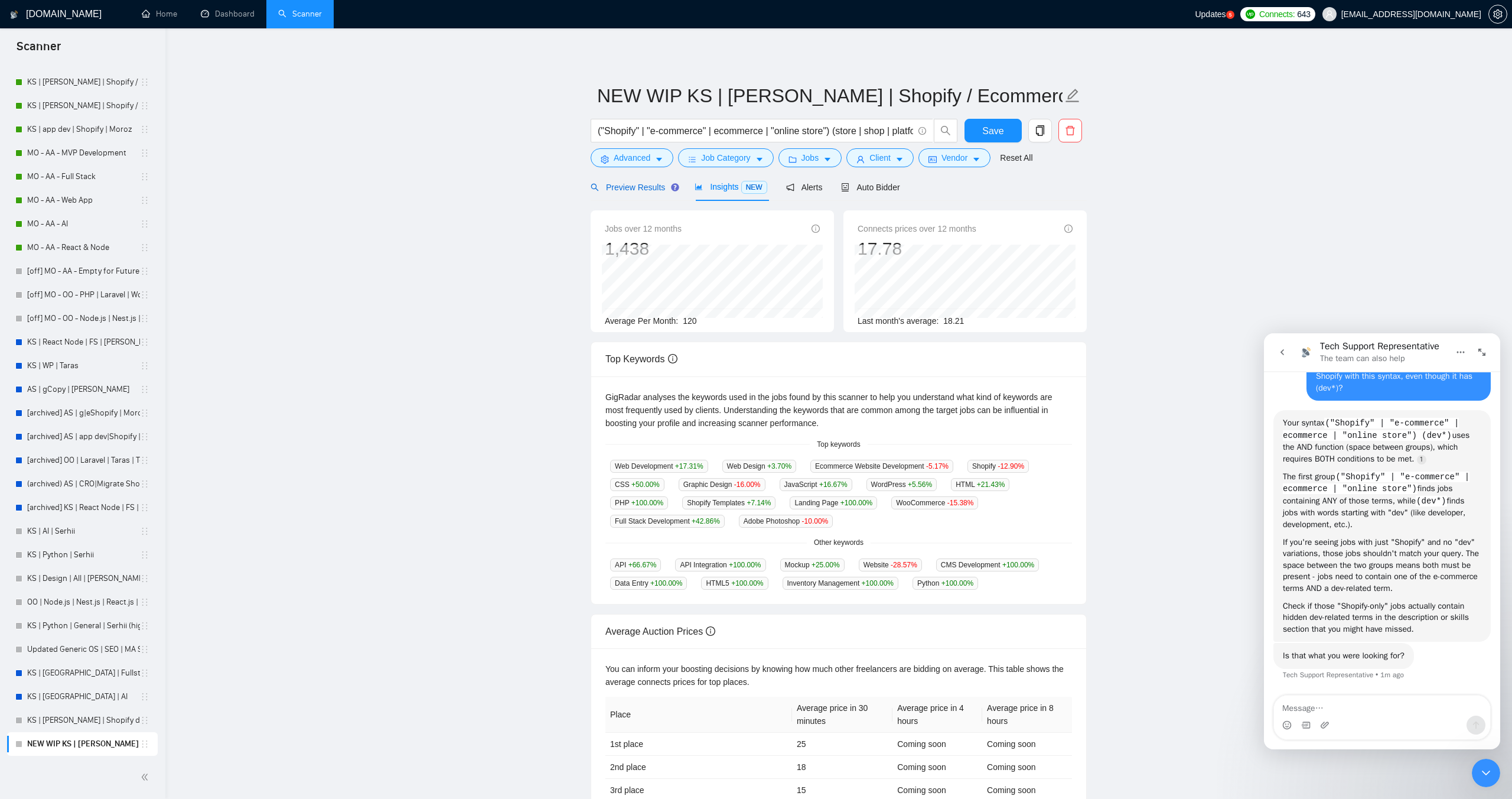 click on "Preview Results" at bounding box center [633, 187] 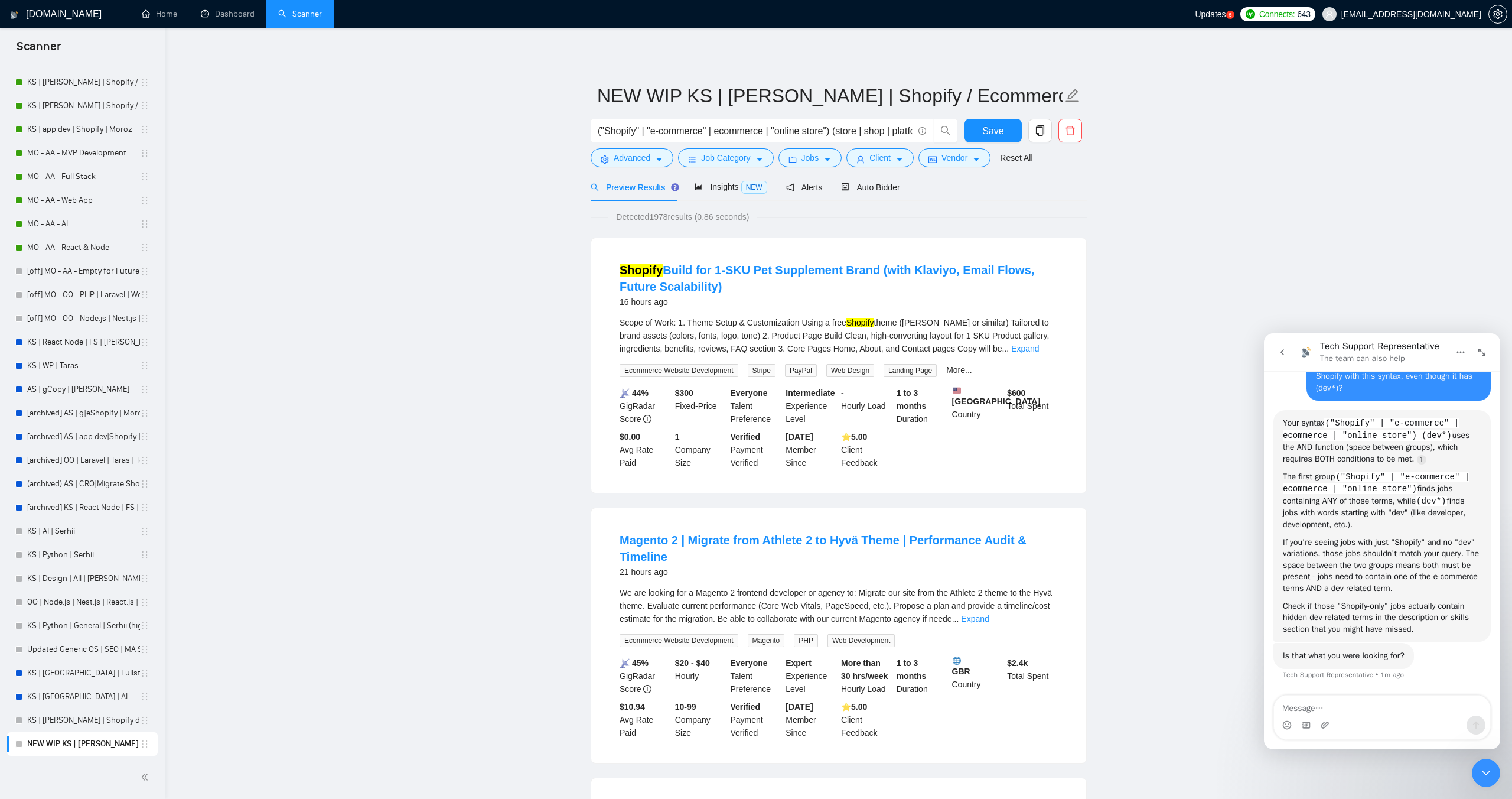 scroll, scrollTop: 106, scrollLeft: 0, axis: vertical 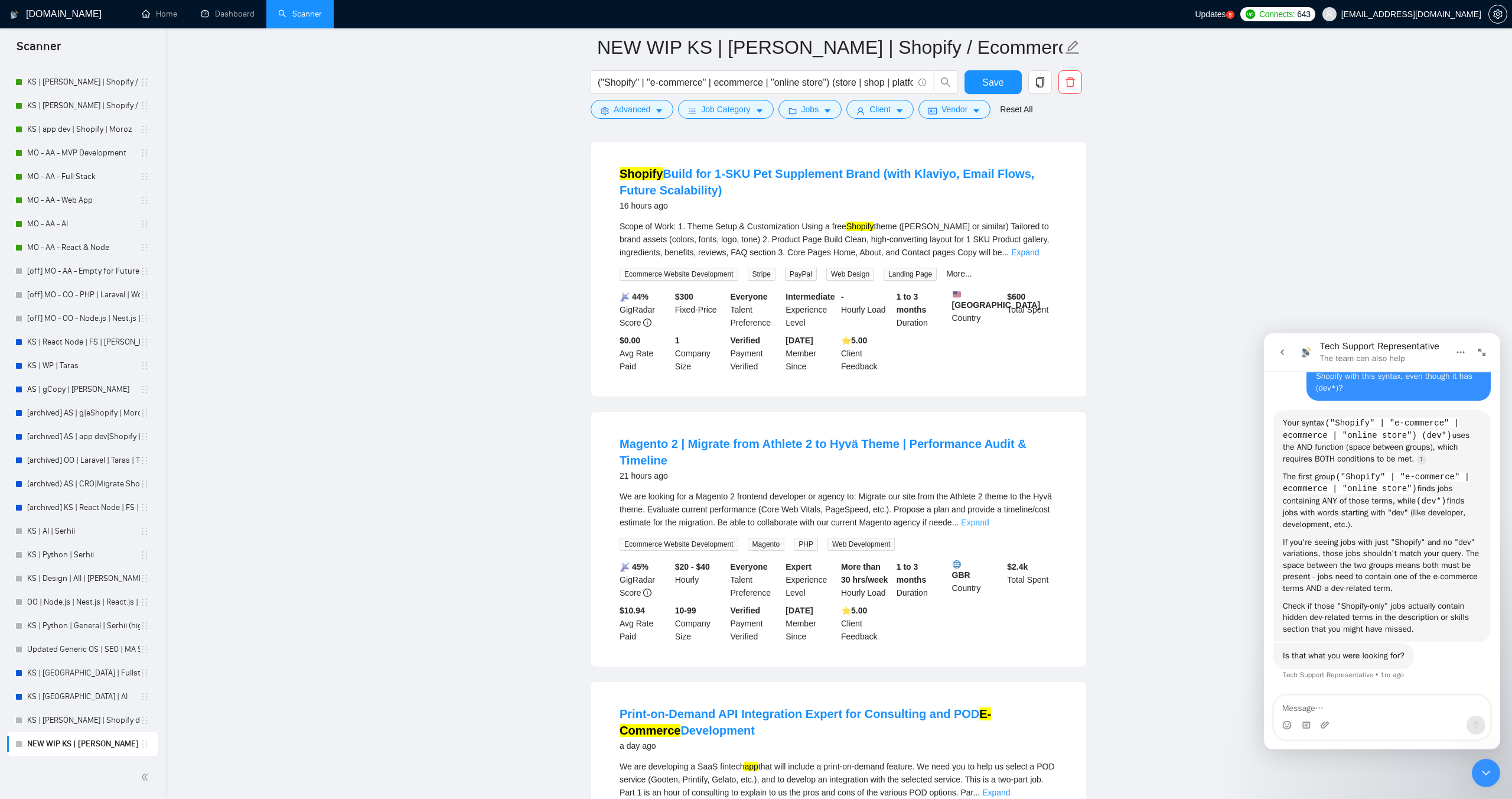 click on "Expand" at bounding box center [975, 522] 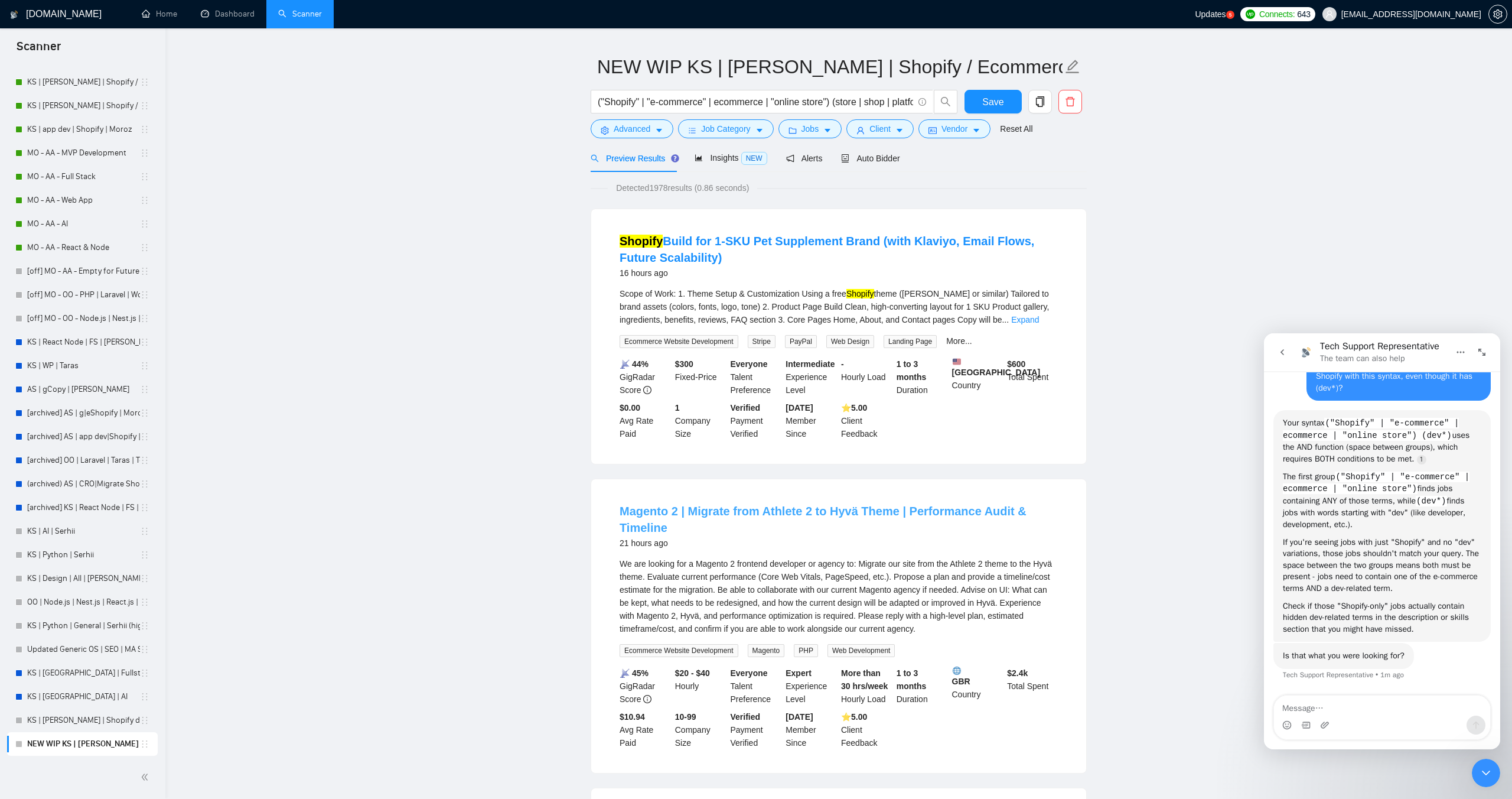 scroll, scrollTop: 0, scrollLeft: 0, axis: both 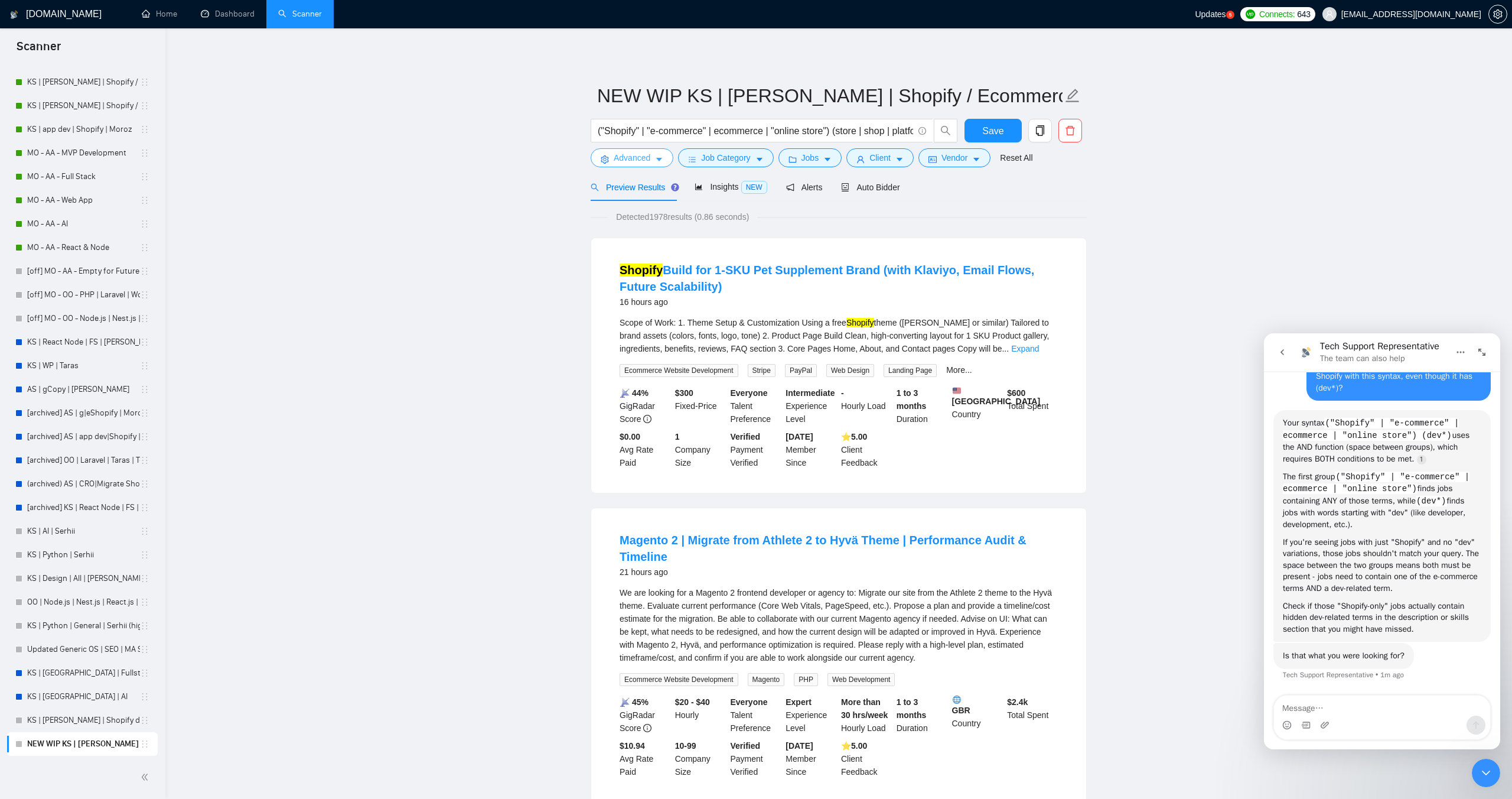 click on "Advanced" at bounding box center [632, 158] 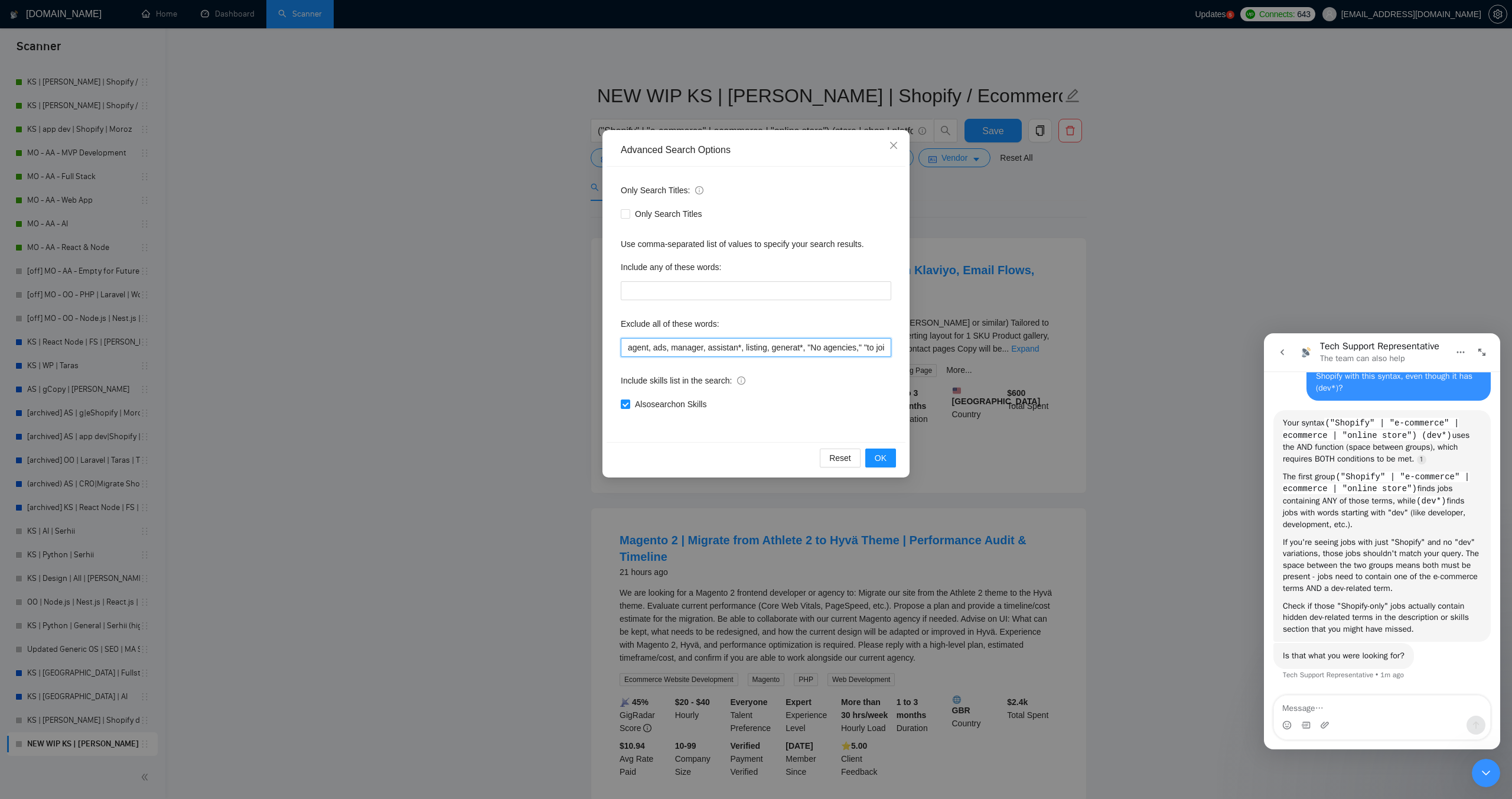 click on "agent, ads, manager, assistan*, listing, generat*, "No agencies," "to join our team," "part of a team," "join us," "agency environment," "won't be recruiting agencies," "agencies not to apply," CV, resume, "No agency," "No Agencies," "Individual only," "Ability to work independently," "The ideal candidate," "individual to," "individual who," "to join our team," "No agencies please," "(No agencies please)," "Candidate Interviewing," "Candidate Interview Consulting," "this job is not open to teams," "this job is not open to agency," "this job is not open to companies," "NO AGENCY," "Freelancers Only," "NOT AGENCY," "no agency," "no agencies," "individual only," "freelancers only," "No Agencies!," "independent contractors only," "***Freelancers Only," "/Freelancers Only," ".Freelancers Only," ",Freelancers Only."" at bounding box center [756, 347] 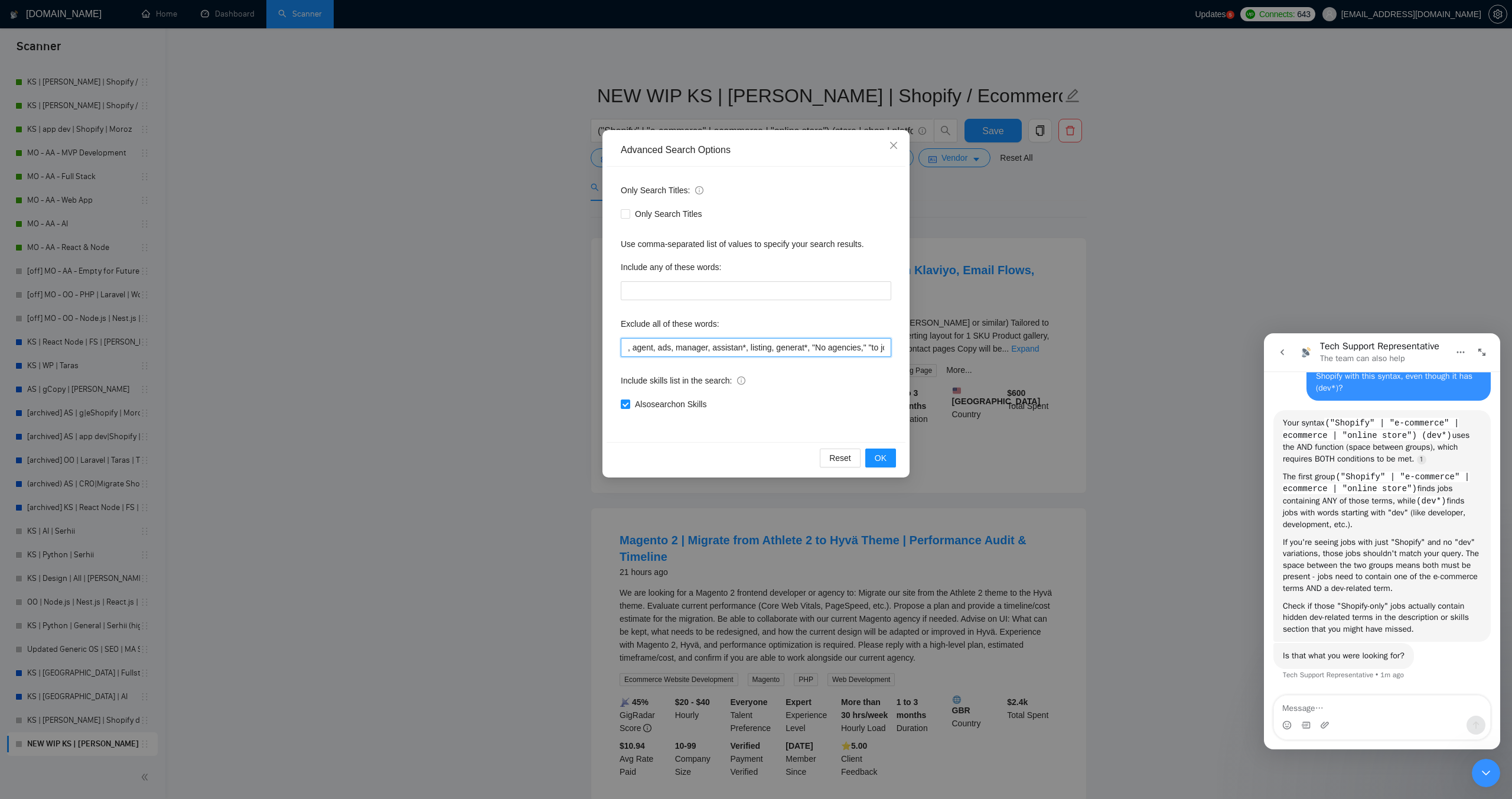 click on ", agent, ads, manager, assistan*, listing, generat*, "No agencies," "to join our team," "part of a team," "join us," "agency environment," "won't be recruiting agencies," "agencies not to apply," CV, resume, "No agency," "No Agencies," "Individual only," "Ability to work independently," "The ideal candidate," "individual to," "individual who," "to join our team," "No agencies please," "(No agencies please)," "Candidate Interviewing," "Candidate Interview Consulting," "this job is not open to teams," "this job is not open to agency," "this job is not open to companies," "NO AGENCY," "Freelancers Only," "NOT AGENCY," "no agency," "no agencies," "individual only," "freelancers only," "No Agencies!," "independent contractors only," "***Freelancers Only," "/Freelancers Only," ".Freelancers Only," ",Freelancers Only."" at bounding box center (756, 347) 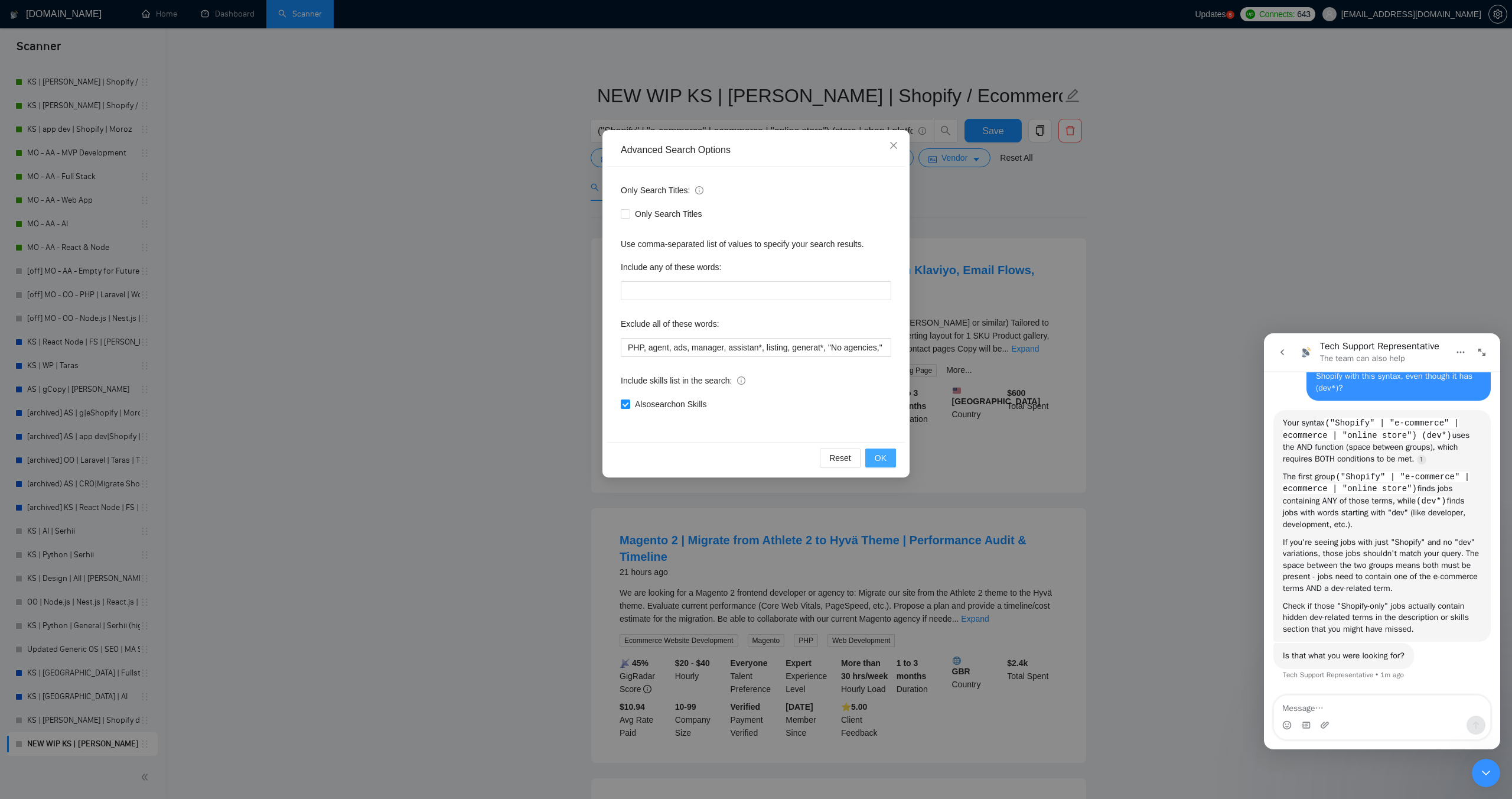 click on "OK" at bounding box center [881, 458] 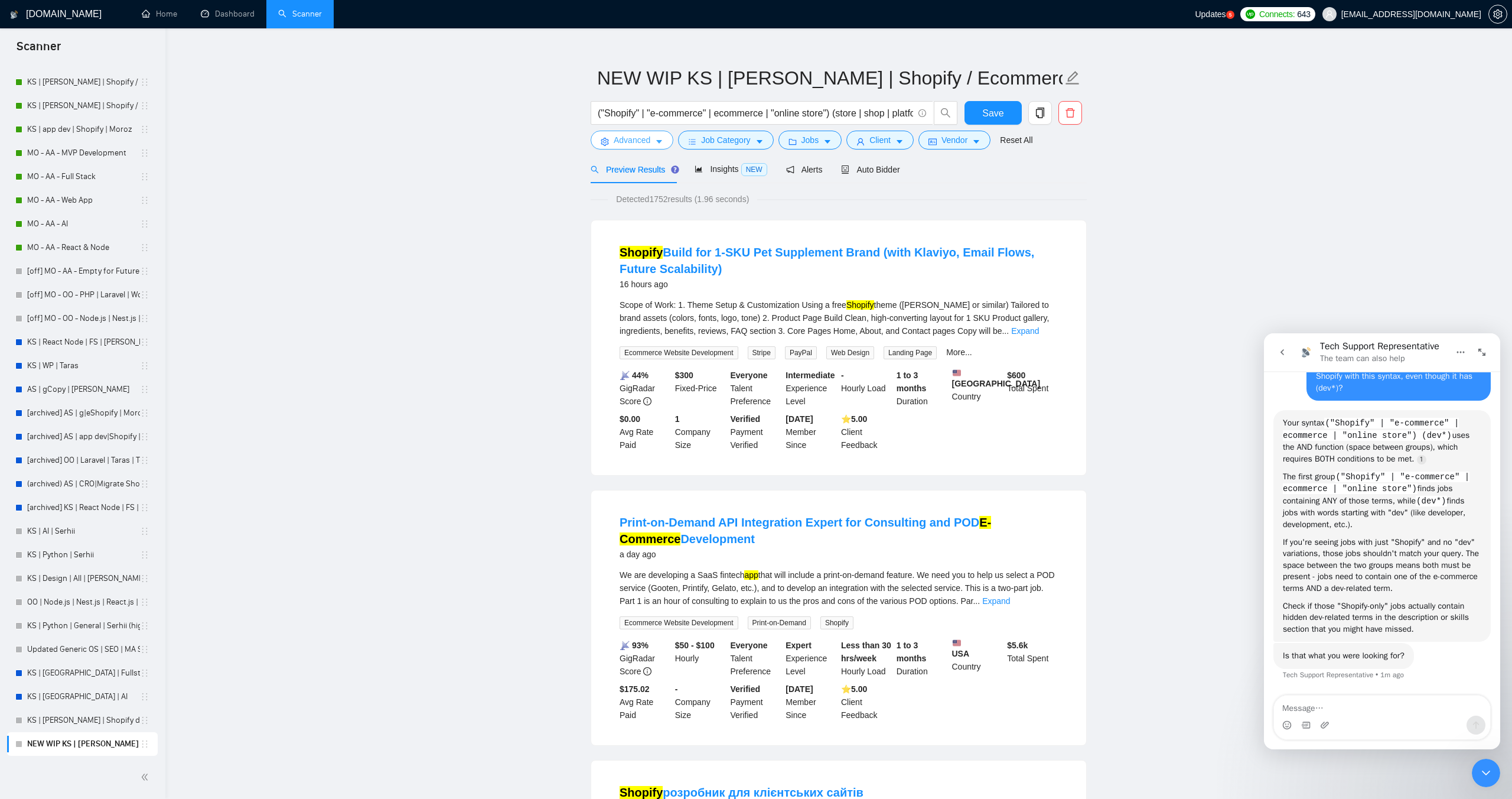 scroll, scrollTop: 0, scrollLeft: 0, axis: both 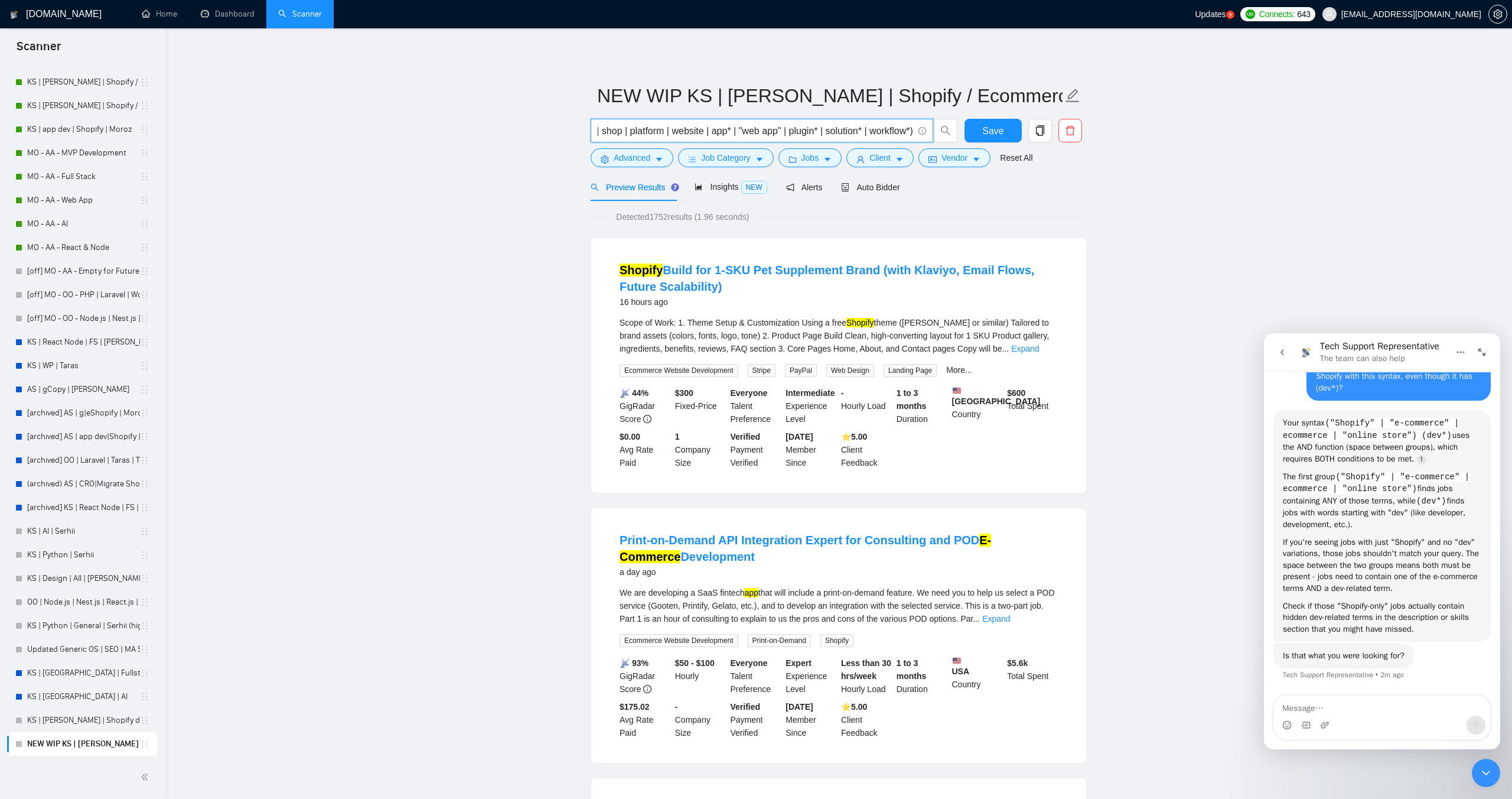 drag, startPoint x: 854, startPoint y: 128, endPoint x: 917, endPoint y: 128, distance: 63 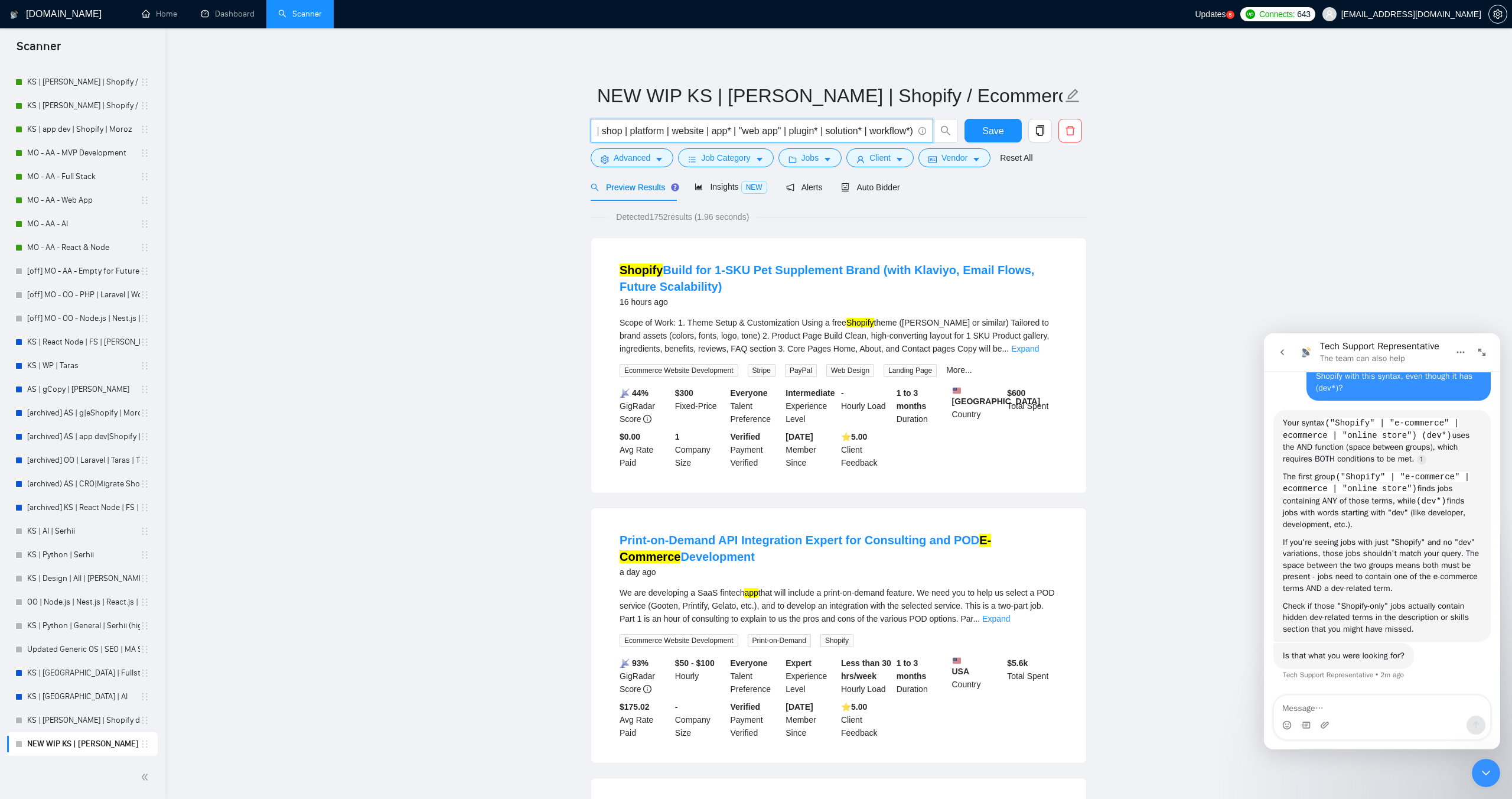 click on "("Shopify" | "e-commerce" | ecommerce | "online store") (store | shop | platform | website | app* | "web app" | plugin* | solution* | workflow*)" at bounding box center [762, 131] 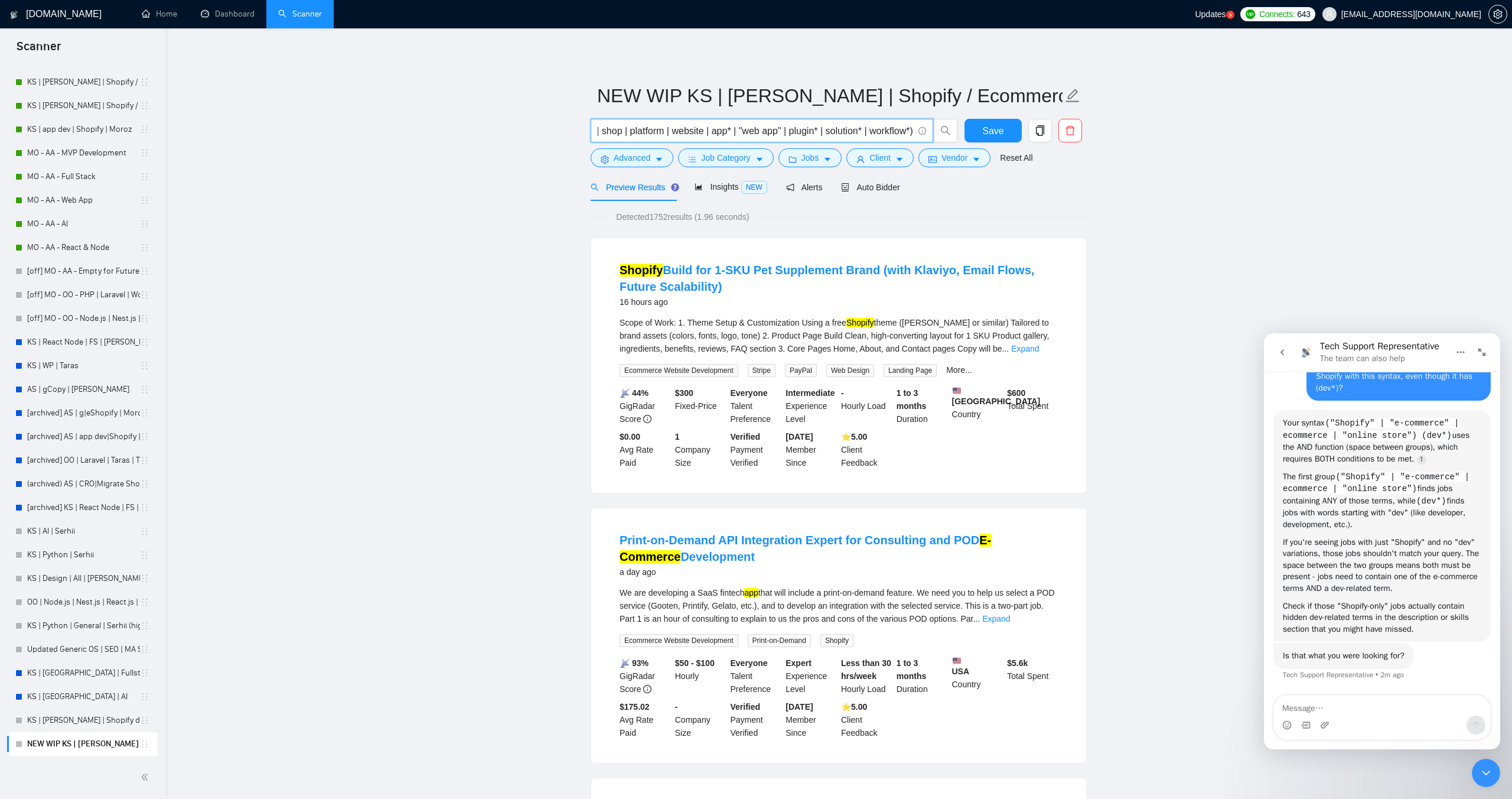 click on "Scope of Work:
1. Theme Setup & Customization
Using a free  Shopify  theme ([PERSON_NAME] or similar)
Tailored to brand assets (colors, fonts, logo, tone)
2. Product Page Build
Clean, high-converting layout for 1 SKU
Product gallery, ingredients, benefits, reviews, FAQ section
3. Core Pages
Home, About, and Contact pages
Copy will be  ... Expand" at bounding box center [839, 336] 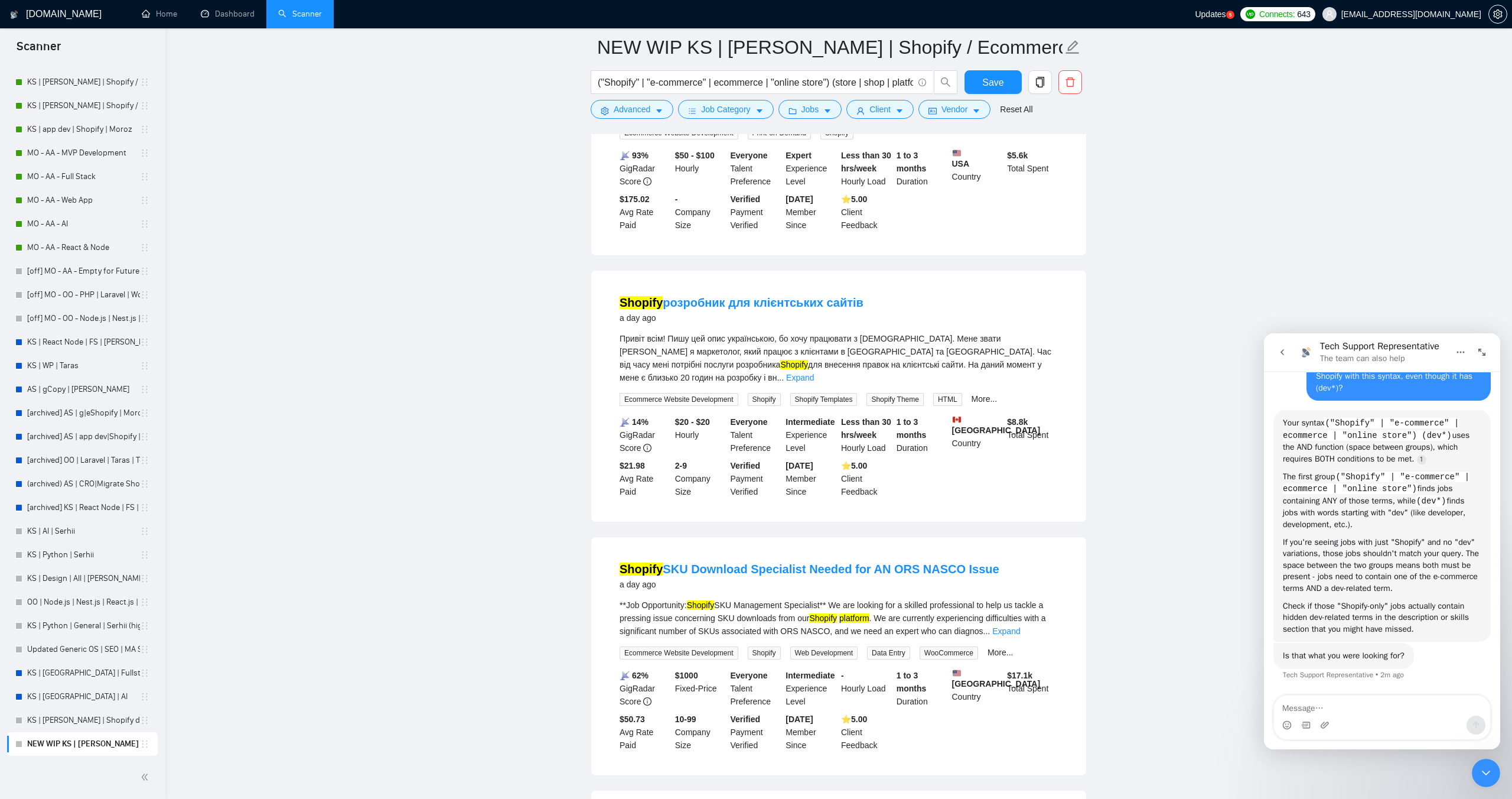 scroll, scrollTop: 527, scrollLeft: 0, axis: vertical 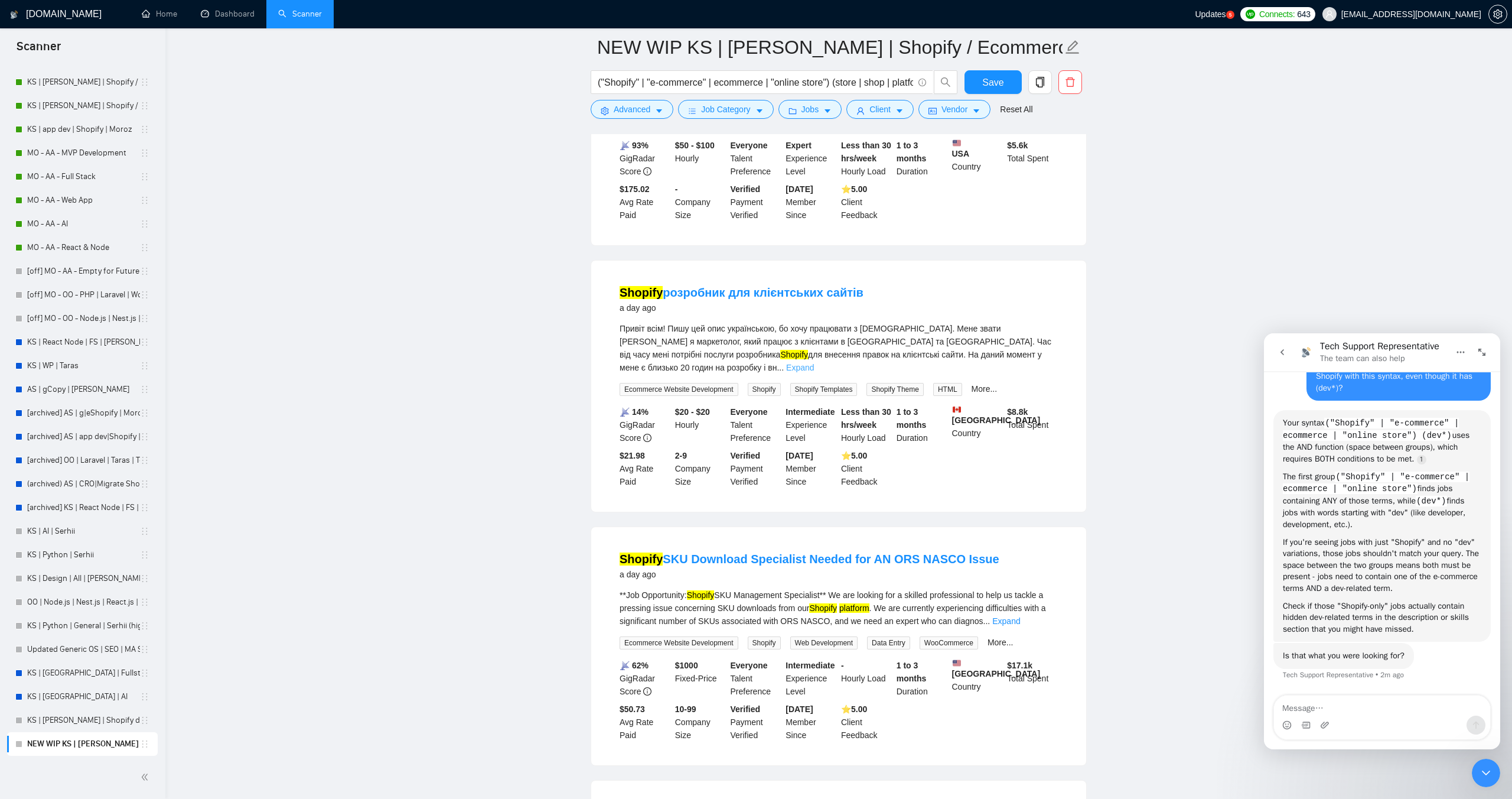 click on "Expand" at bounding box center [800, 368] 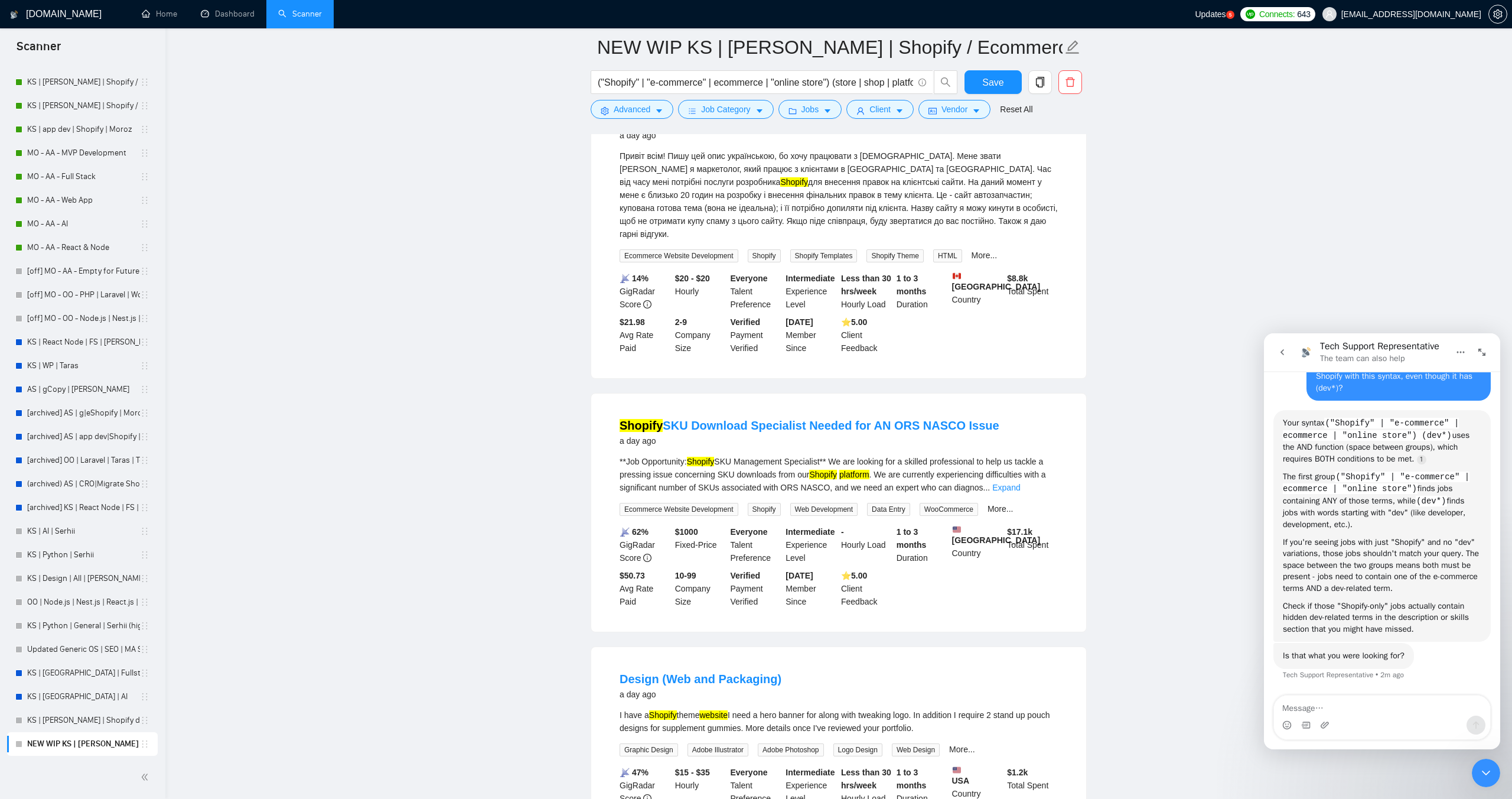 scroll, scrollTop: 881, scrollLeft: 0, axis: vertical 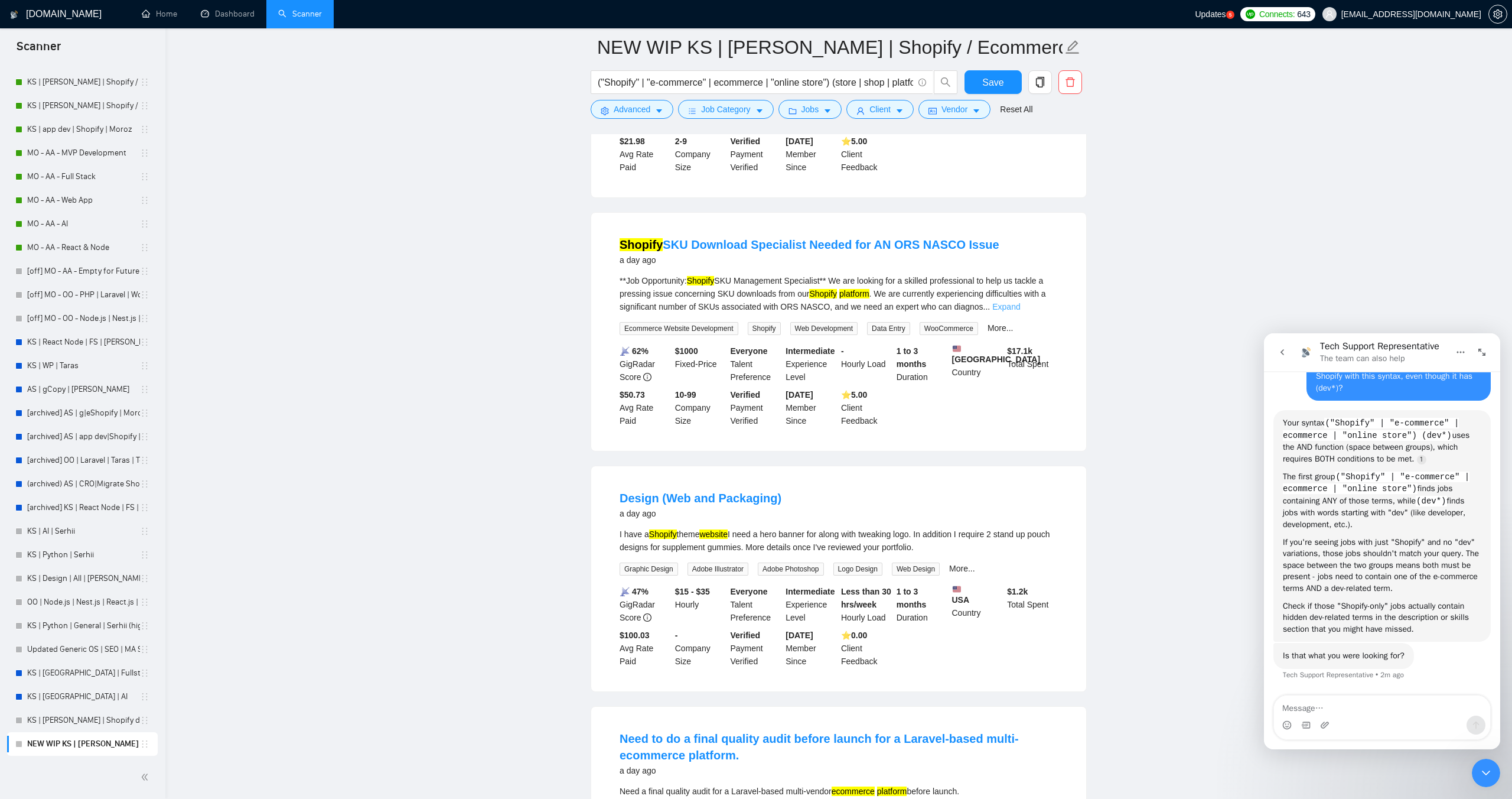 click on "Expand" at bounding box center (1006, 307) 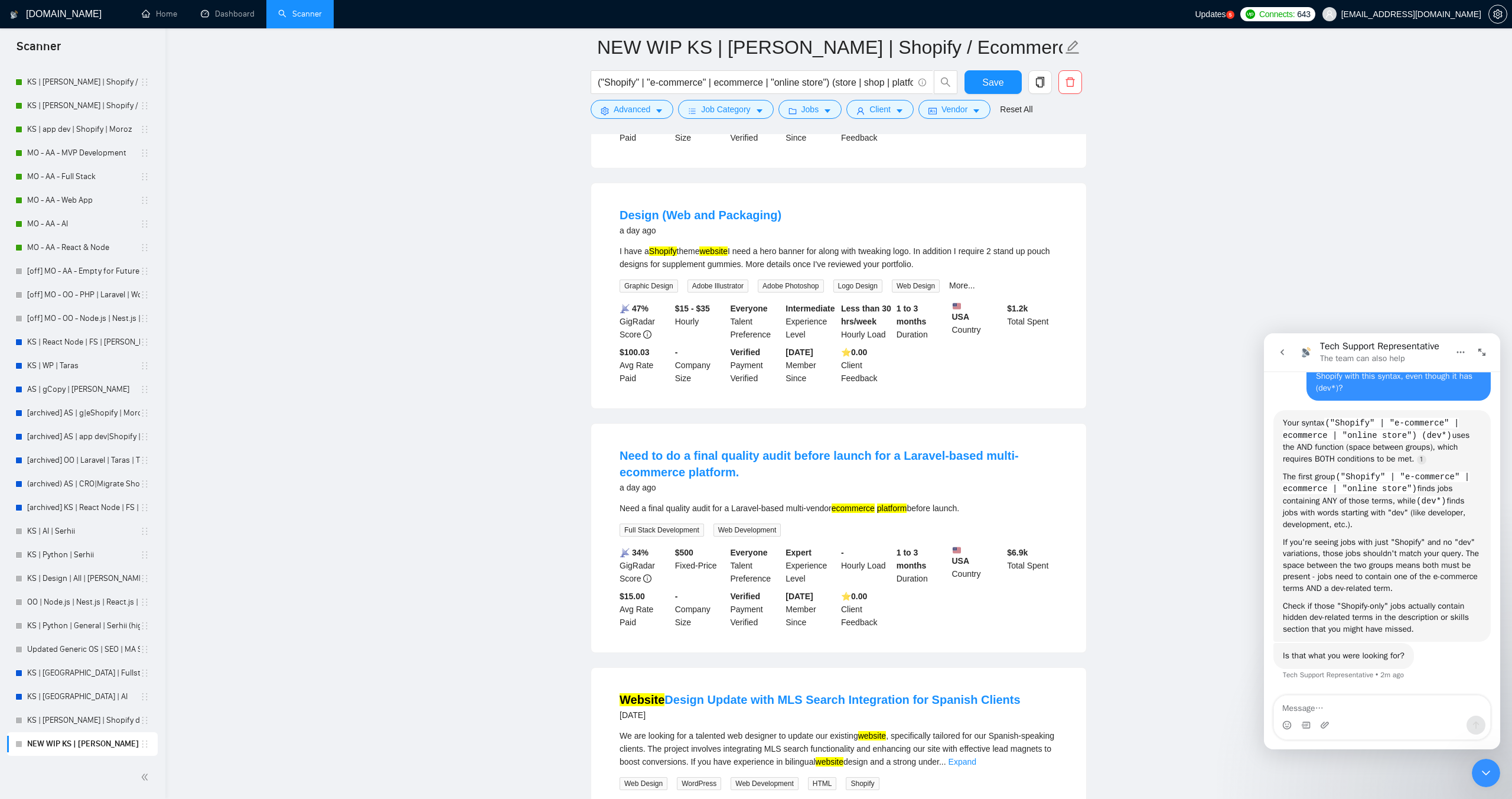 scroll, scrollTop: 1203, scrollLeft: 0, axis: vertical 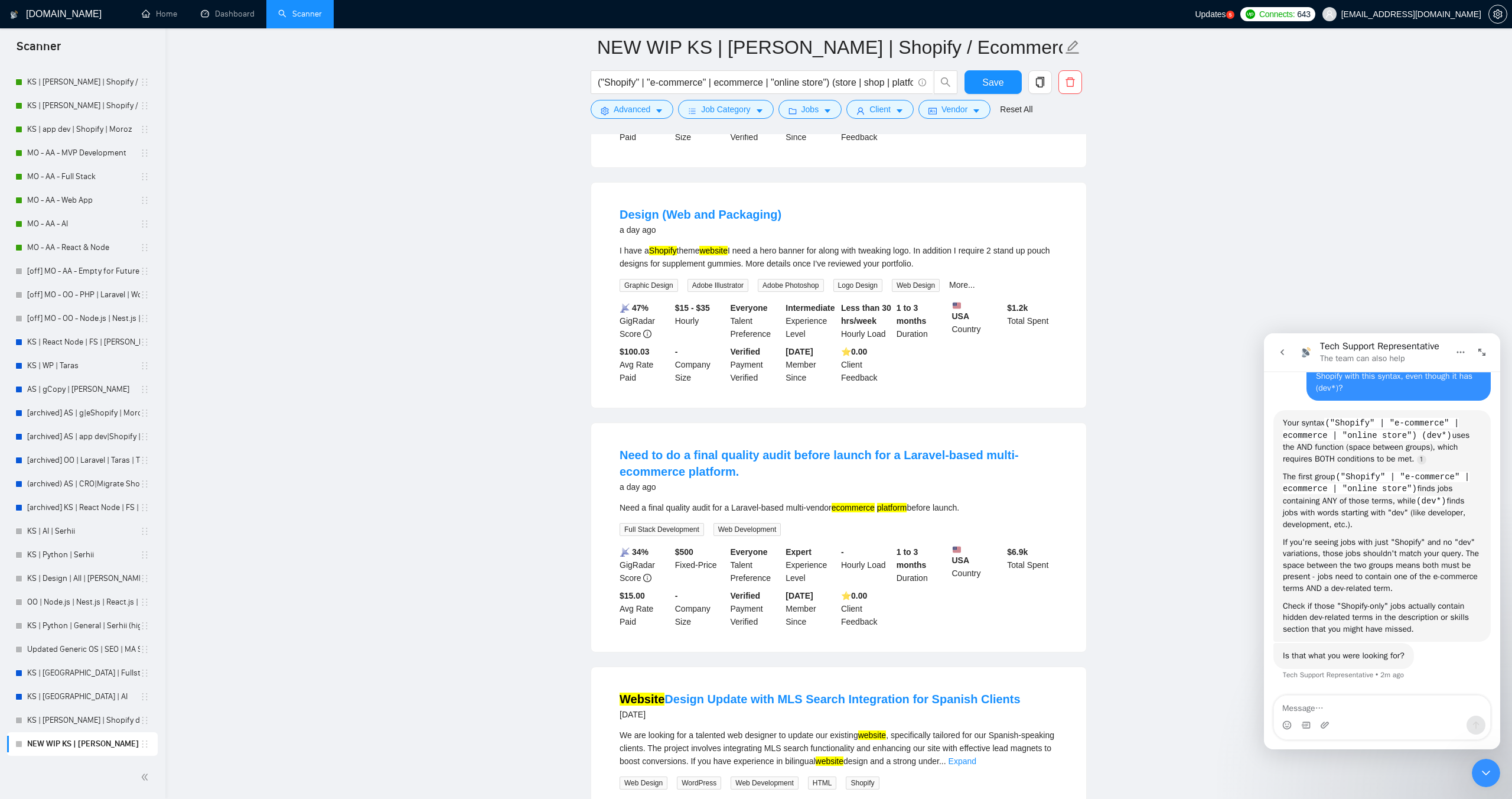 click on "I have a  Shopify  theme  website  I need a hero banner for along with tweaking logo.  In addition I require 2 stand up pouch designs for supplement gummies.
More details once I've reviewed your portfolio." at bounding box center (839, 257) 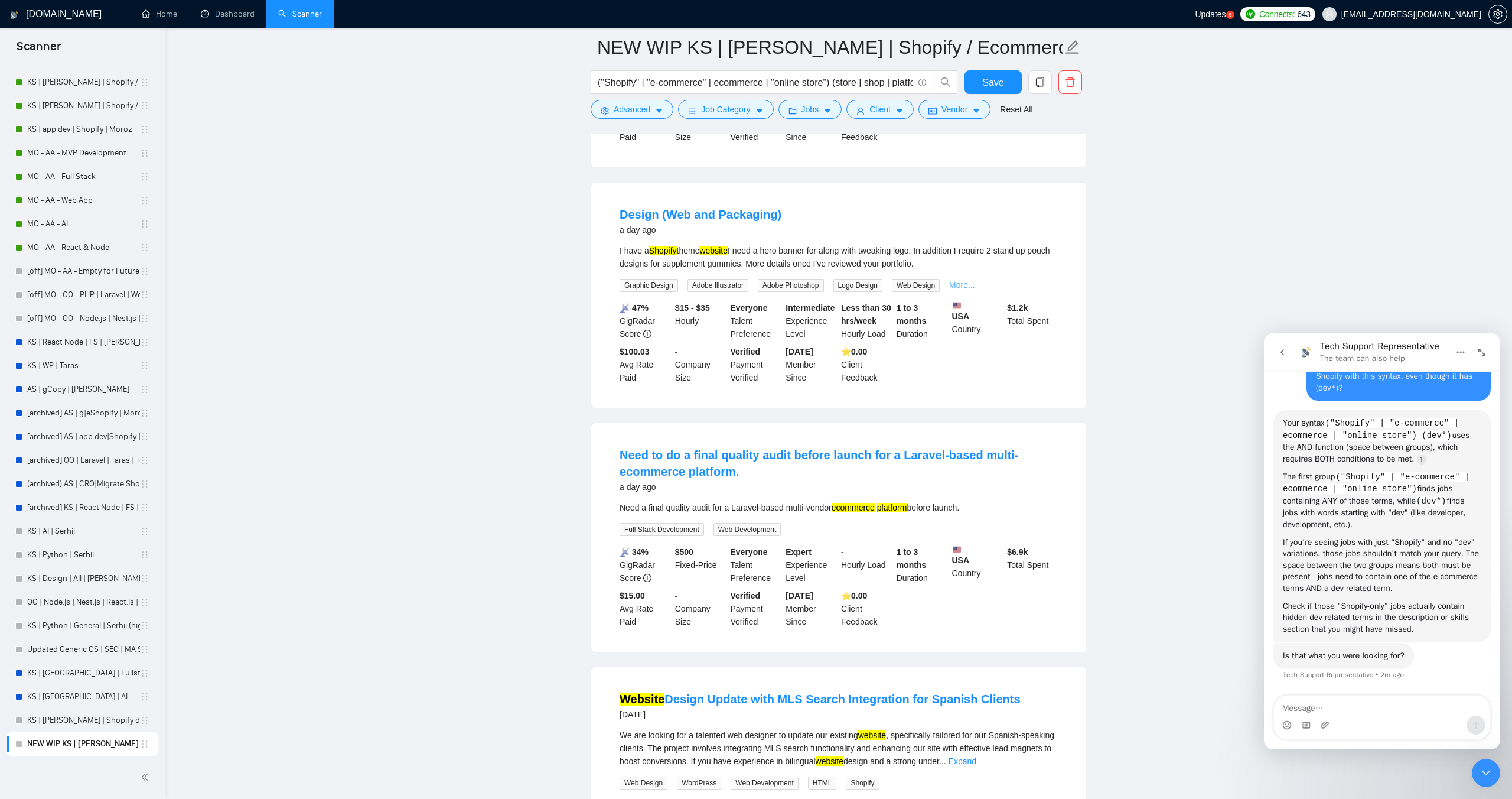click on "More..." at bounding box center [962, 285] 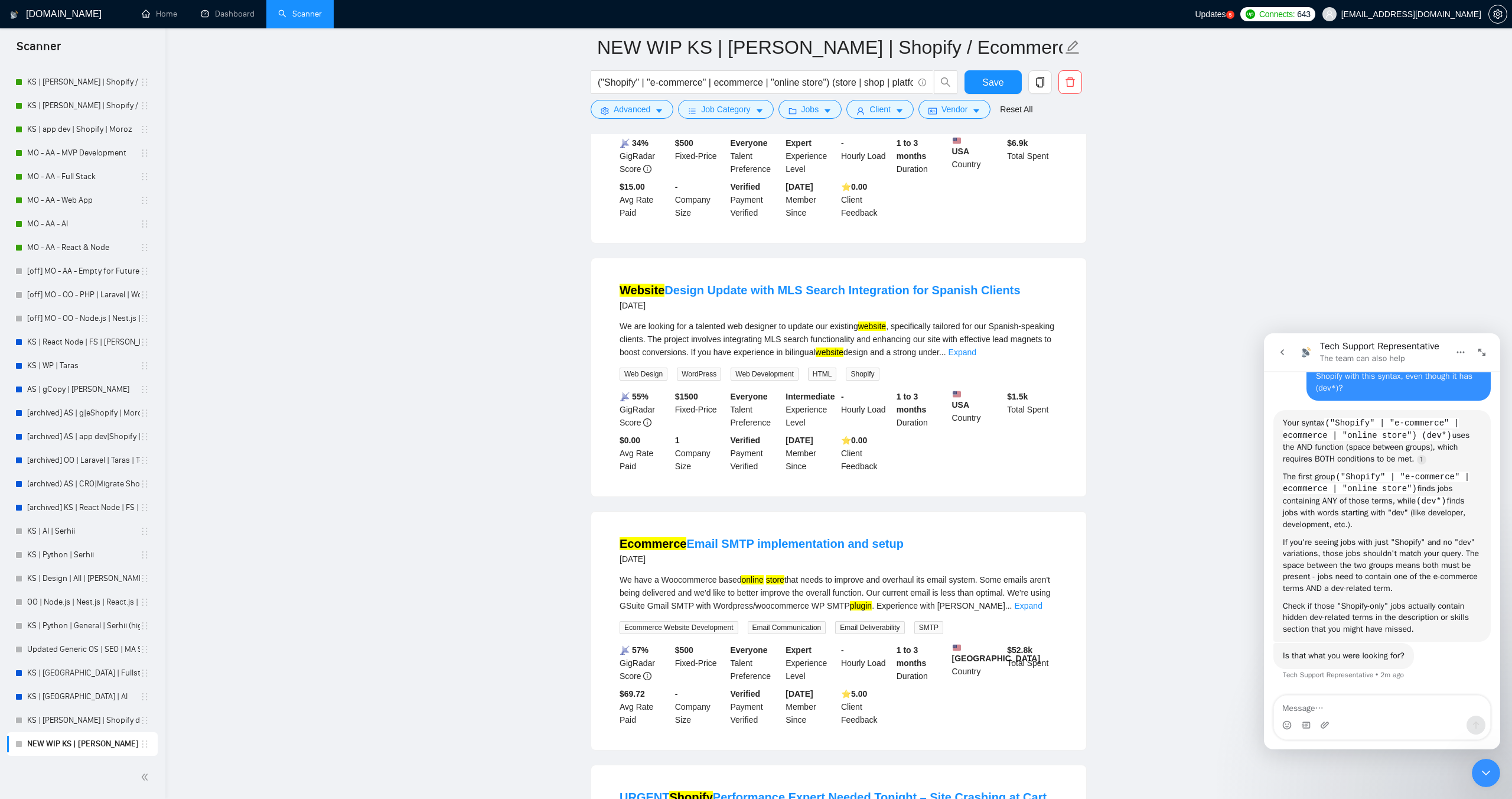 scroll, scrollTop: 1822, scrollLeft: 0, axis: vertical 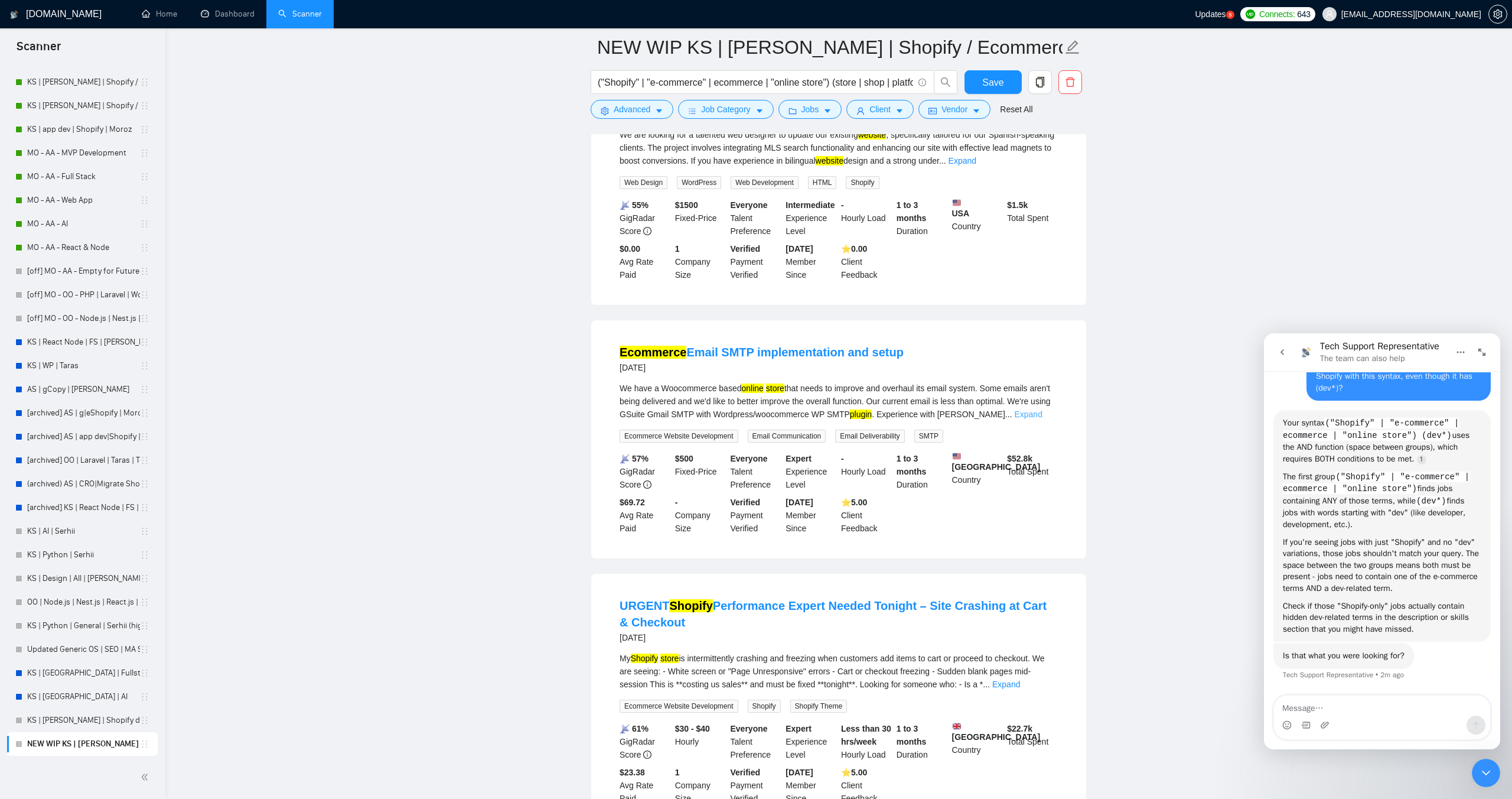 click on "Expand" at bounding box center (1028, 414) 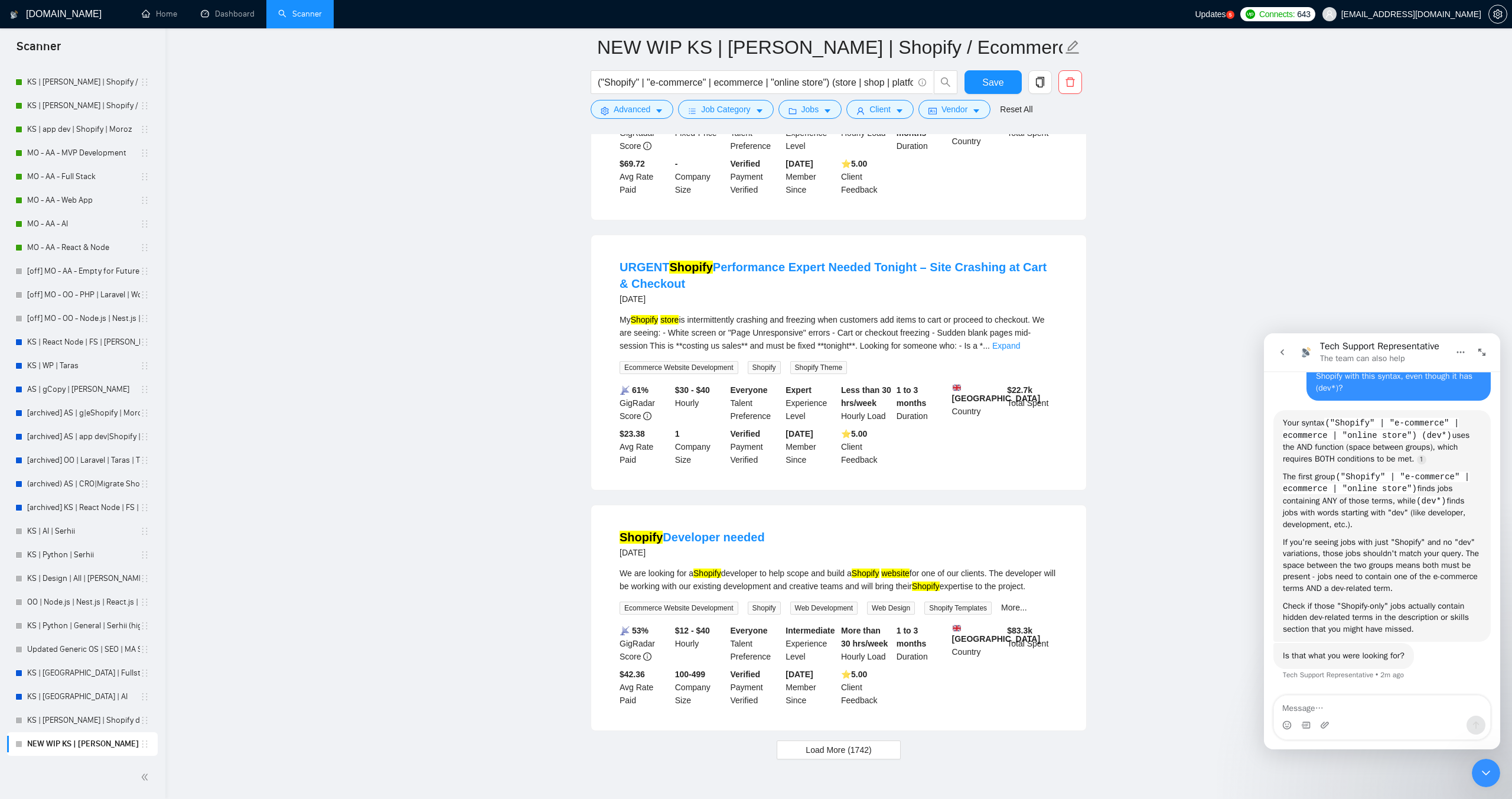 scroll, scrollTop: 2302, scrollLeft: 0, axis: vertical 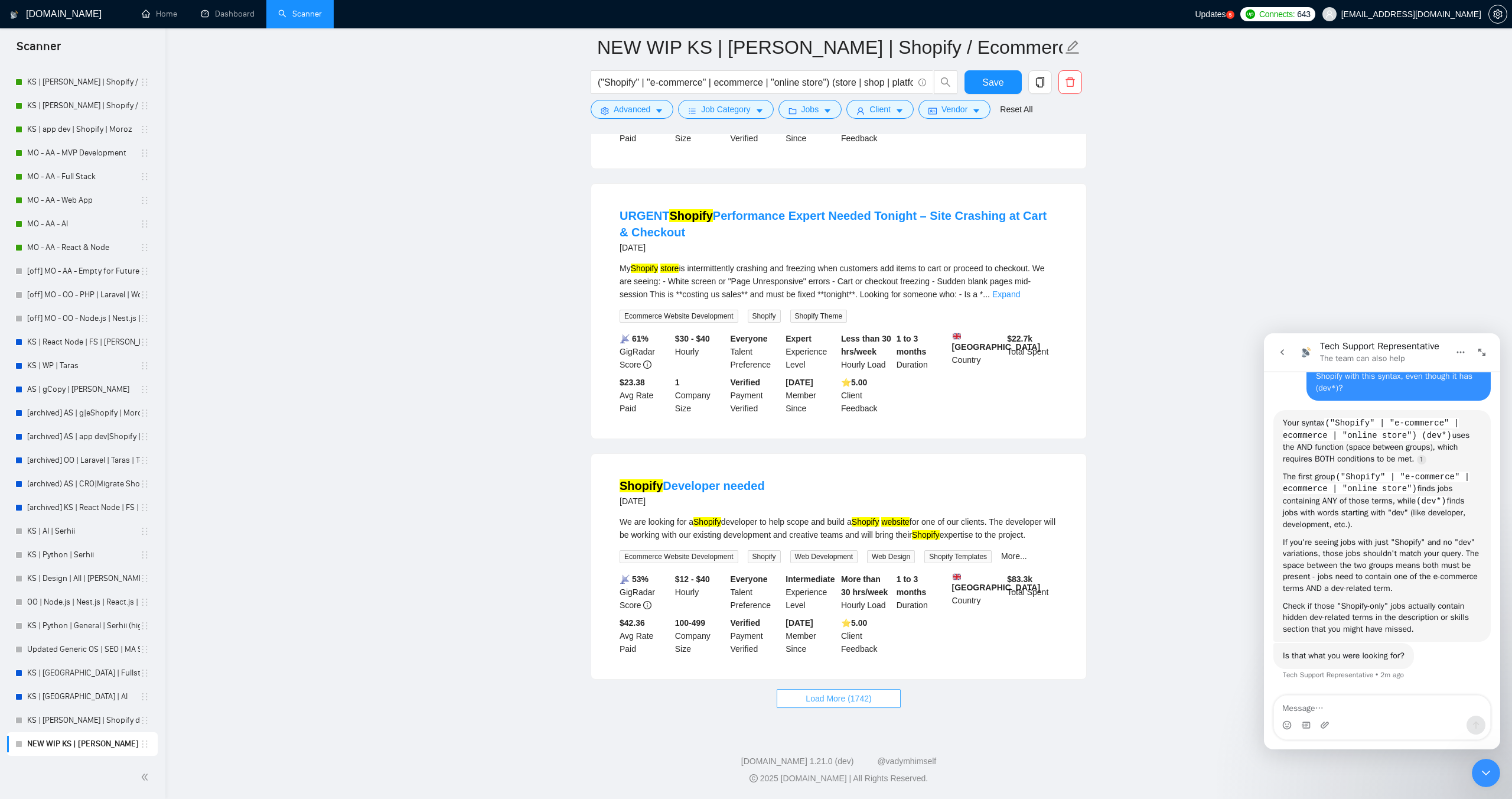 click on "Load More (1742)" at bounding box center [838, 699] 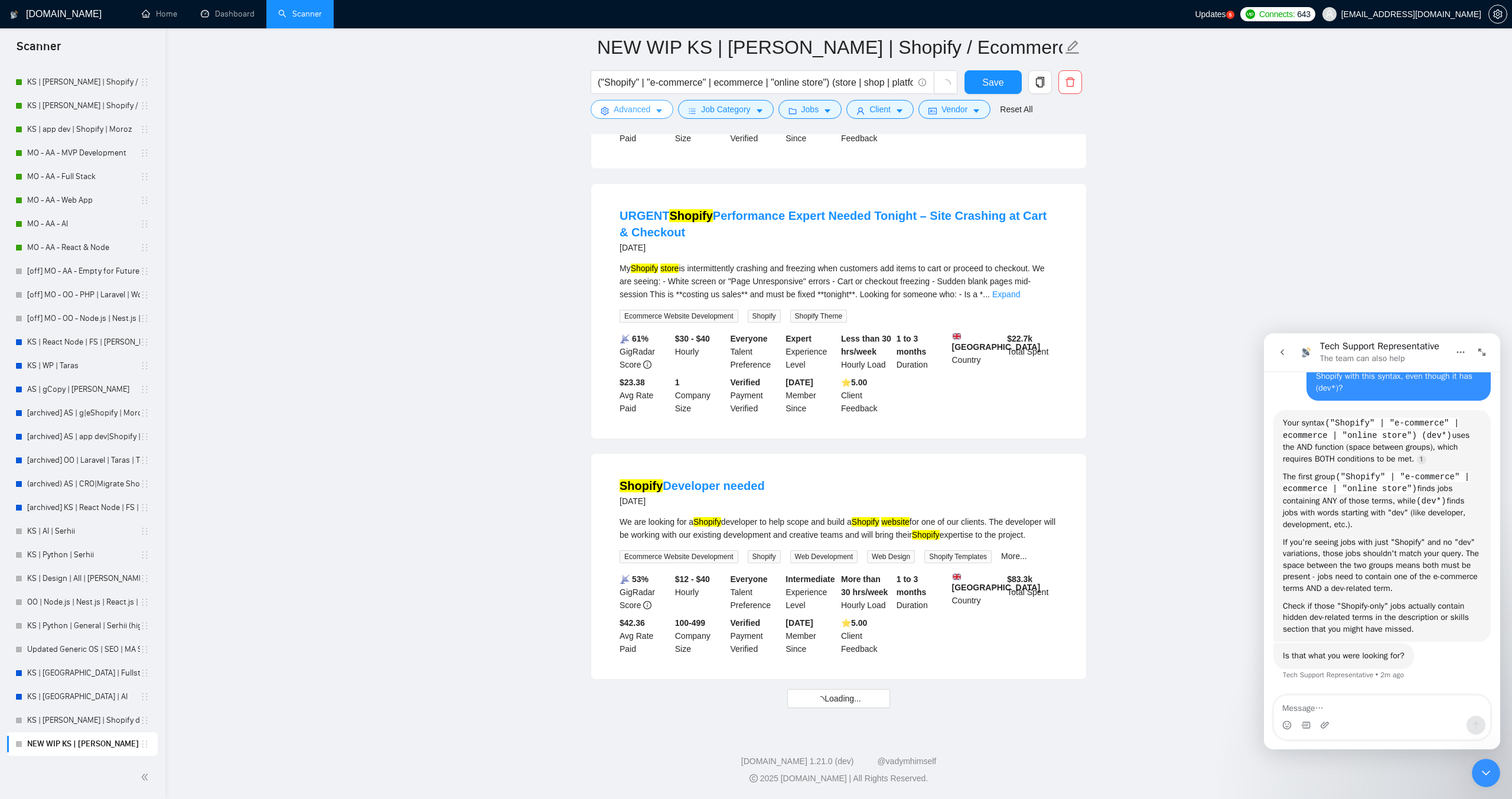 click on "Advanced" at bounding box center (632, 109) 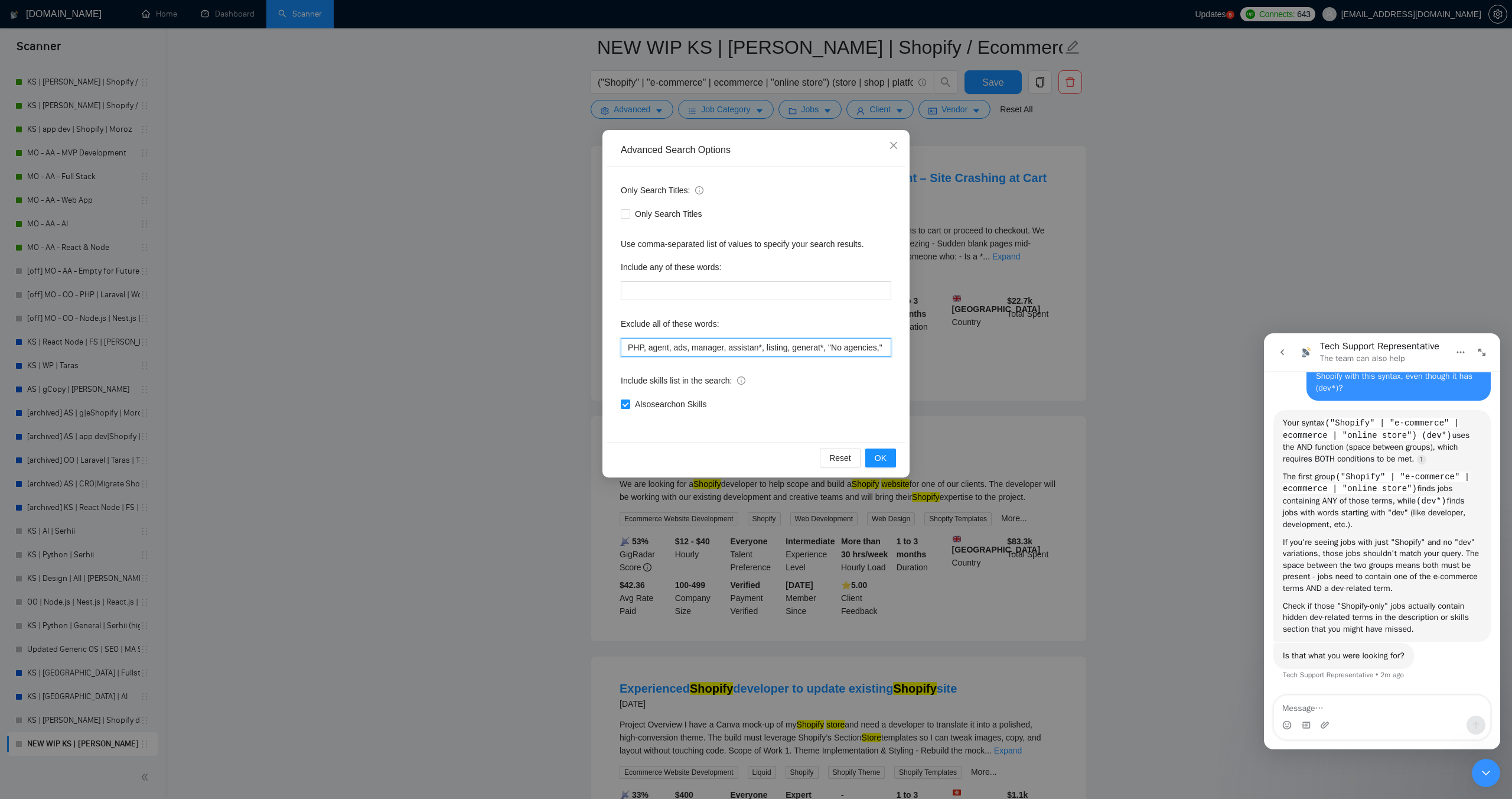 click on "PHP, agent, ads, manager, assistan*, listing, generat*, "No agencies," "to join our team," "part of a team," "join us," "agency environment," "won't be recruiting agencies," "agencies not to apply," CV, resume, "No agency," "No Agencies," "Individual only," "Ability to work independently," "The ideal candidate," "individual to," "individual who," "to join our team," "No agencies please," "(No agencies please)," "Candidate Interviewing," "Candidate Interview Consulting," "this job is not open to teams," "this job is not open to agency," "this job is not open to companies," "NO AGENCY," "Freelancers Only," "NOT AGENCY," "no agency," "no agencies," "individual only," "freelancers only," "No Agencies!," "independent contractors only," "***Freelancers Only," "/Freelancers Only," ".Freelancers Only," ",Freelancers Only."" at bounding box center (756, 347) 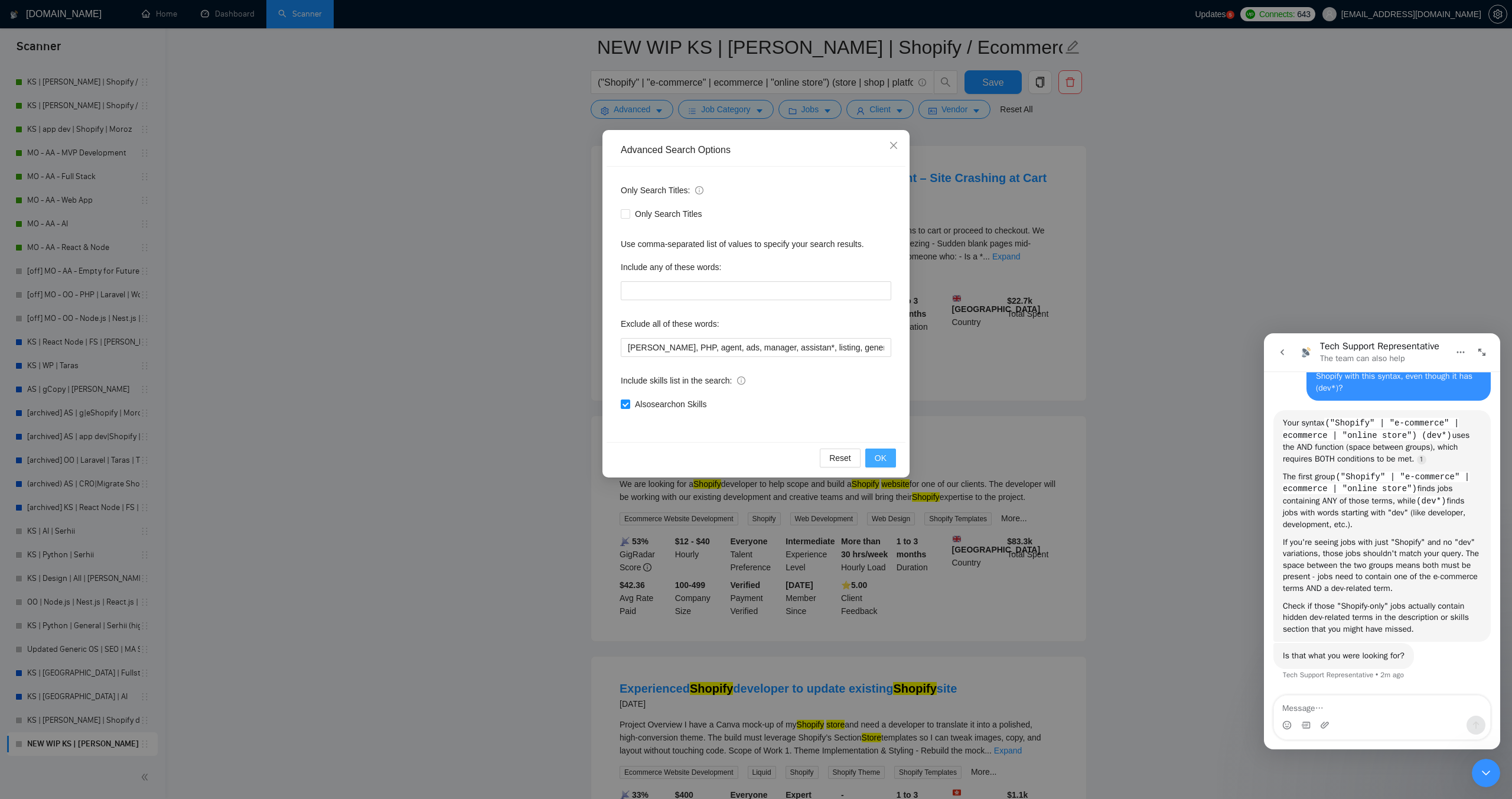 click on "OK" at bounding box center [881, 458] 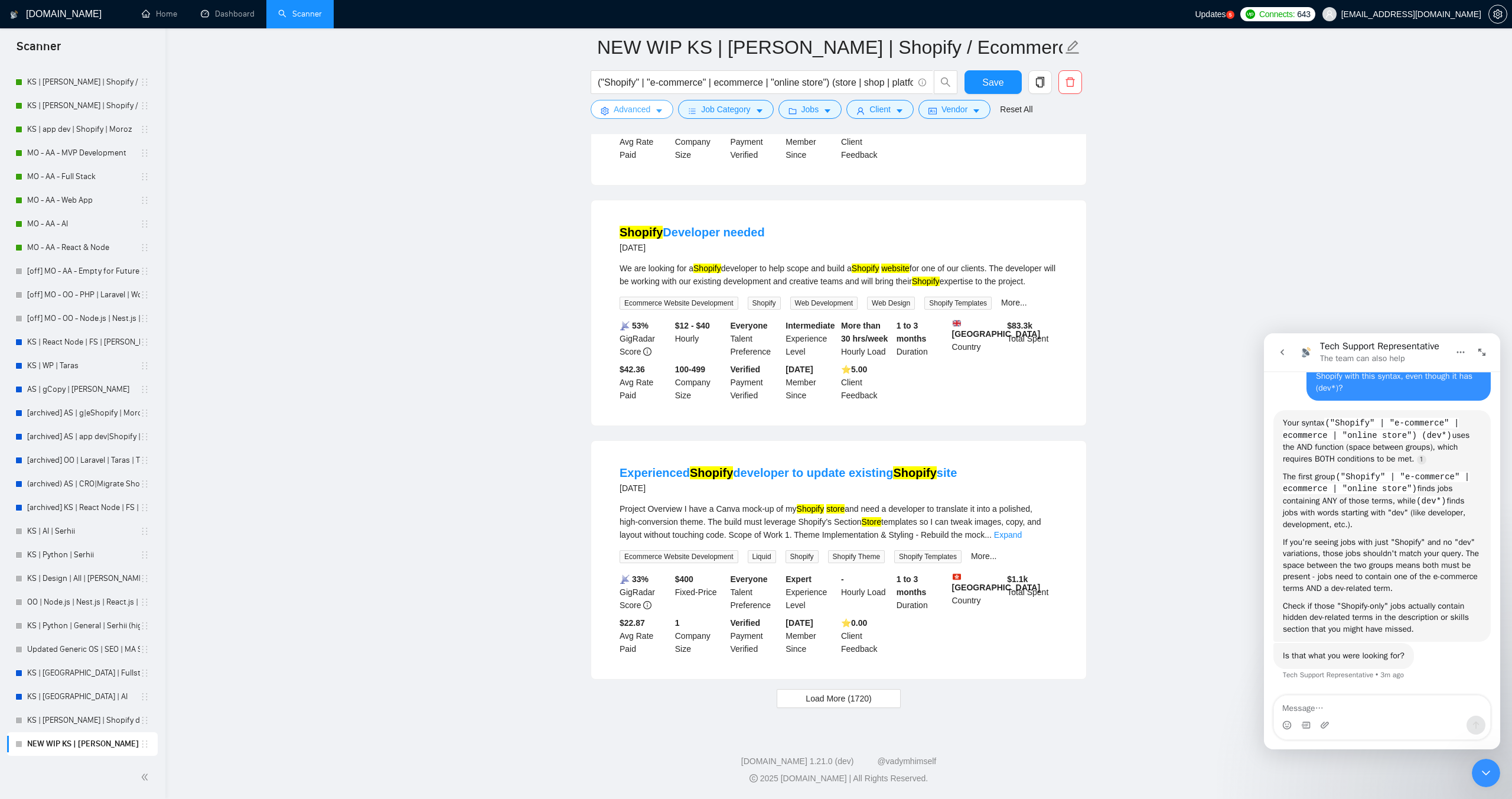 scroll, scrollTop: 2129, scrollLeft: 0, axis: vertical 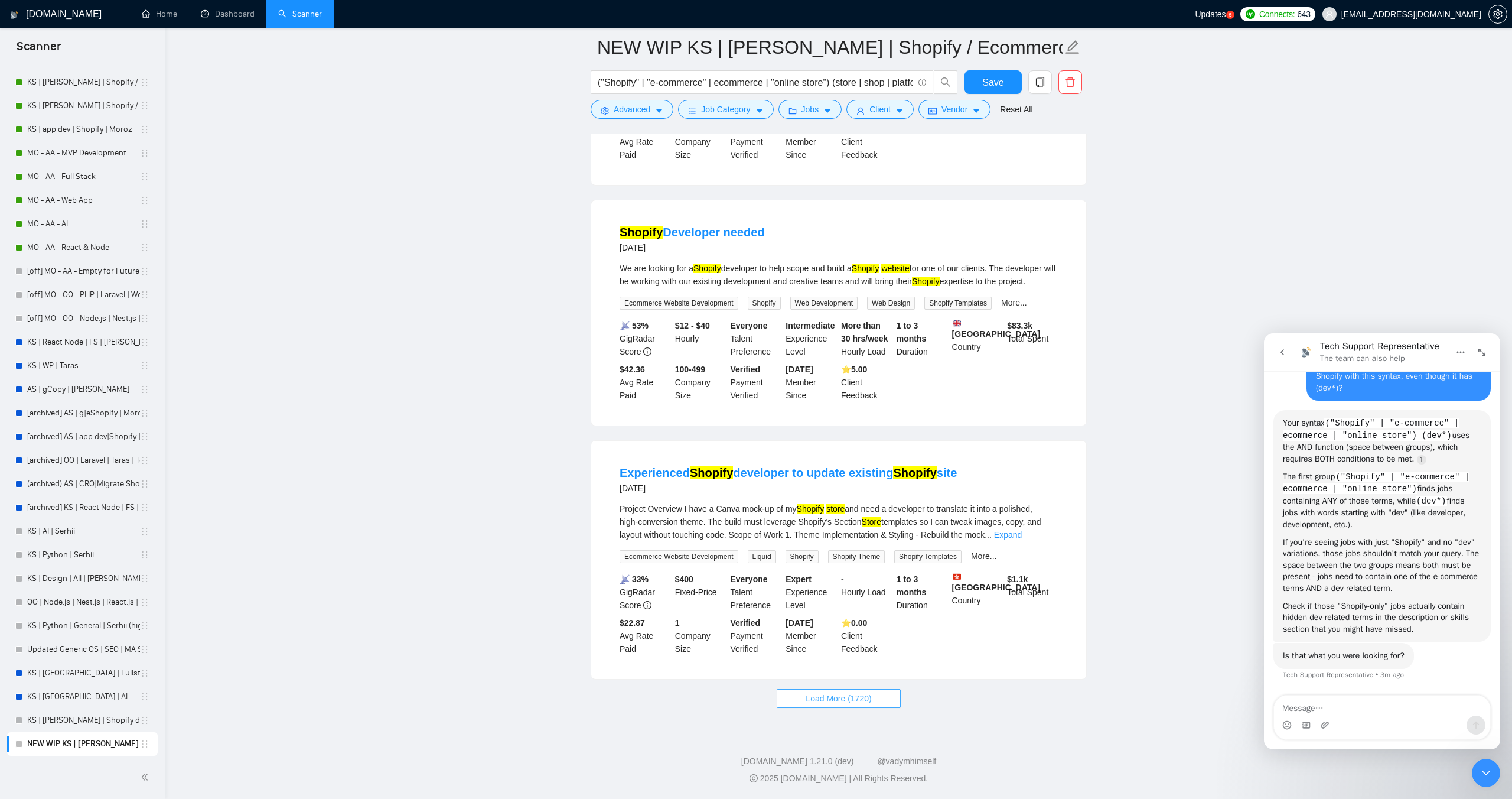 click on "Load More (1720)" at bounding box center [838, 699] 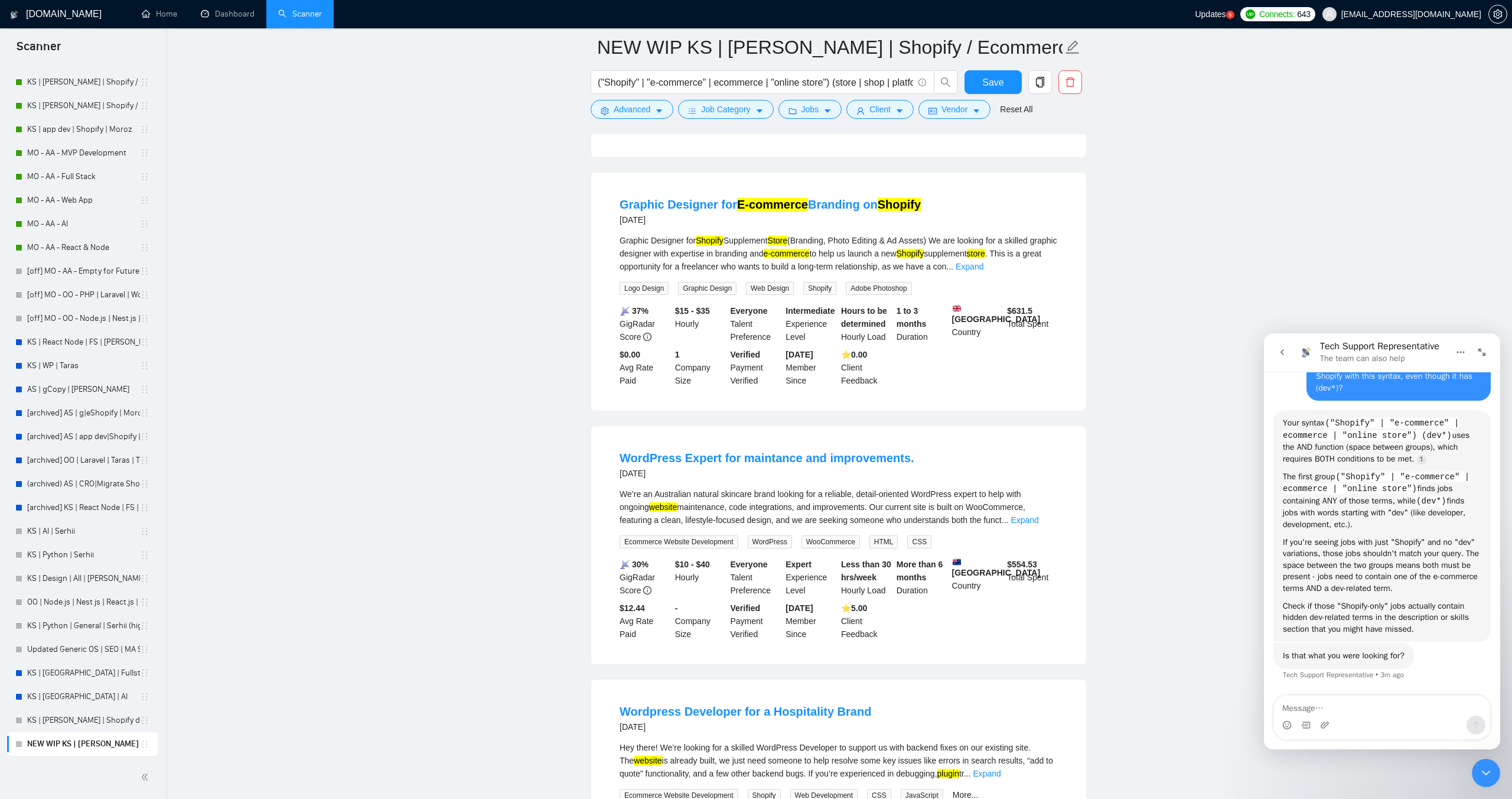 scroll, scrollTop: 2820, scrollLeft: 0, axis: vertical 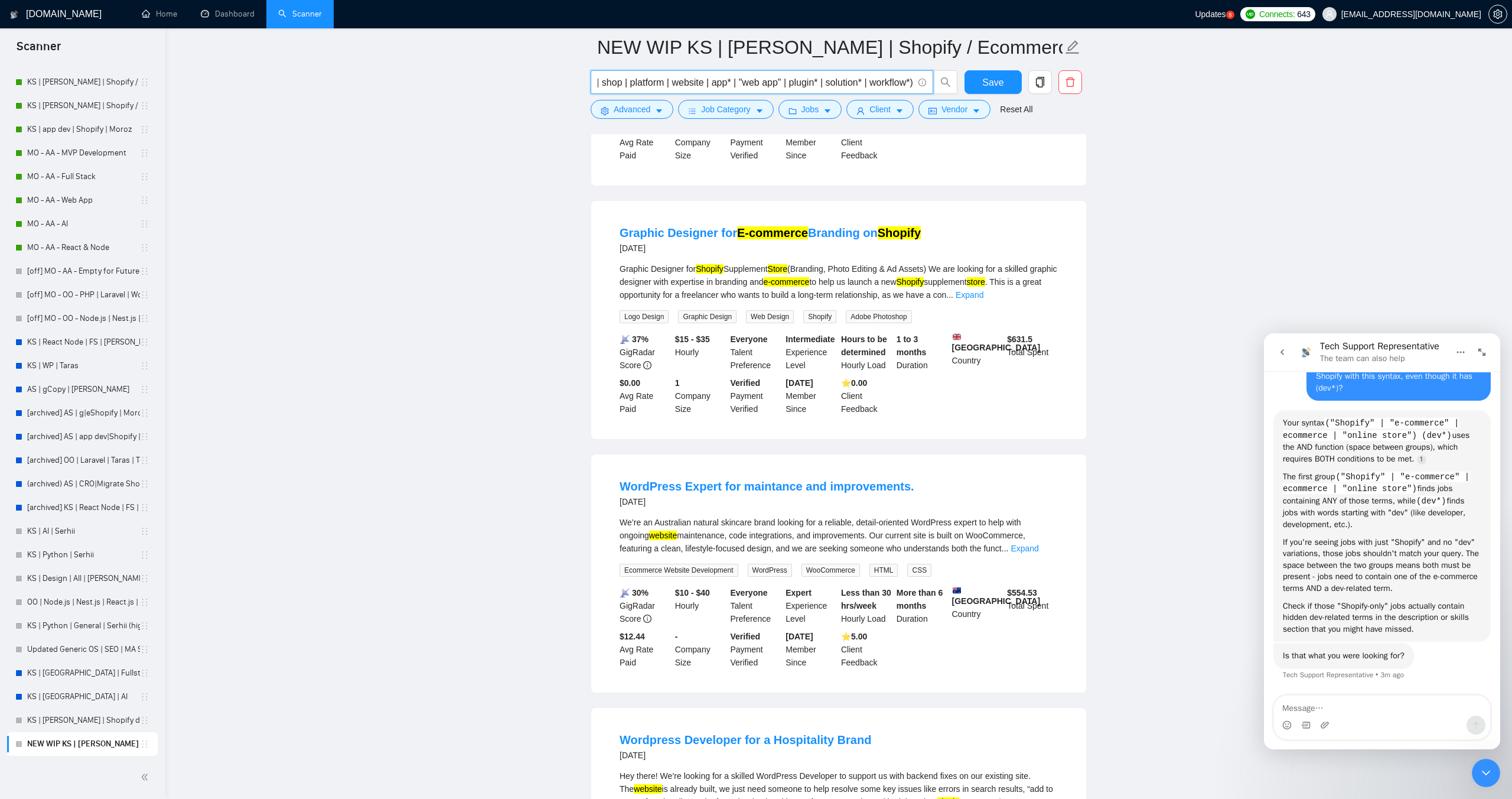 drag, startPoint x: 867, startPoint y: 82, endPoint x: 914, endPoint y: 79, distance: 47.0956 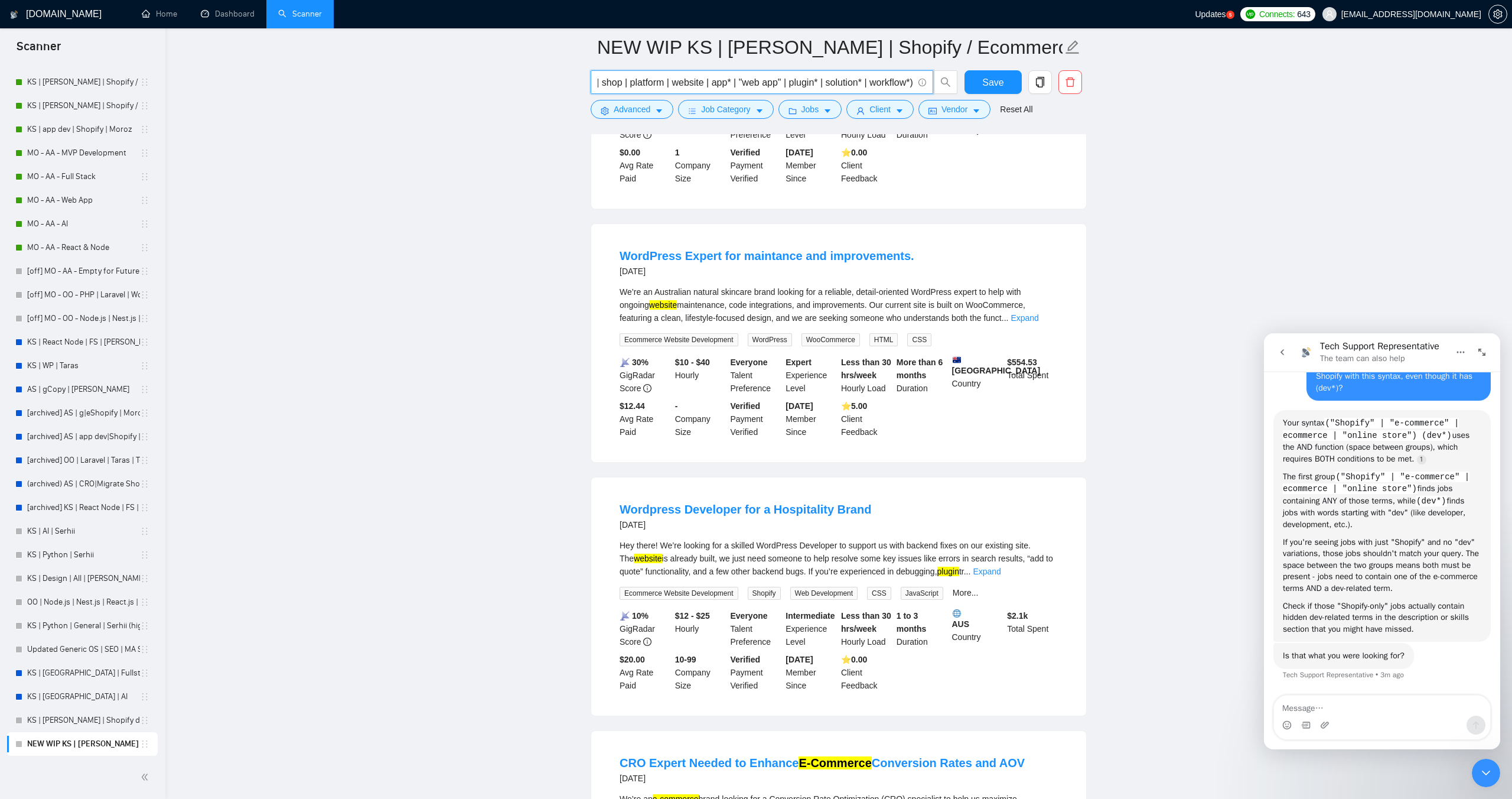 scroll, scrollTop: 3179, scrollLeft: 0, axis: vertical 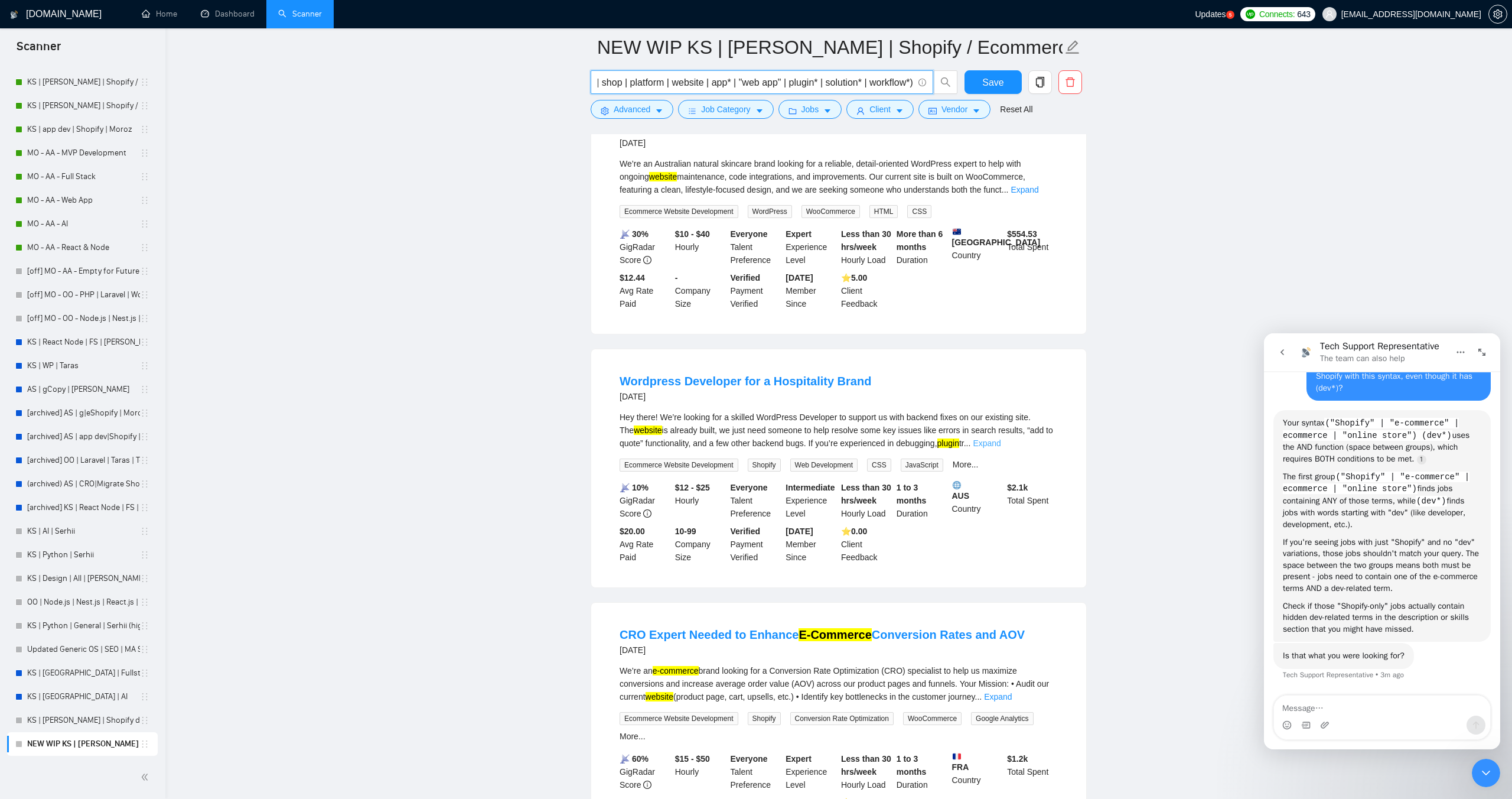 click on "Expand" at bounding box center [986, 443] 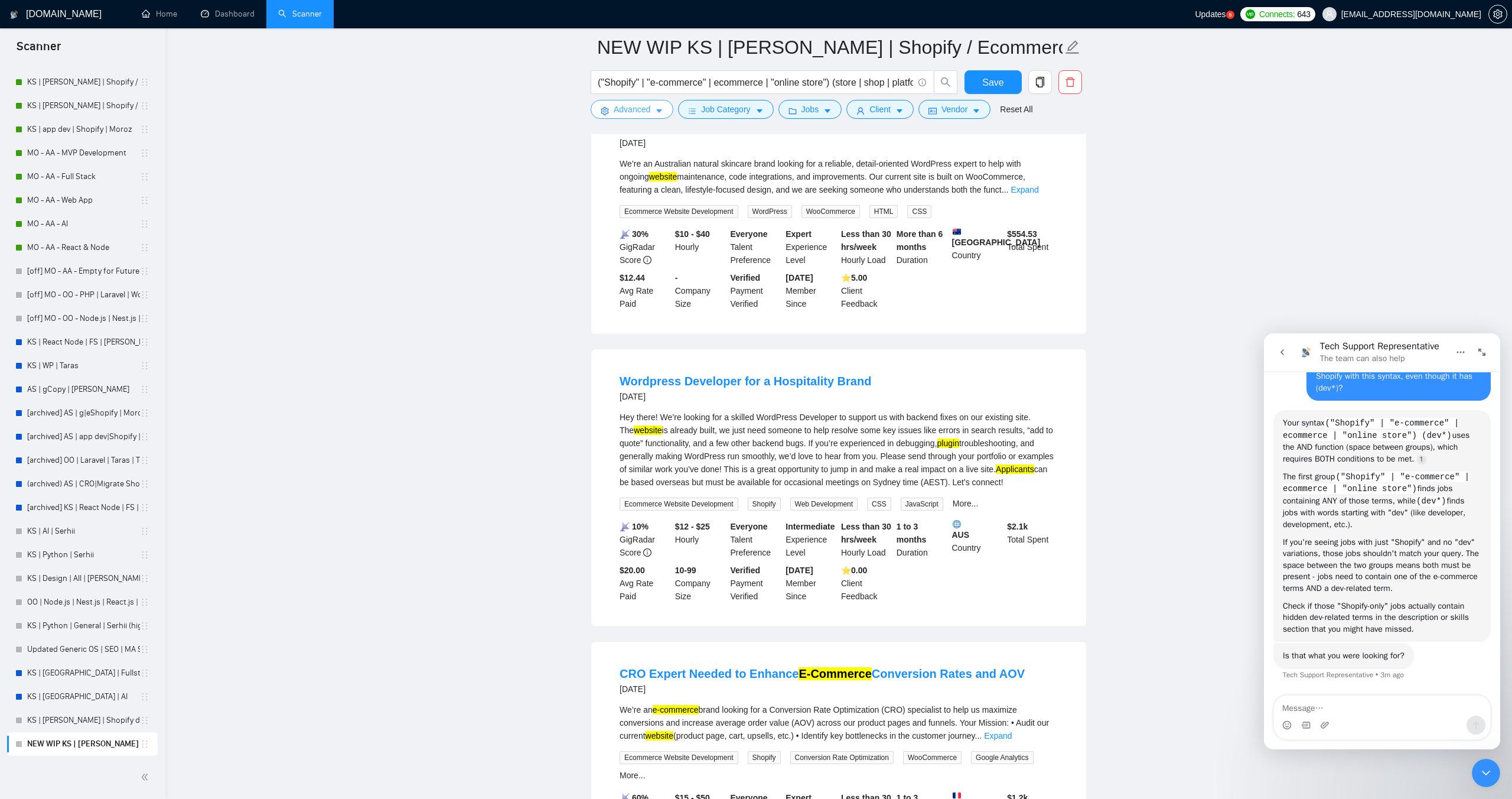 click on "Advanced" at bounding box center [632, 109] 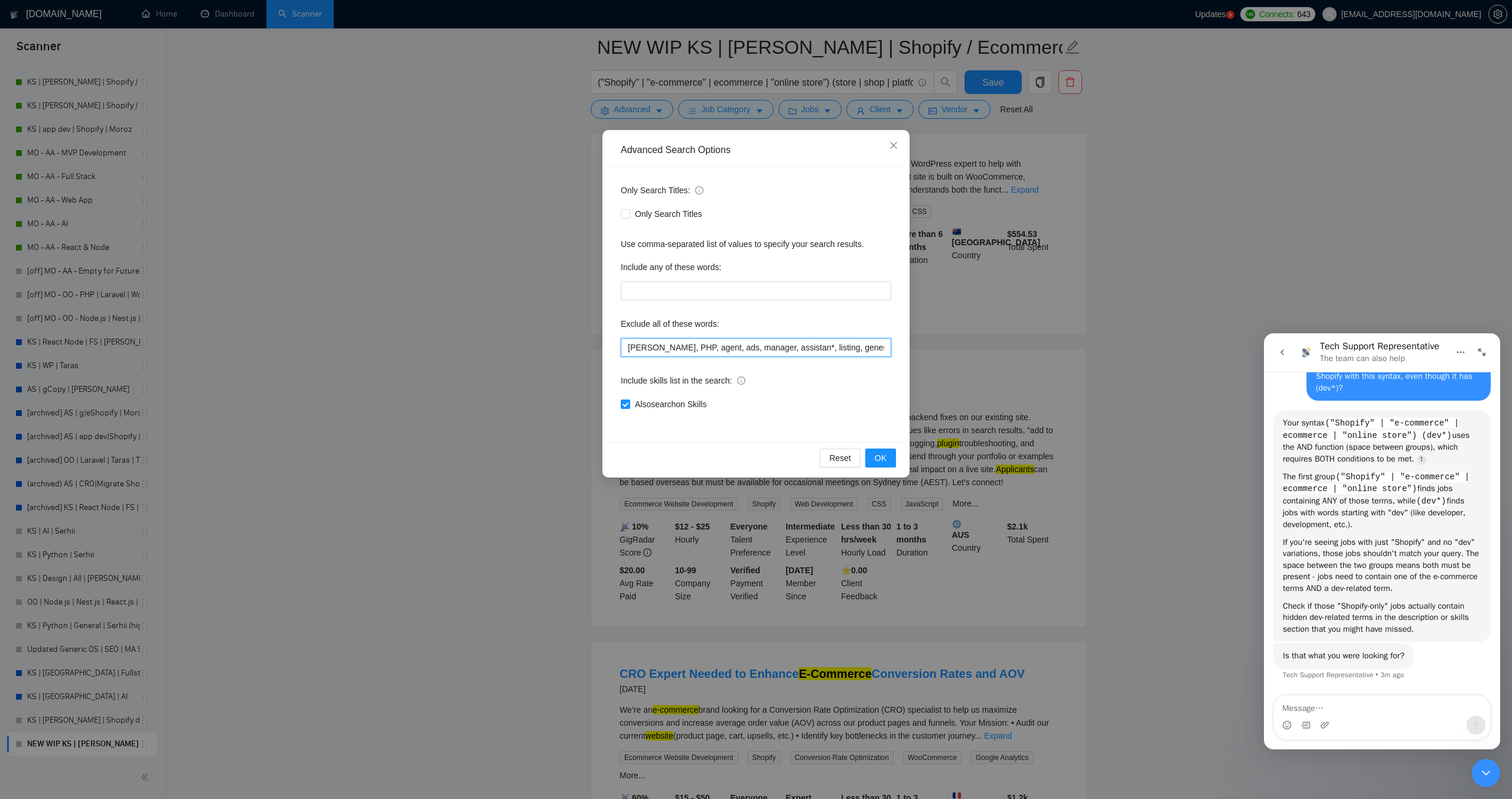click on "[PERSON_NAME], PHP, agent, ads, manager, assistan*, listing, generat*, "No agencies," "to join our team," "part of a team," "join us," "agency environment," "won't be recruiting agencies," "agencies not to apply," CV, resume, "No agency," "No Agencies," "Individual only," "Ability to work independently," "The ideal candidate," "individual to," "individual who," "to join our team," "No agencies please," "(No agencies please)," "Candidate Interviewing," "Candidate Interview Consulting," "this job is not open to teams," "this job is not open to agency," "this job is not open to companies," "NO AGENCY," "Freelancers Only," "NOT AGENCY," "no agency," "no agencies," "individual only," "freelancers only," "No Agencies!," "independent contractors only," "***Freelancers Only," "/Freelancers Only," ".Freelancers Only," ",Freelancers Only."" at bounding box center (756, 347) 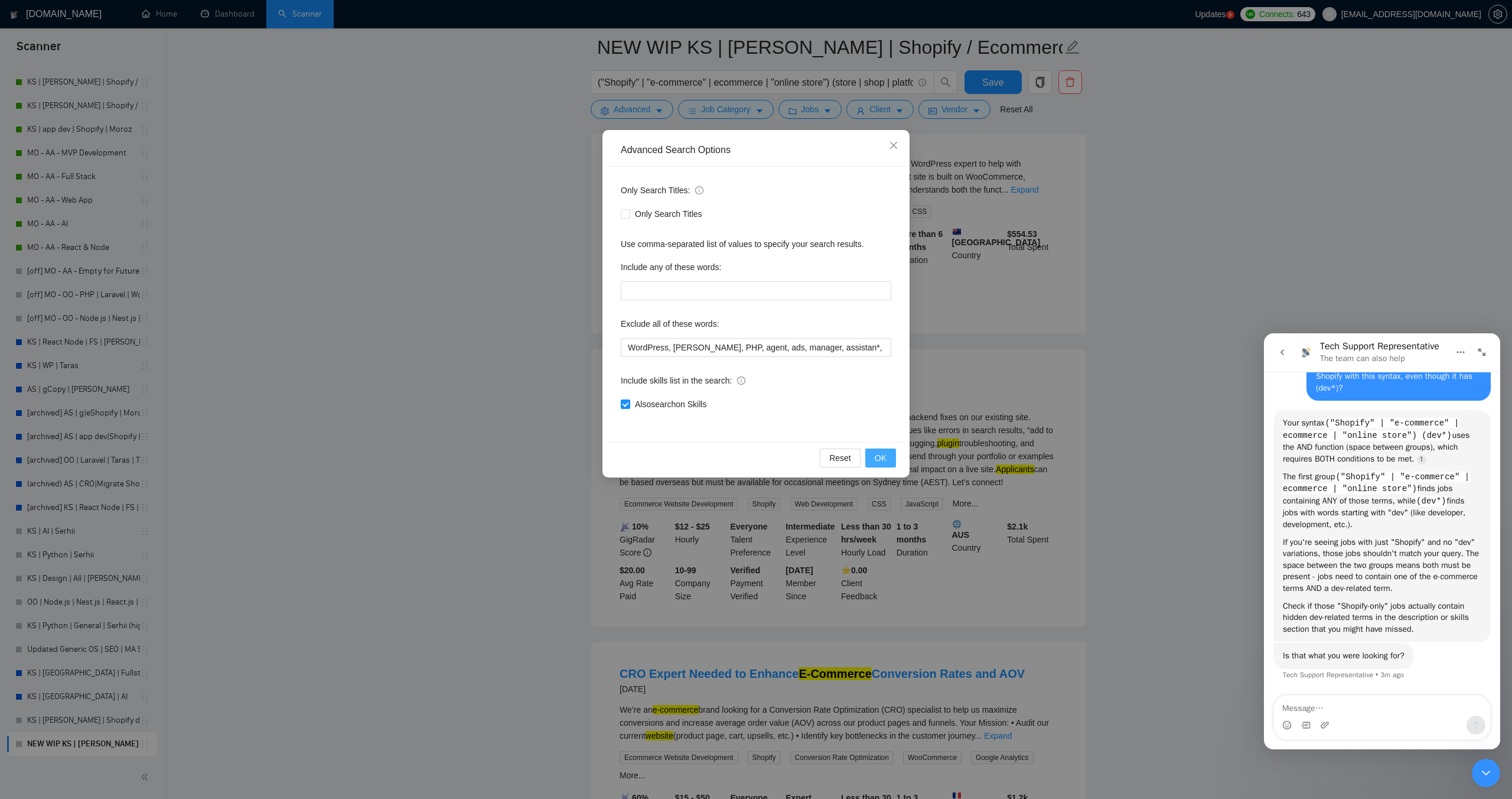 click on "OK" at bounding box center [881, 458] 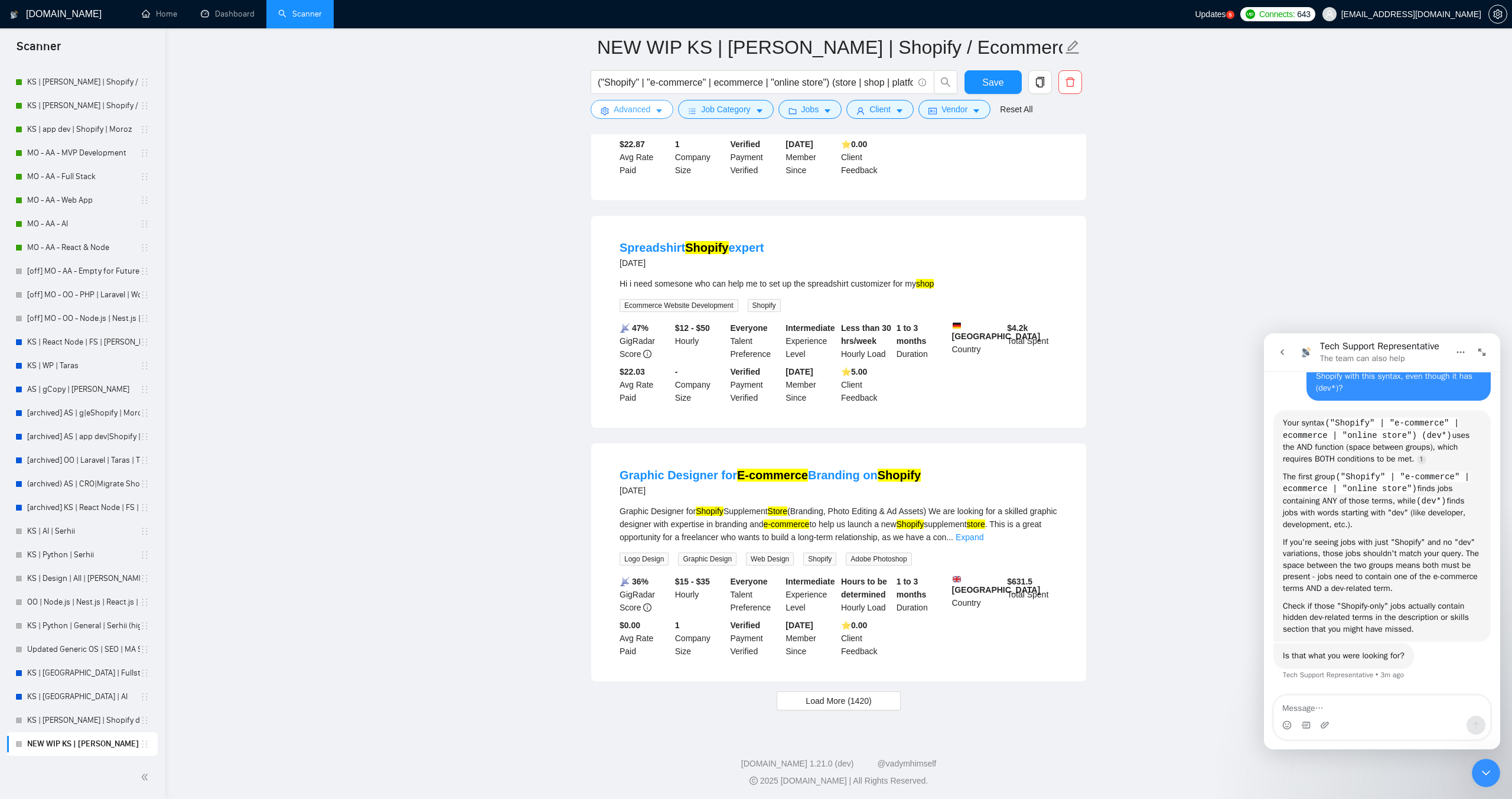scroll, scrollTop: 2103, scrollLeft: 0, axis: vertical 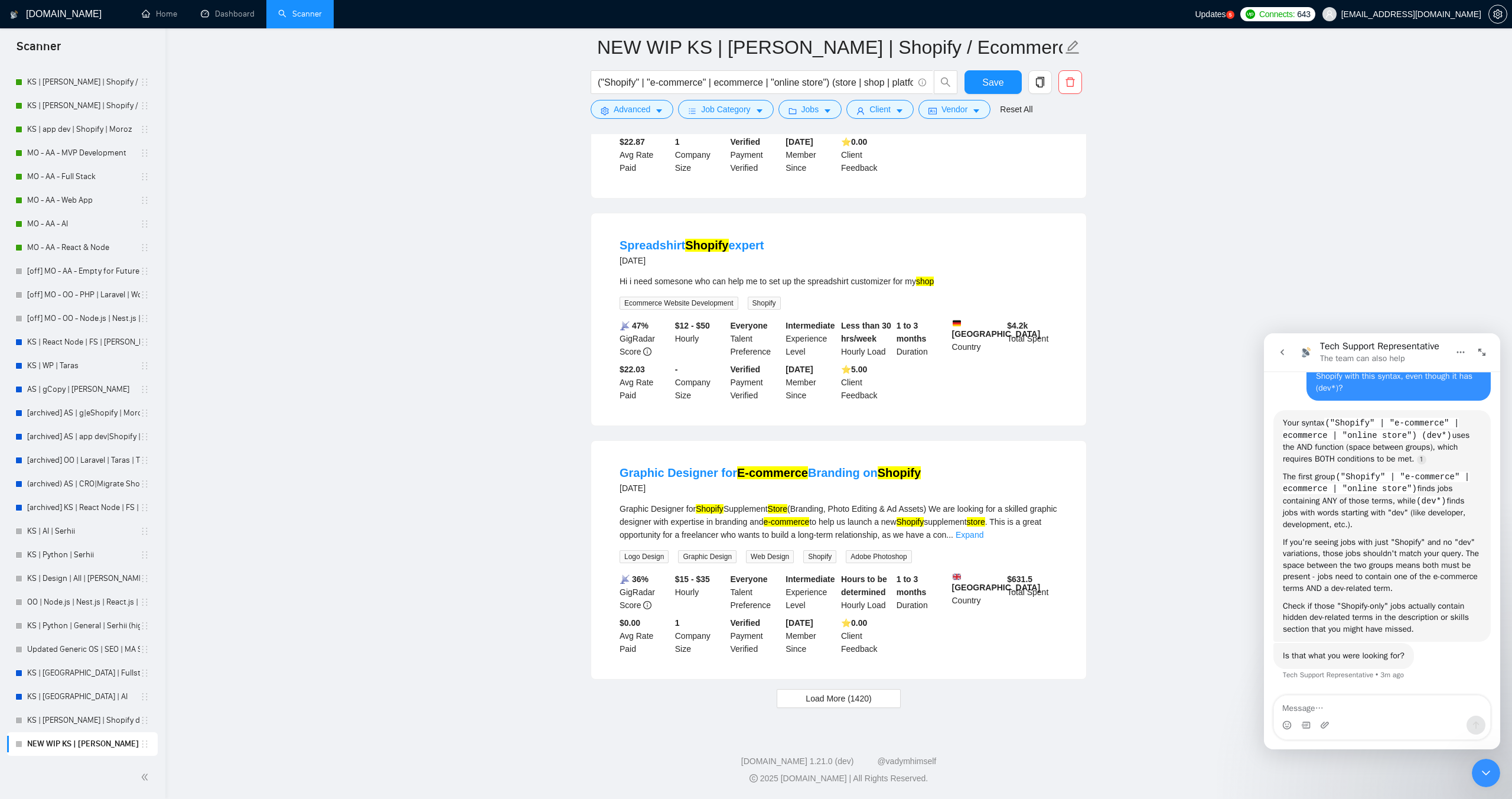 click on "[DOMAIN_NAME] Home Dashboard Scanner Updates
5
Connects: 643 [EMAIL_ADDRESS][DOMAIN_NAME] NEW WIP KS | [PERSON_NAME] | Shopify / Ecommerce [2] - lower requirements ("Shopify" | "e-commerce" | ecommerce | "online store") (store | shop | platform | website | app* | "web app" | plugin* | solution* | workflow*) Save Advanced   Job Category   Jobs   Client   Vendor   Reset All Preview Results Insights NEW Alerts Auto Bidder Detected   1430  results   (1.31 seconds) Shopify  Build for 1-SKU Pet Supplement Brand (with Klaviyo, Email Flows, Future Scalability) 16 hours ago Scope of Work:
1. Theme Setup & Customization
Using a free  Shopify  theme ([PERSON_NAME] or similar)
Tailored to brand assets (colors, fonts, logo, tone)
2. Product Page Build
Clean, high-converting layout for 1 SKU
Product gallery, ingredients, benefits, reviews, FAQ section
3. Core Pages
Home, About, and Contact pages
Copy will be  ... Expand Ecommerce Website Development Stripe PayPal Web Design Landing Page More..." at bounding box center [839, -637] 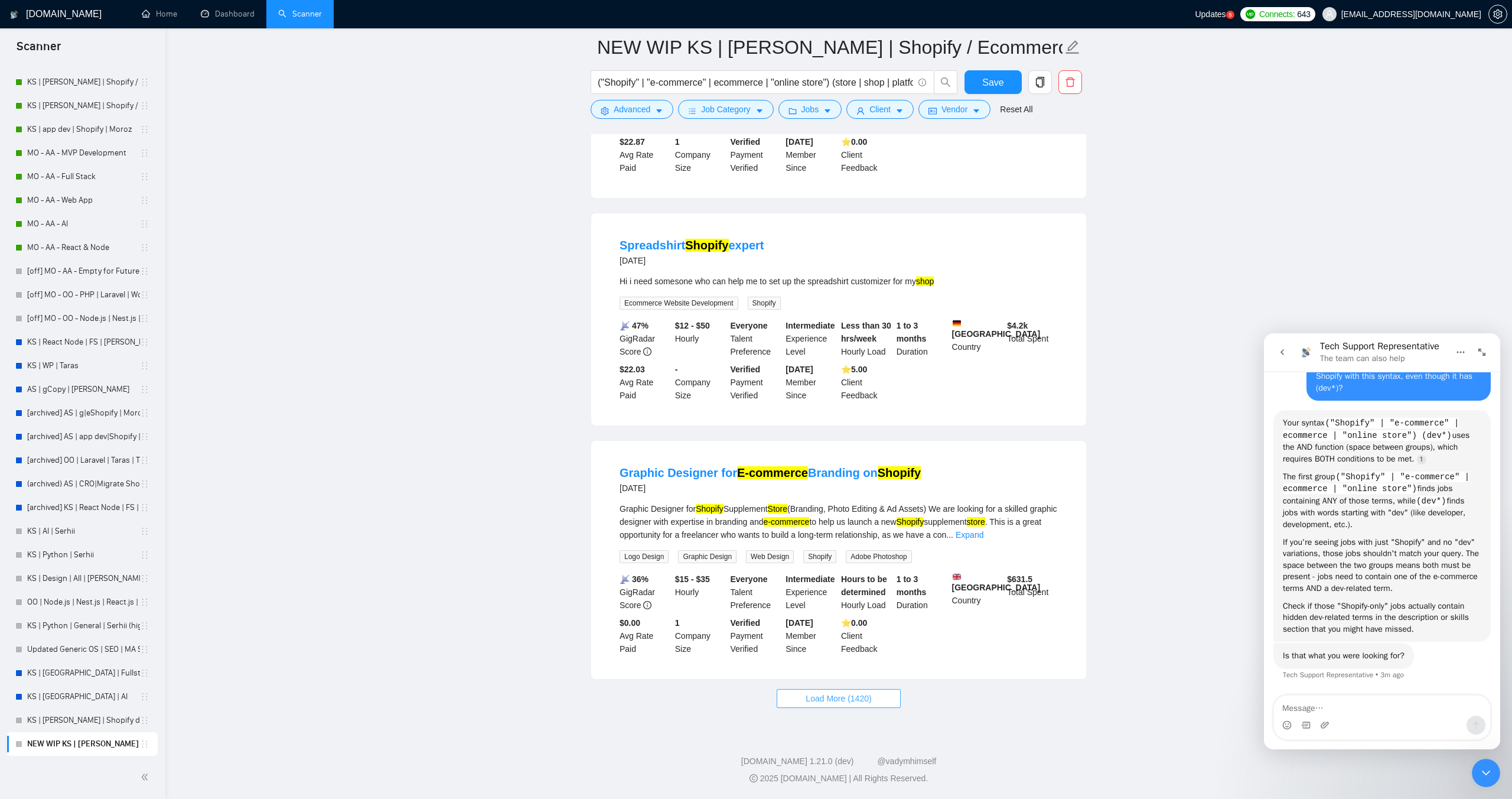 click on "Load More (1420)" at bounding box center (838, 699) 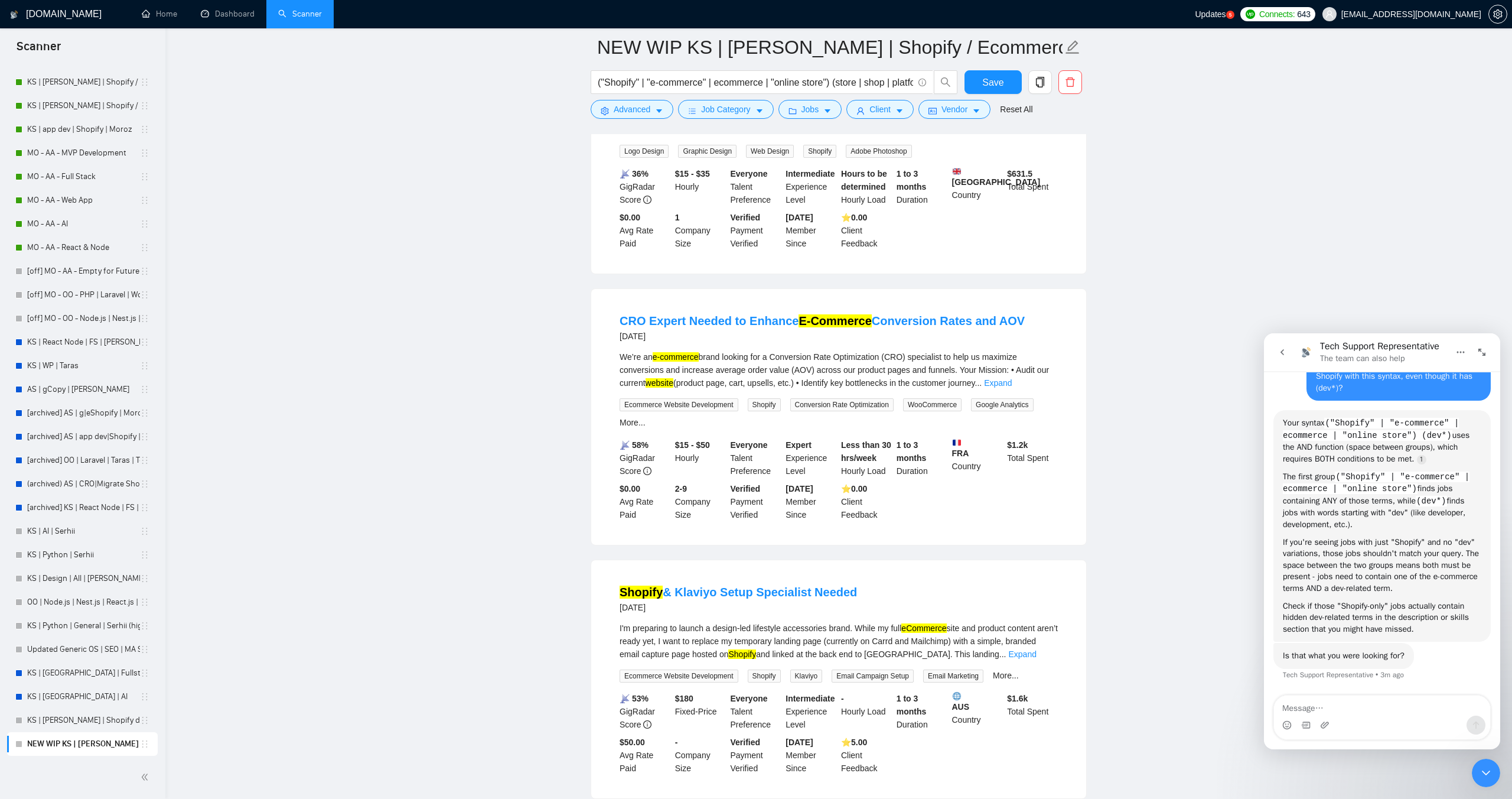 scroll, scrollTop: 2477, scrollLeft: 0, axis: vertical 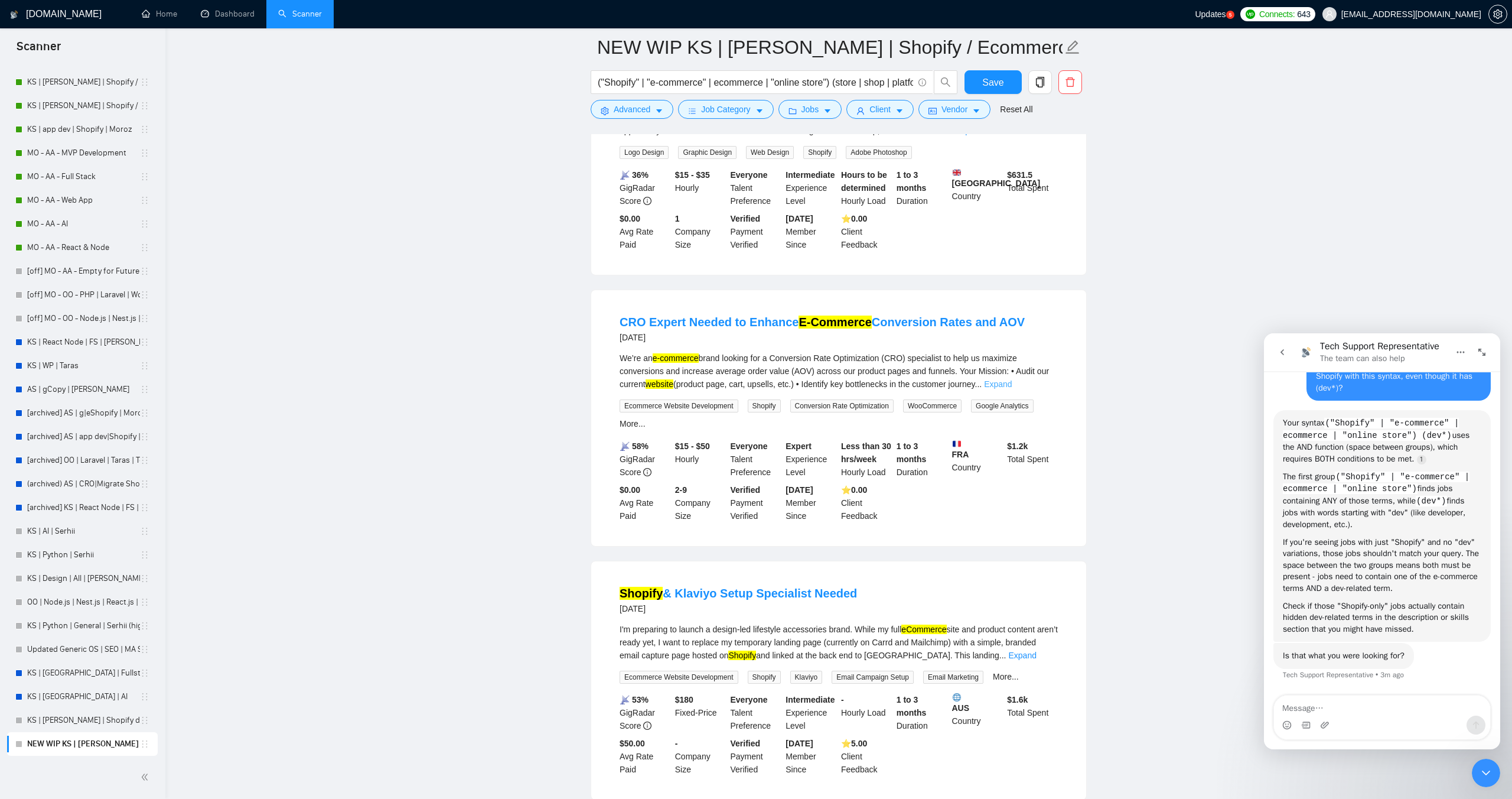 click on "Expand" at bounding box center [998, 384] 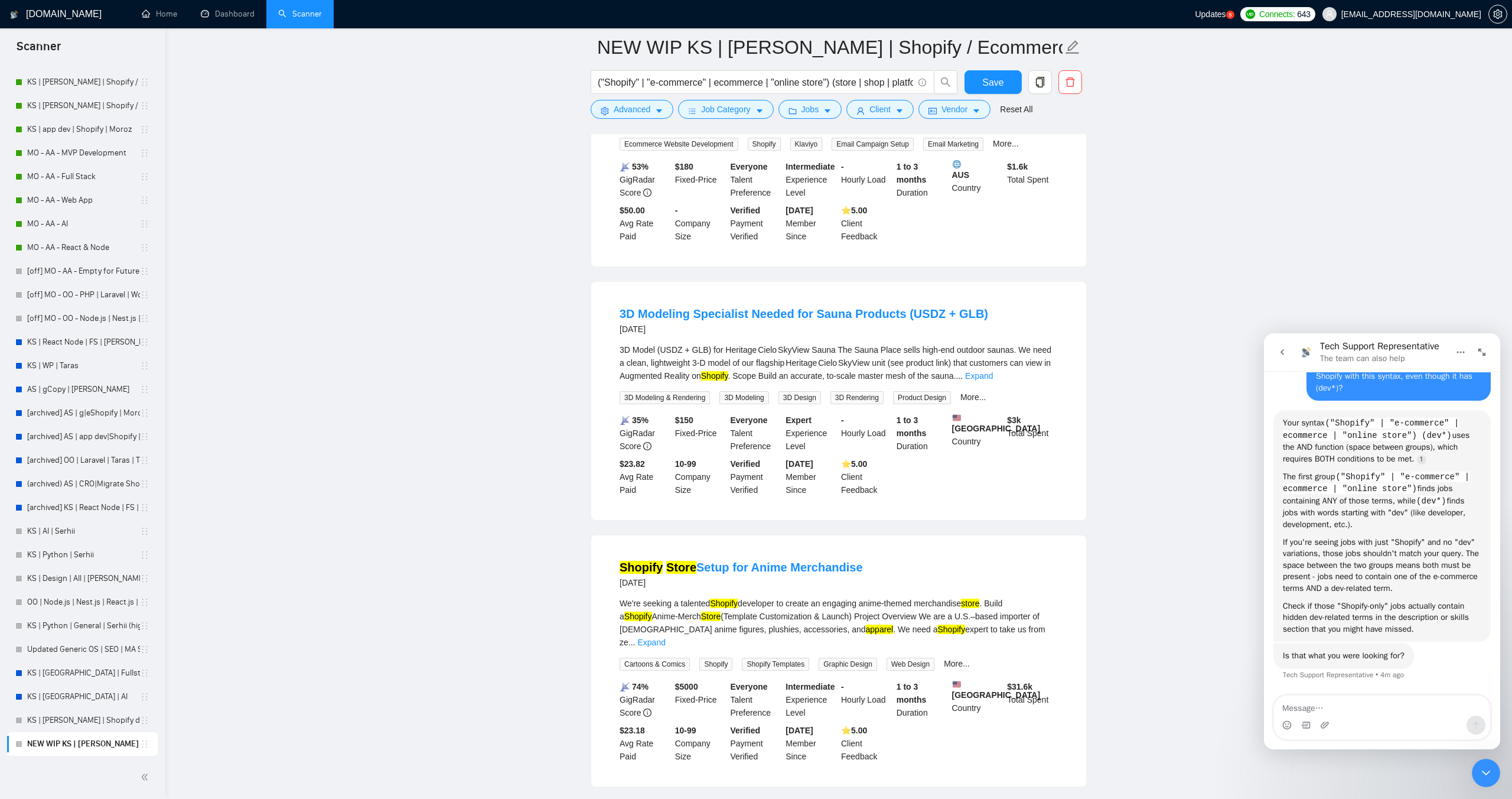 scroll, scrollTop: 3120, scrollLeft: 0, axis: vertical 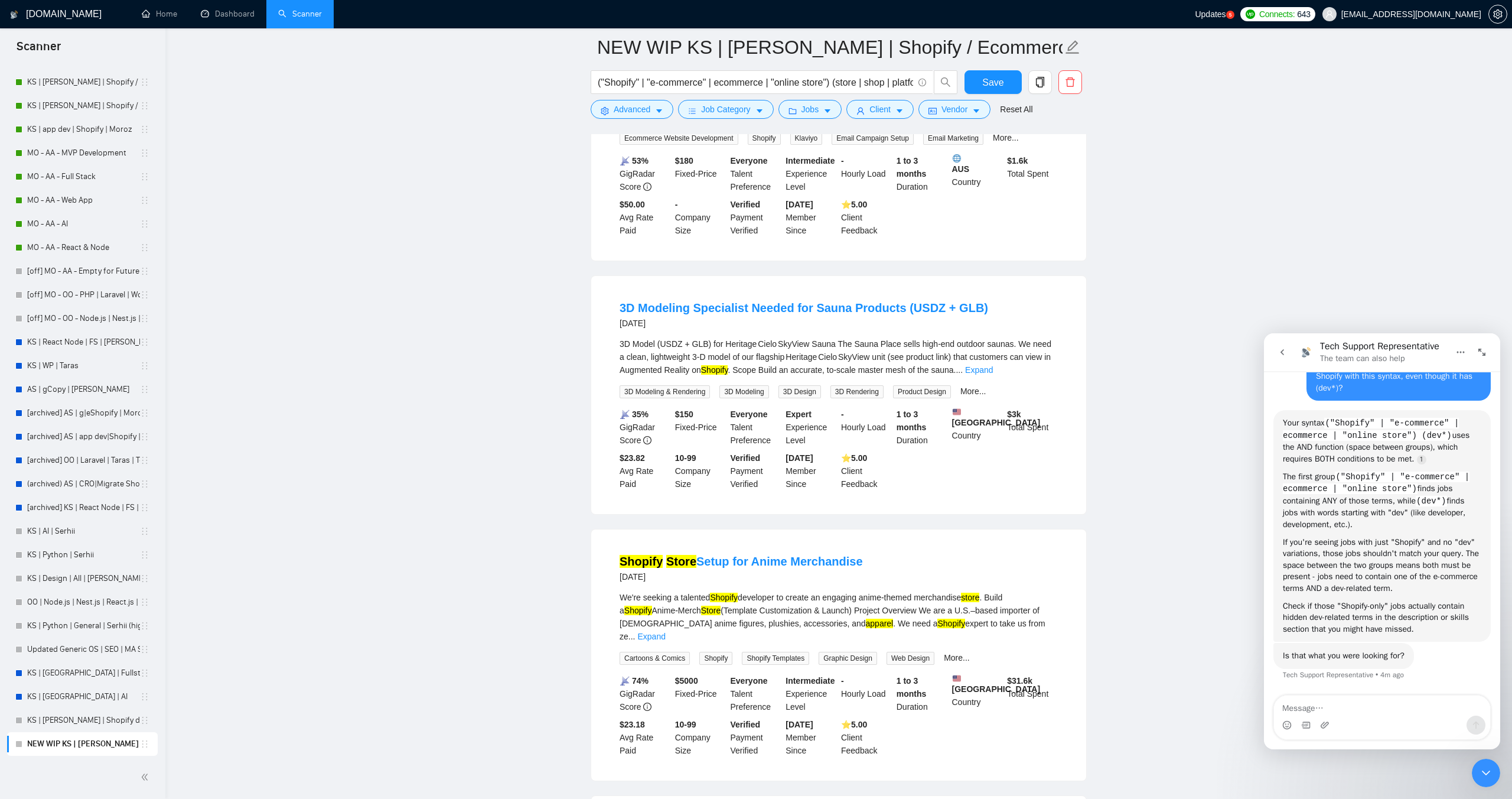 click on "..." at bounding box center [959, 370] 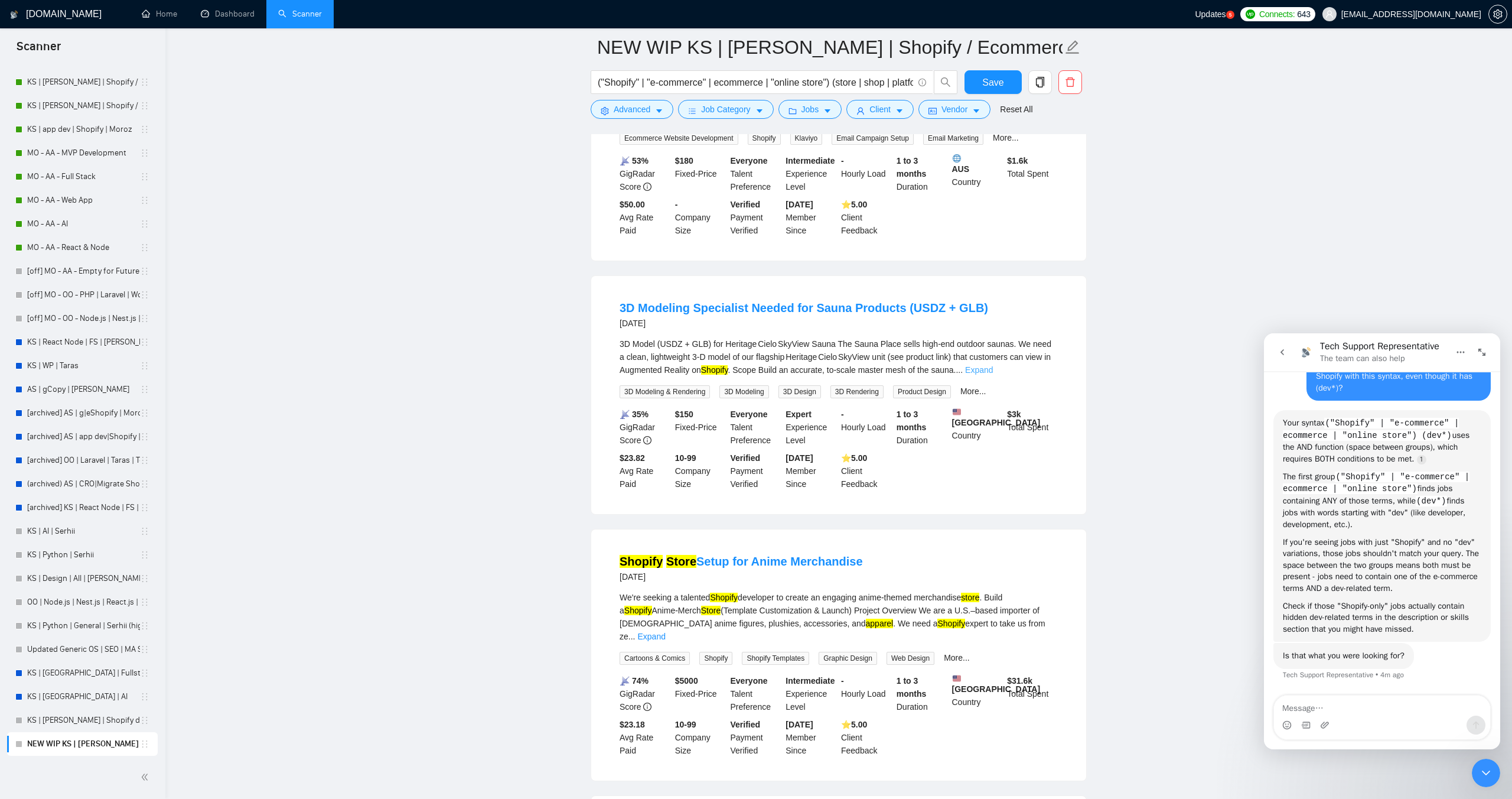 click on "Expand" at bounding box center [979, 370] 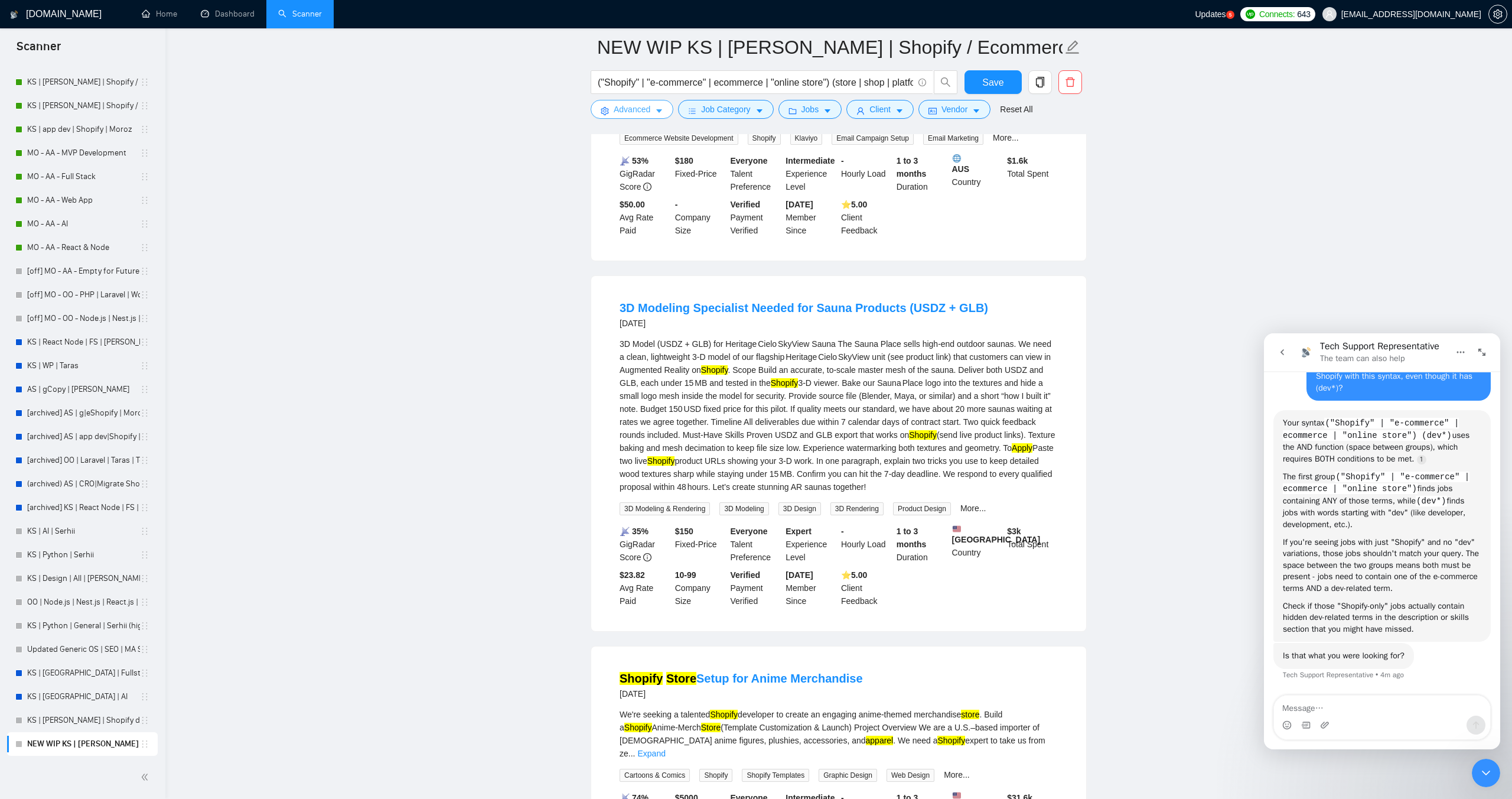 click on "Advanced" at bounding box center (632, 109) 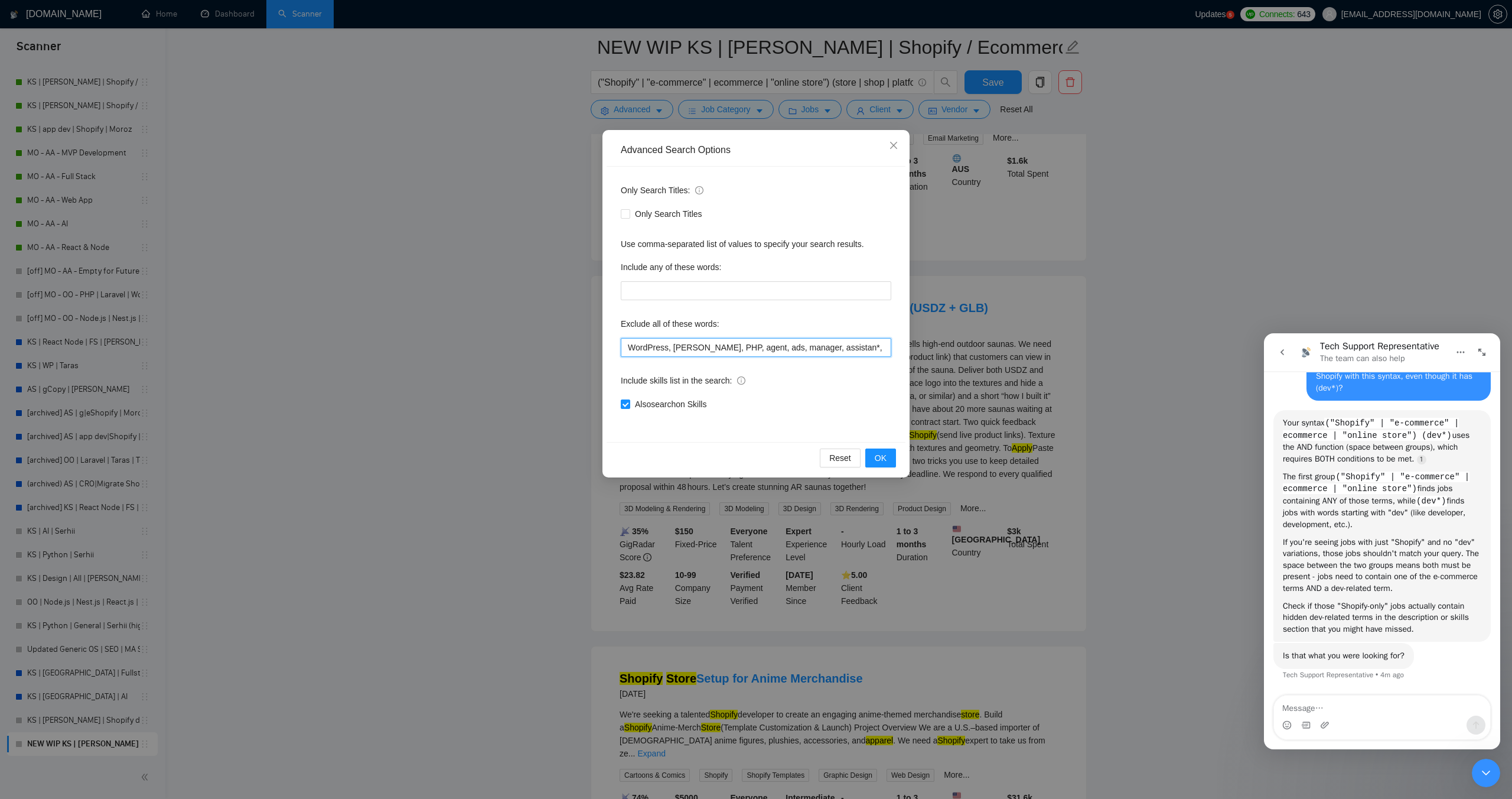 click on "WordPress, [PERSON_NAME], PHP, agent, ads, manager, assistan*, listing, generat*, "No agencies," "to join our team," "part of a team," "join us," "agency environment," "won't be recruiting agencies," "agencies not to apply," CV, resume, "No agency," "No Agencies," "Individual only," "Ability to work independently," "The ideal candidate," "individual to," "individual who," "to join our team," "No agencies please," "(No agencies please)," "Candidate Interviewing," "Candidate Interview Consulting," "this job is not open to teams," "this job is not open to agency," "this job is not open to companies," "NO AGENCY," "Freelancers Only," "NOT AGENCY," "no agency," "no agencies," "individual only," "freelancers only," "No Agencies!," "independent contractors only," "***Freelancers Only," "/Freelancers Only," ".Freelancers Only," ",Freelancers Only."" at bounding box center [756, 347] 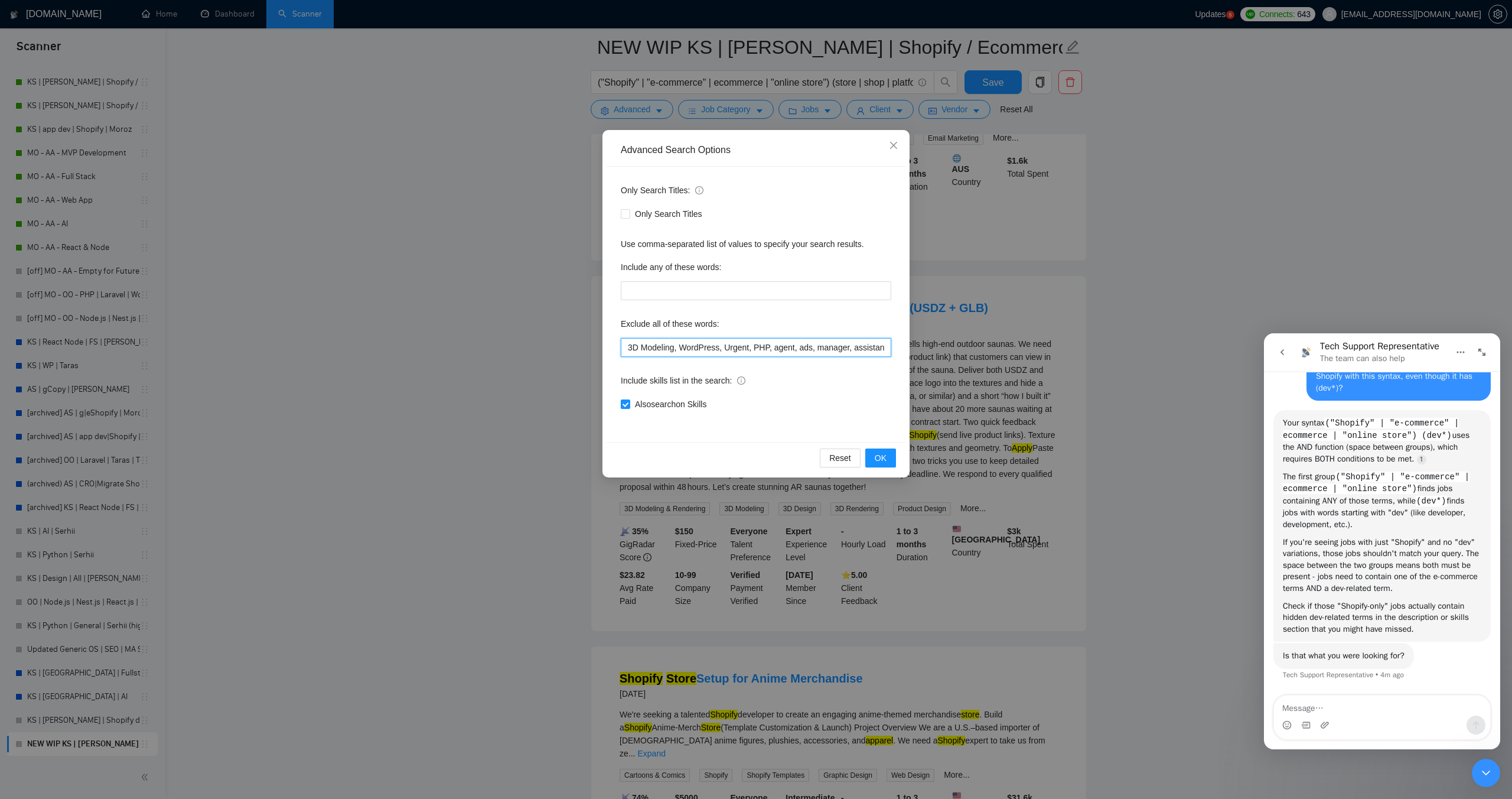 click on "3D Modeling, WordPress, Urgent, PHP, agent, ads, manager, assistan*, listing, generat*, "No agencies," "to join our team," "part of a team," "join us," "agency environment," "won't be recruiting agencies," "agencies not to apply," CV, resume, "No agency," "No Agencies," "Individual only," "Ability to work independently," "The ideal candidate," "individual to," "individual who," "to join our team," "No agencies please," "(No agencies please)," "Candidate Interviewing," "Candidate Interview Consulting," "this job is not open to teams," "this job is not open to agency," "this job is not open to companies," "NO AGENCY," "Freelancers Only," "NOT AGENCY," "no agency," "no agencies," "individual only," "freelancers only," "No Agencies!," "independent contractors only," "***Freelancers Only," "/Freelancers Only," ".Freelancers Only," ",Freelancers Only."" at bounding box center [756, 347] 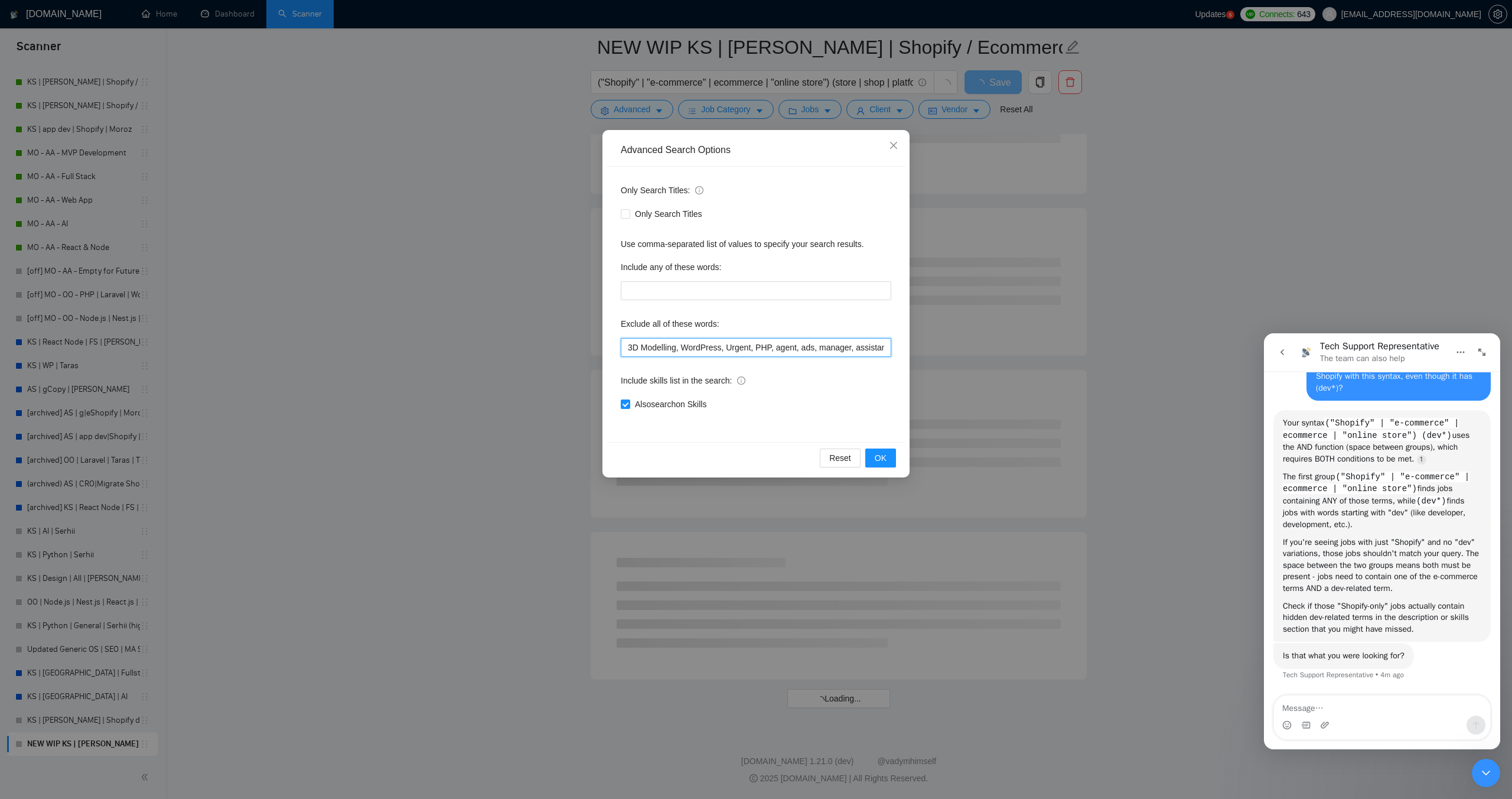 click on "3D Modelling, WordPress, Urgent, PHP, agent, ads, manager, assistan*, listing, generat*, "No agencies," "to join our team," "part of a team," "join us," "agency environment," "won't be recruiting agencies," "agencies not to apply," CV, resume, "No agency," "No Agencies," "Individual only," "Ability to work independently," "The ideal candidate," "individual to," "individual who," "to join our team," "No agencies please," "(No agencies please)," "Candidate Interviewing," "Candidate Interview Consulting," "this job is not open to teams," "this job is not open to agency," "this job is not open to companies," "NO AGENCY," "Freelancers Only," "NOT AGENCY," "no agency," "no agencies," "individual only," "freelancers only," "No Agencies!," "independent contractors only," "***Freelancers Only," "/Freelancers Only," ".Freelancers Only," ",Freelancers Only."" at bounding box center [756, 347] 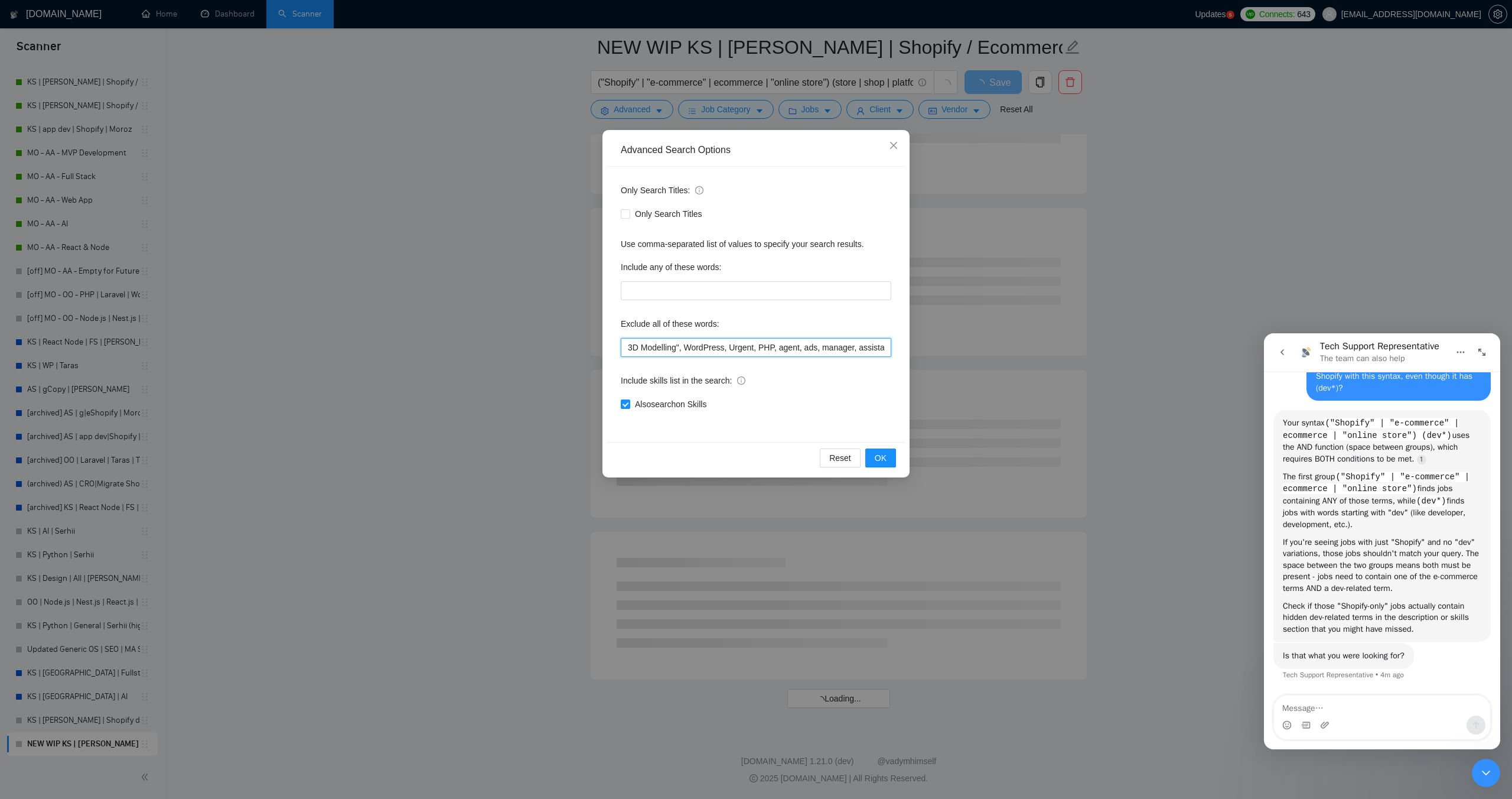 click on "3D Modelling", WordPress, Urgent, PHP, agent, ads, manager, assistan*, listing, generat*, "No agencies," "to join our team," "part of a team," "join us," "agency environment," "won't be recruiting agencies," "agencies not to apply," CV, resume, "No agency," "No Agencies," "Individual only," "Ability to work independently," "The ideal candidate," "individual to," "individual who," "to join our team," "No agencies please," "(No agencies please)," "Candidate Interviewing," "Candidate Interview Consulting," "this job is not open to teams," "this job is not open to agency," "this job is not open to companies," "NO AGENCY," "Freelancers Only," "NOT AGENCY," "no agency," "no agencies," "individual only," "freelancers only," "No Agencies!," "independent contractors only," "***Freelancers Only," "/Freelancers Only," ".Freelancers Only," ",Freelancers Only."" at bounding box center [756, 347] 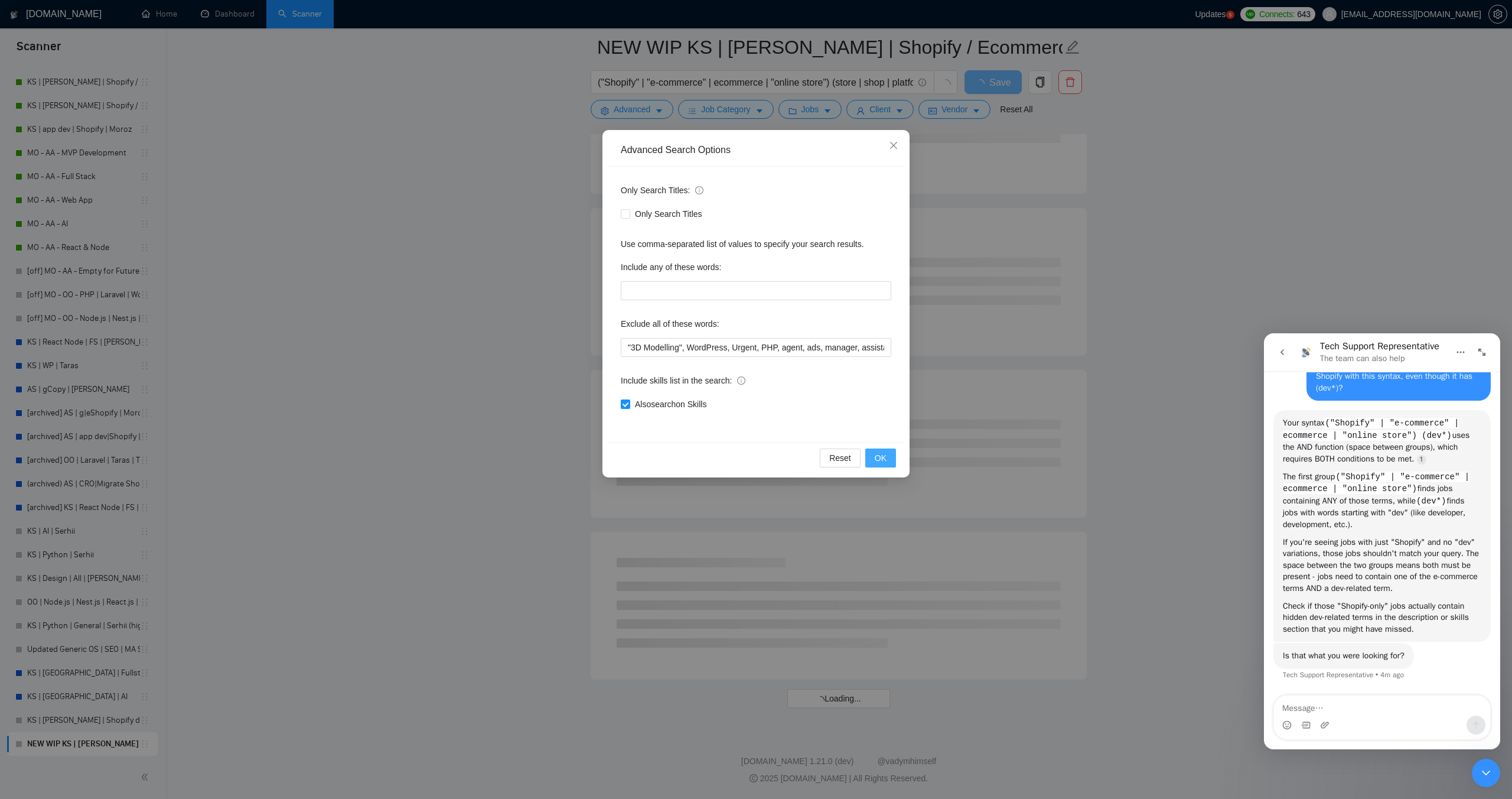 click on "OK" at bounding box center (881, 458) 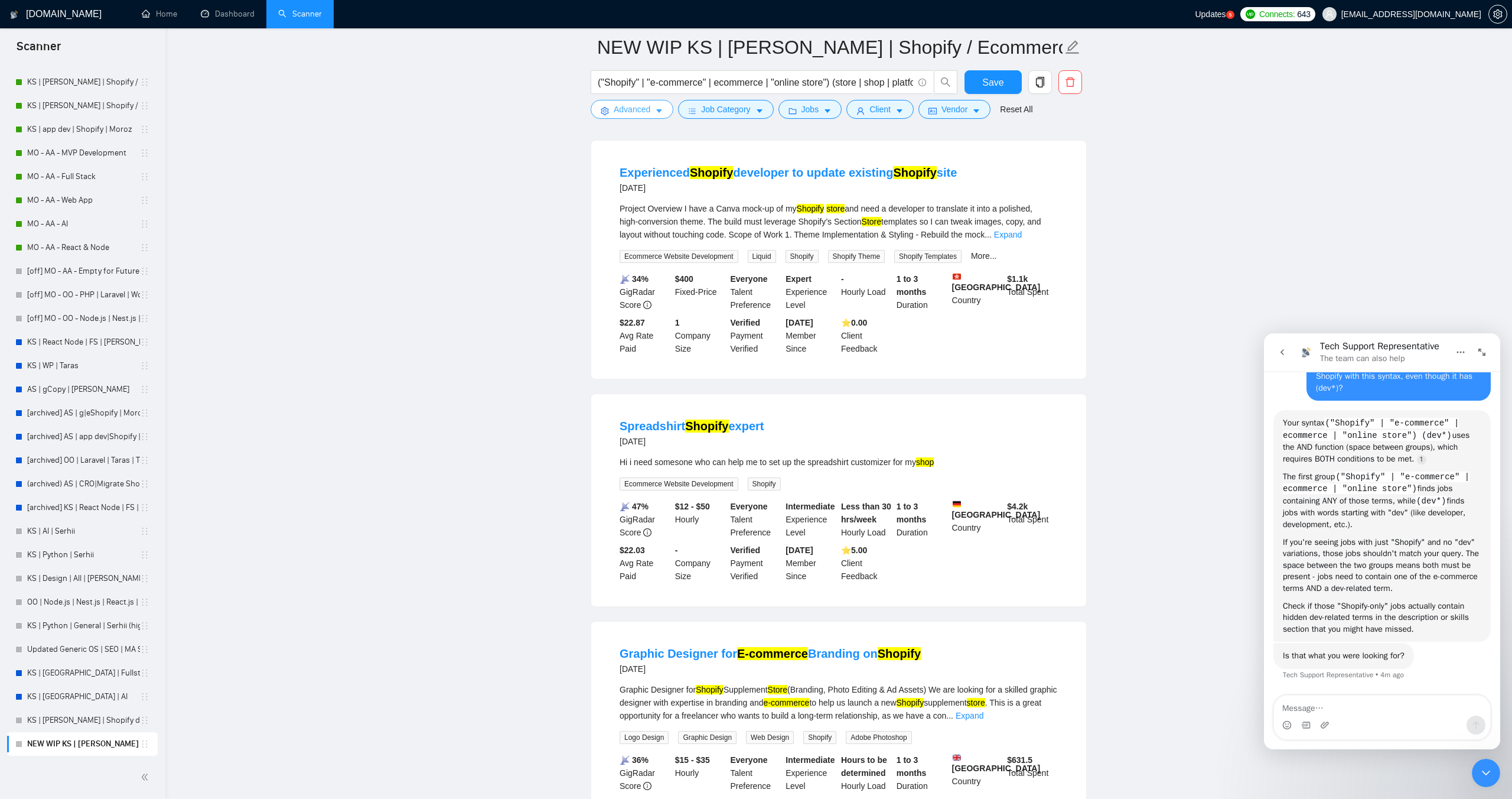 scroll, scrollTop: 2103, scrollLeft: 0, axis: vertical 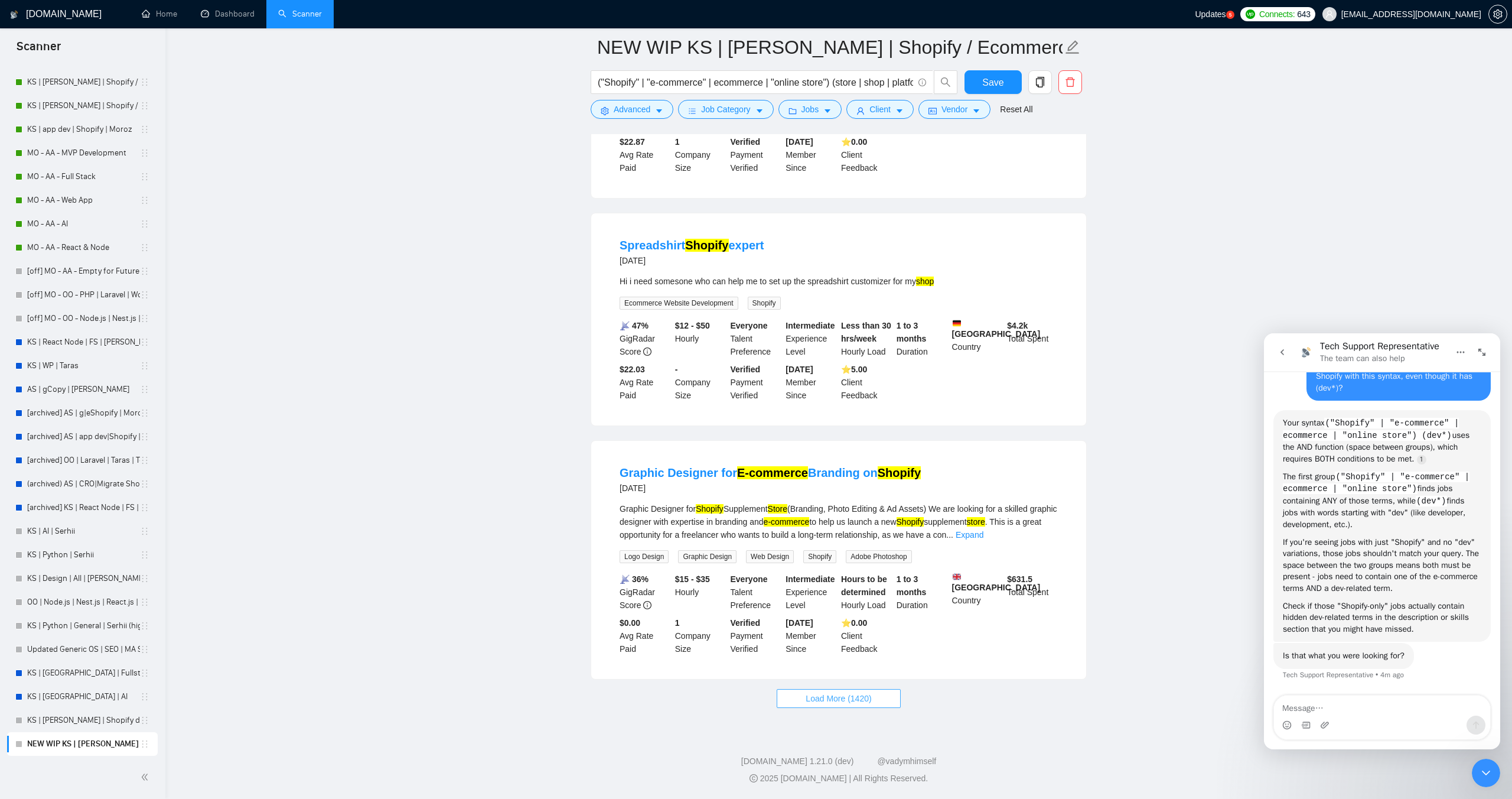 click on "Load More (1420)" at bounding box center (838, 699) 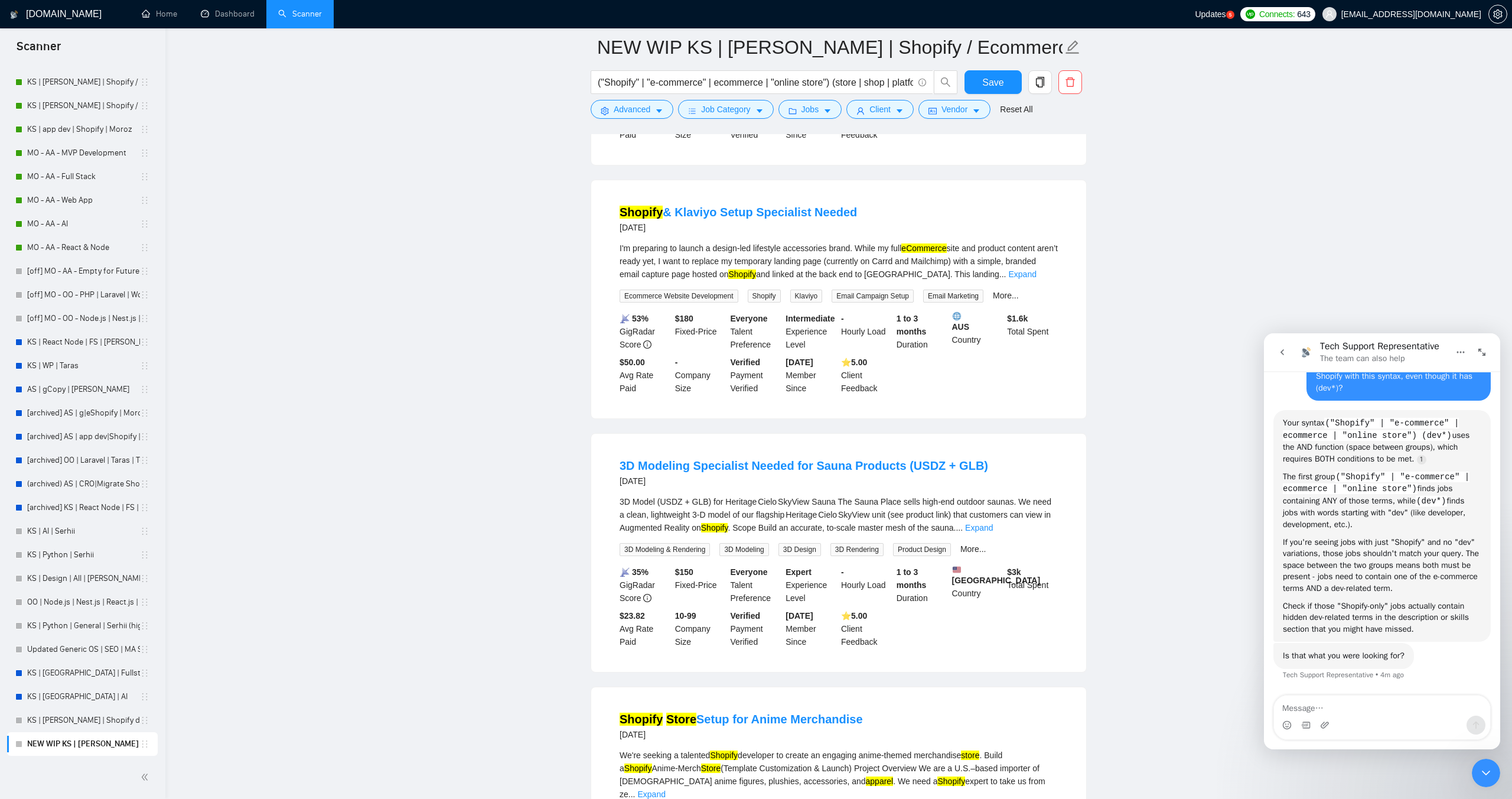 scroll, scrollTop: 3068, scrollLeft: 0, axis: vertical 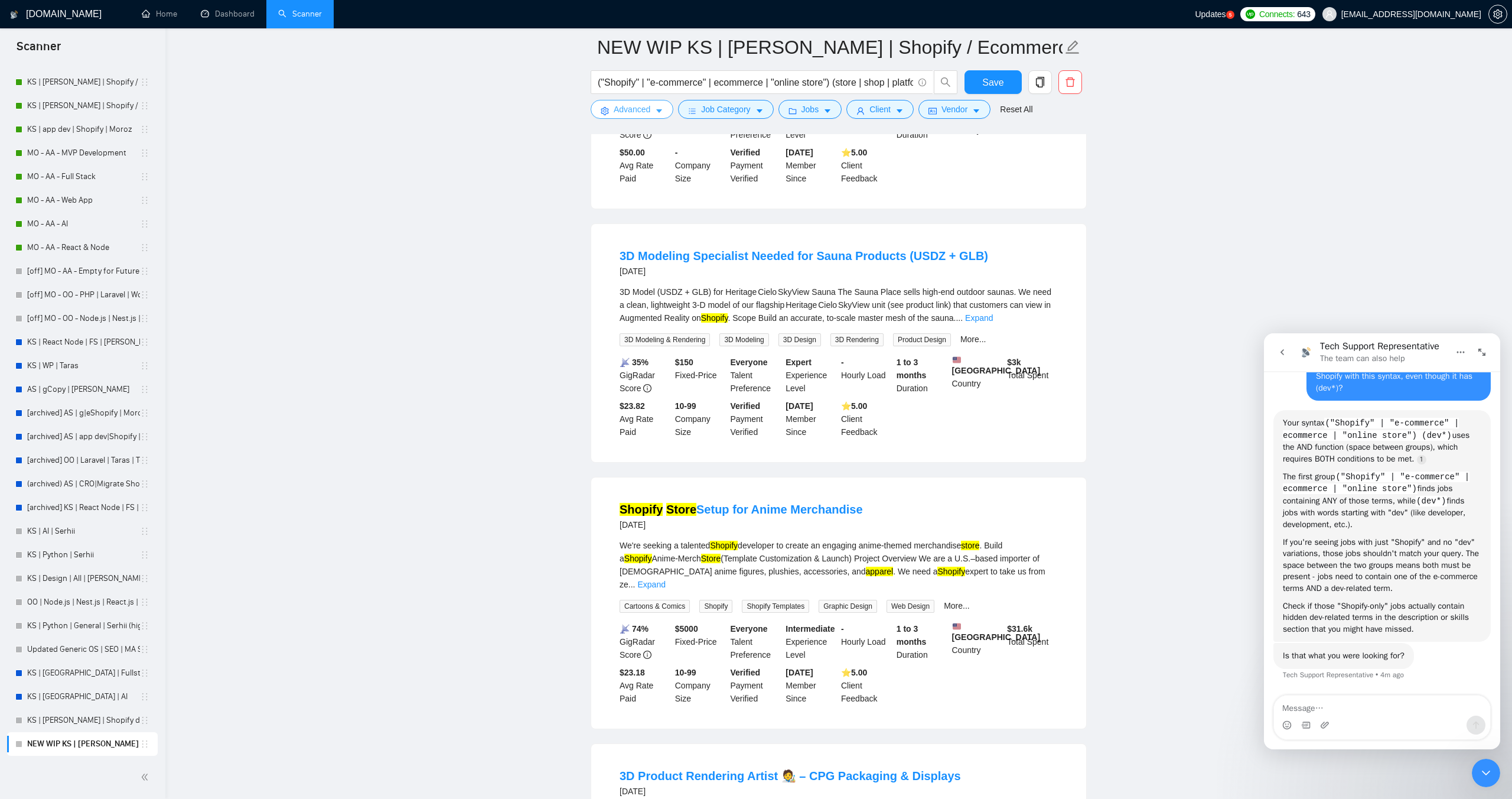 click on "Advanced" at bounding box center (632, 109) 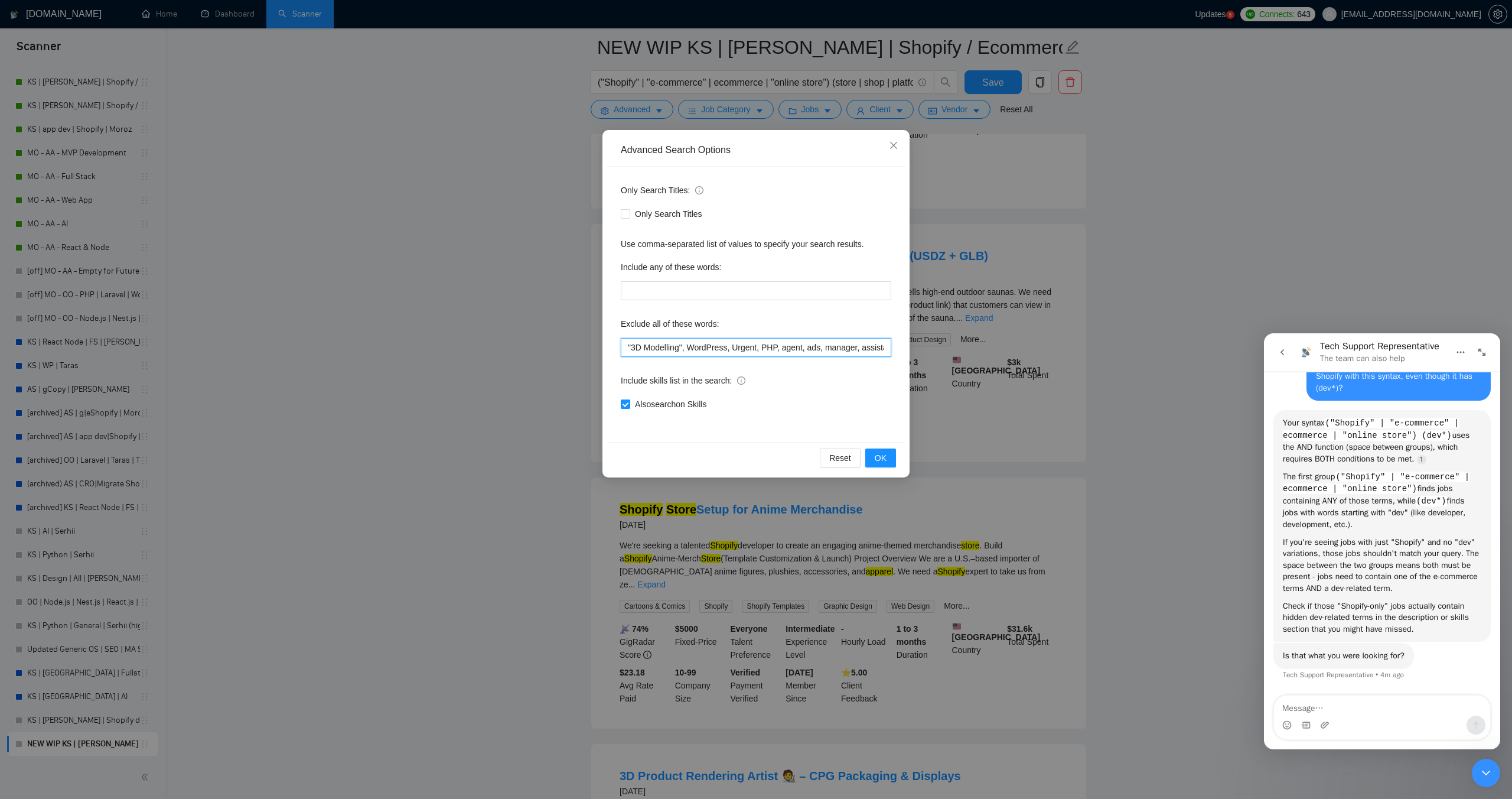 click on ""3D Modelling", WordPress, Urgent, PHP, agent, ads, manager, assistan*, listing, generat*, "No agencies," "to join our team," "part of a team," "join us," "agency environment," "won't be recruiting agencies," "agencies not to apply," CV, resume, "No agency," "No Agencies," "Individual only," "Ability to work independently," "The ideal candidate," "individual to," "individual who," "to join our team," "No agencies please," "(No agencies please)," "Candidate Interviewing," "Candidate Interview Consulting," "this job is not open to teams," "this job is not open to agency," "this job is not open to companies," "NO AGENCY," "Freelancers Only," "NOT AGENCY," "no agency," "no agencies," "individual only," "freelancers only," "No Agencies!," "independent contractors only," "***Freelancers Only," "/Freelancers Only," ".Freelancers Only," ",Freelancers Only."" at bounding box center [756, 347] 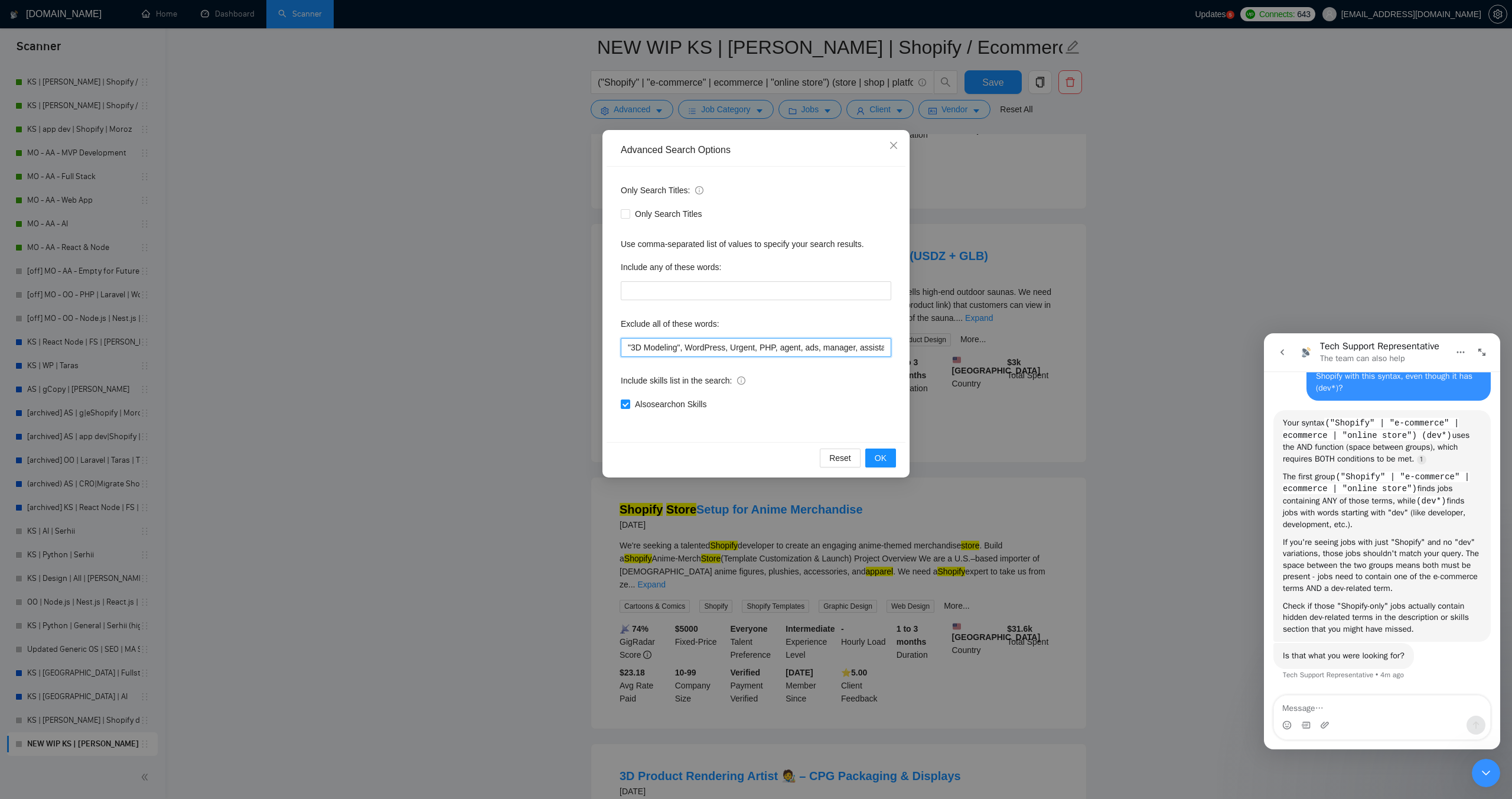 click on ""3D Modeling", WordPress, Urgent, PHP, agent, ads, manager, assistan*, listing, generat*, "No agencies," "to join our team," "part of a team," "join us," "agency environment," "won't be recruiting agencies," "agencies not to apply," CV, resume, "No agency," "No Agencies," "Individual only," "Ability to work independently," "The ideal candidate," "individual to," "individual who," "to join our team," "No agencies please," "(No agencies please)," "Candidate Interviewing," "Candidate Interview Consulting," "this job is not open to teams," "this job is not open to agency," "this job is not open to companies," "NO AGENCY," "Freelancers Only," "NOT AGENCY," "no agency," "no agencies," "individual only," "freelancers only," "No Agencies!," "independent contractors only," "***Freelancers Only," "/Freelancers Only," ".Freelancers Only," ",Freelancers Only."" at bounding box center [756, 347] 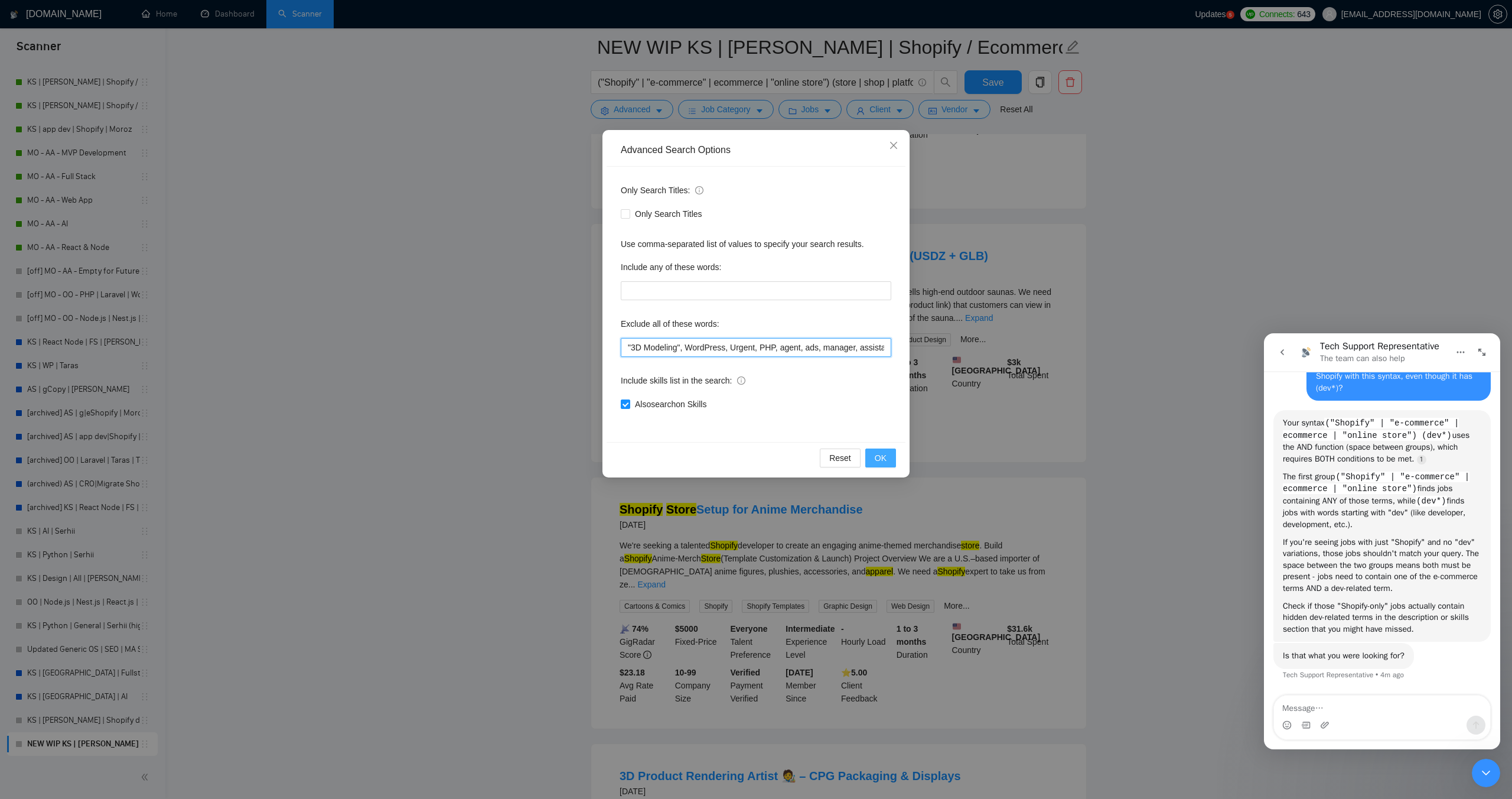 type on ""3D Modeling", WordPress, Urgent, PHP, agent, ads, manager, assistan*, listing, generat*, "No agencies," "to join our team," "part of a team," "join us," "agency environment," "won't be recruiting agencies," "agencies not to apply," CV, resume, "No agency," "No Agencies," "Individual only," "Ability to work independently," "The ideal candidate," "individual to," "individual who," "to join our team," "No agencies please," "(No agencies please)," "Candidate Interviewing," "Candidate Interview Consulting," "this job is not open to teams," "this job is not open to agency," "this job is not open to companies," "NO AGENCY," "Freelancers Only," "NOT AGENCY," "no agency," "no agencies," "individual only," "freelancers only," "No Agencies!," "independent contractors only," "***Freelancers Only," "/Freelancers Only," ".Freelancers Only," ",Freelancers Only."" 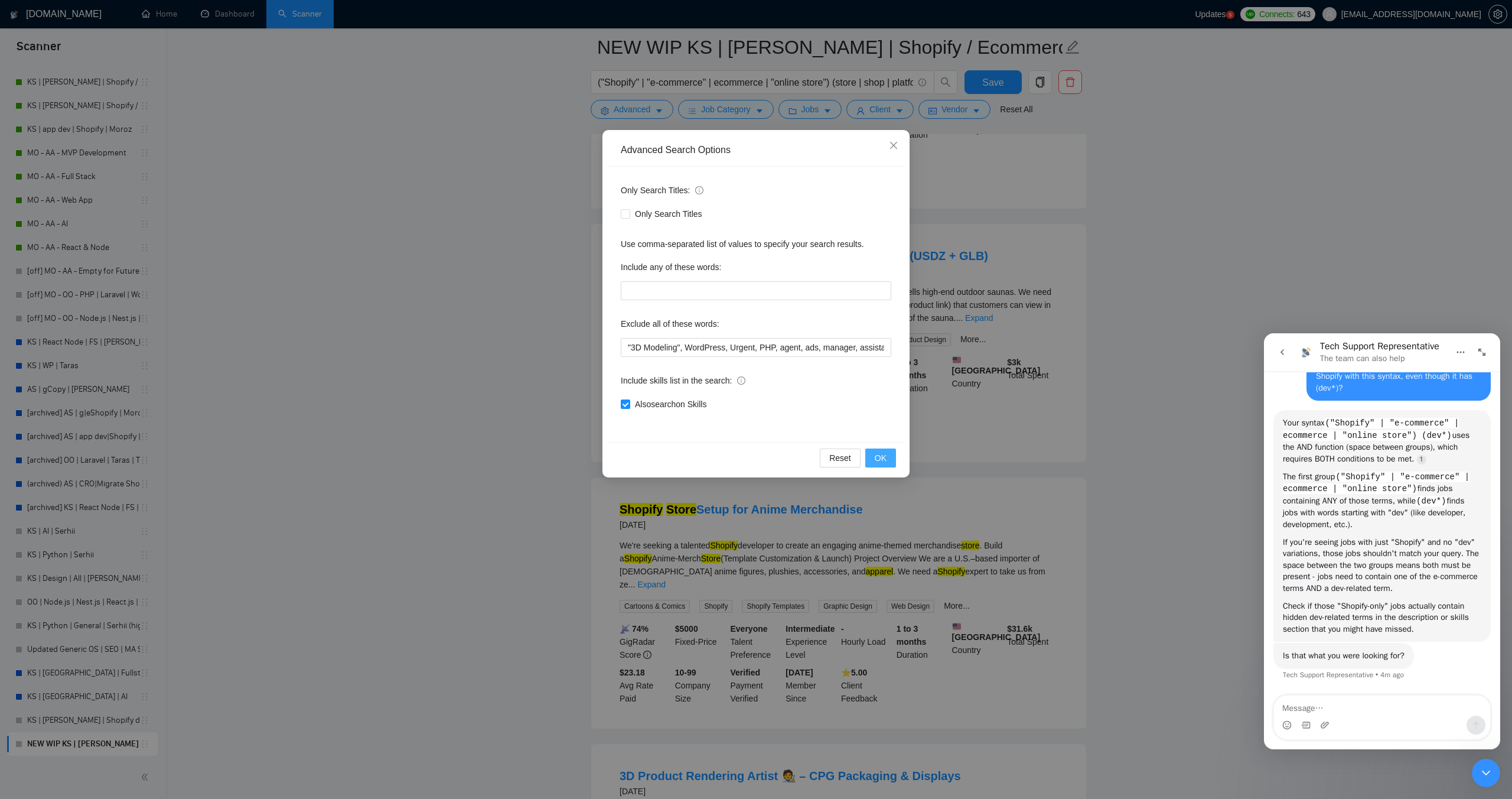 scroll, scrollTop: 2792, scrollLeft: 0, axis: vertical 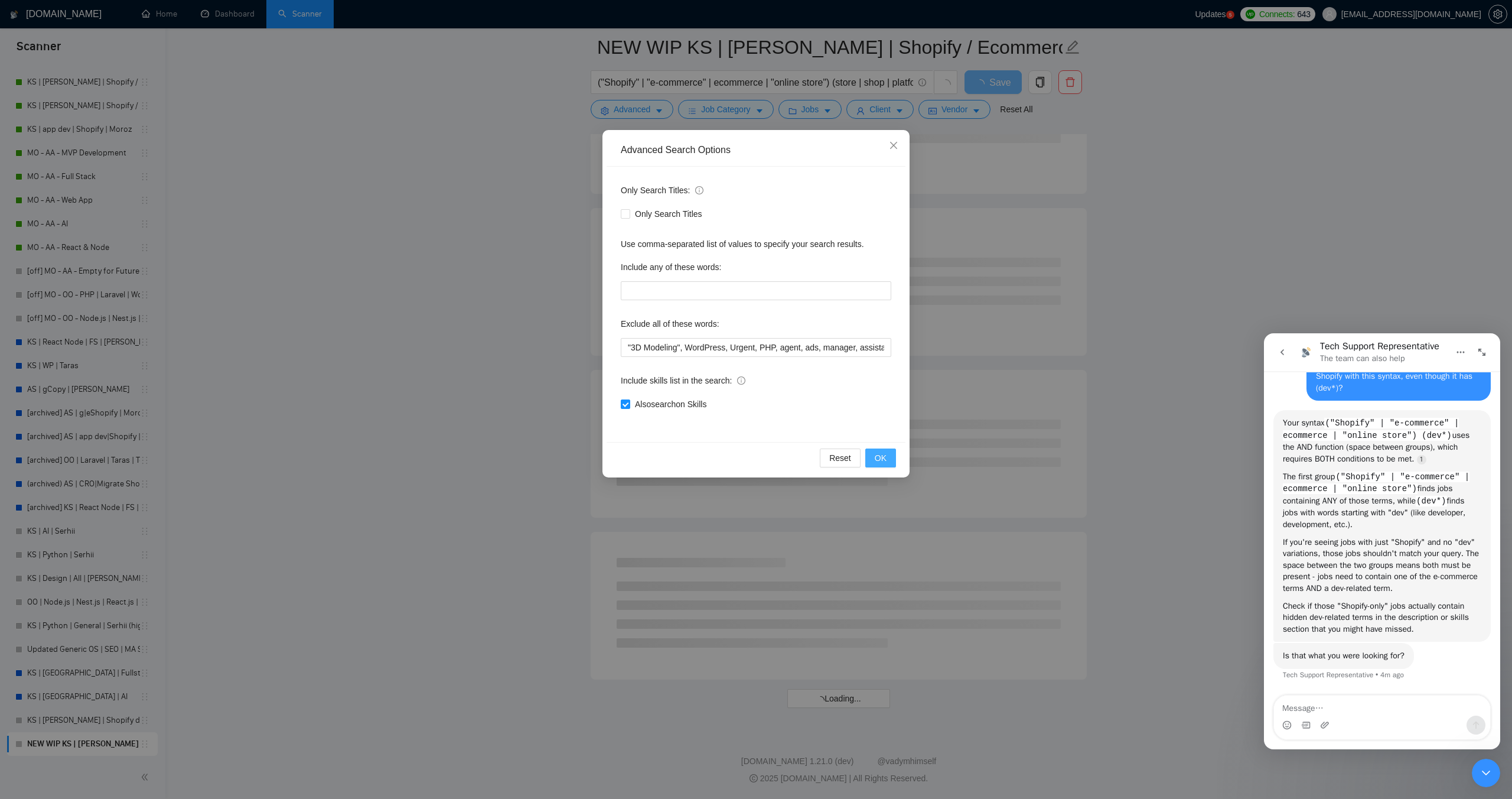 click on "OK" at bounding box center (881, 458) 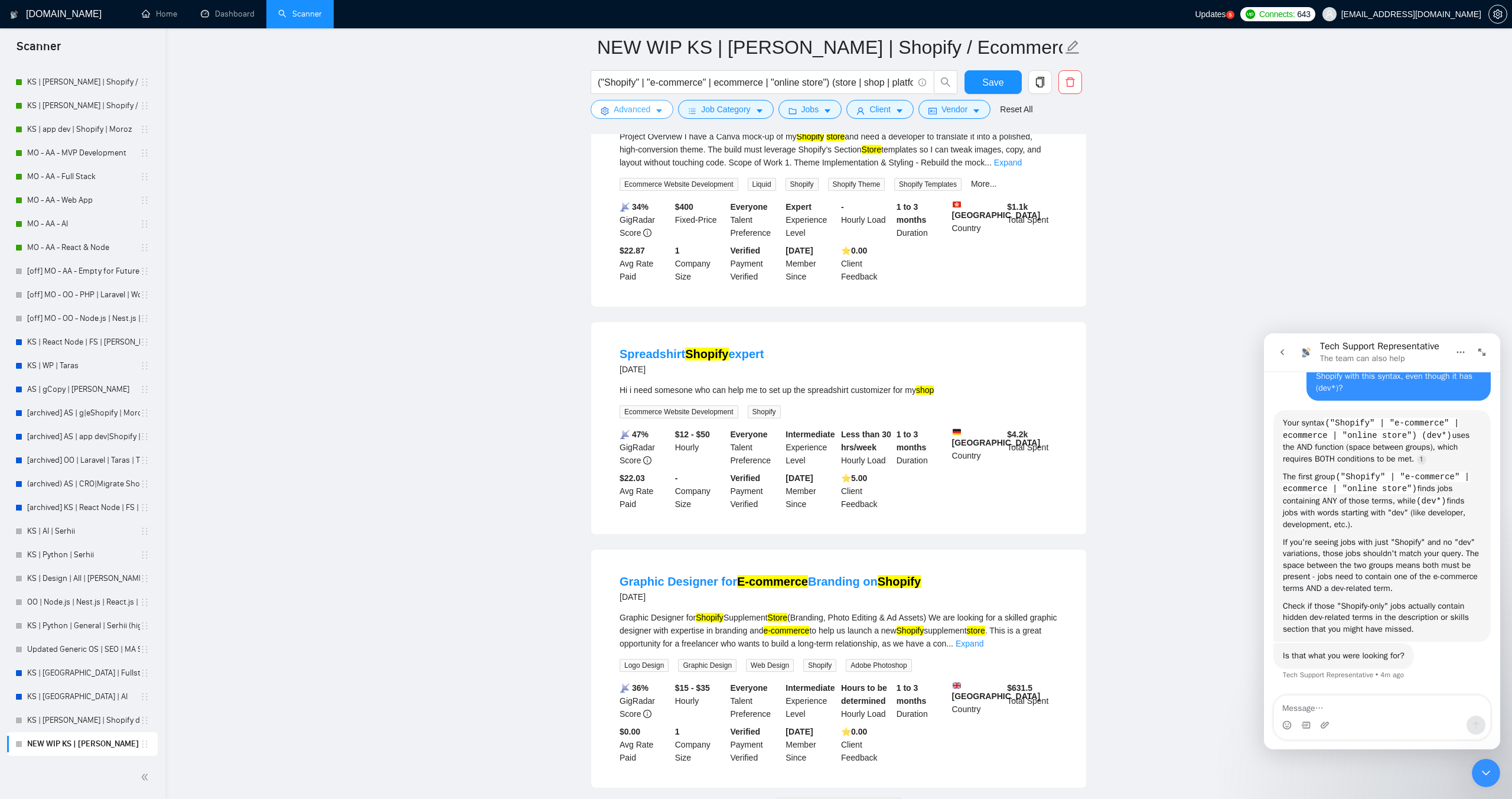 scroll, scrollTop: 2103, scrollLeft: 0, axis: vertical 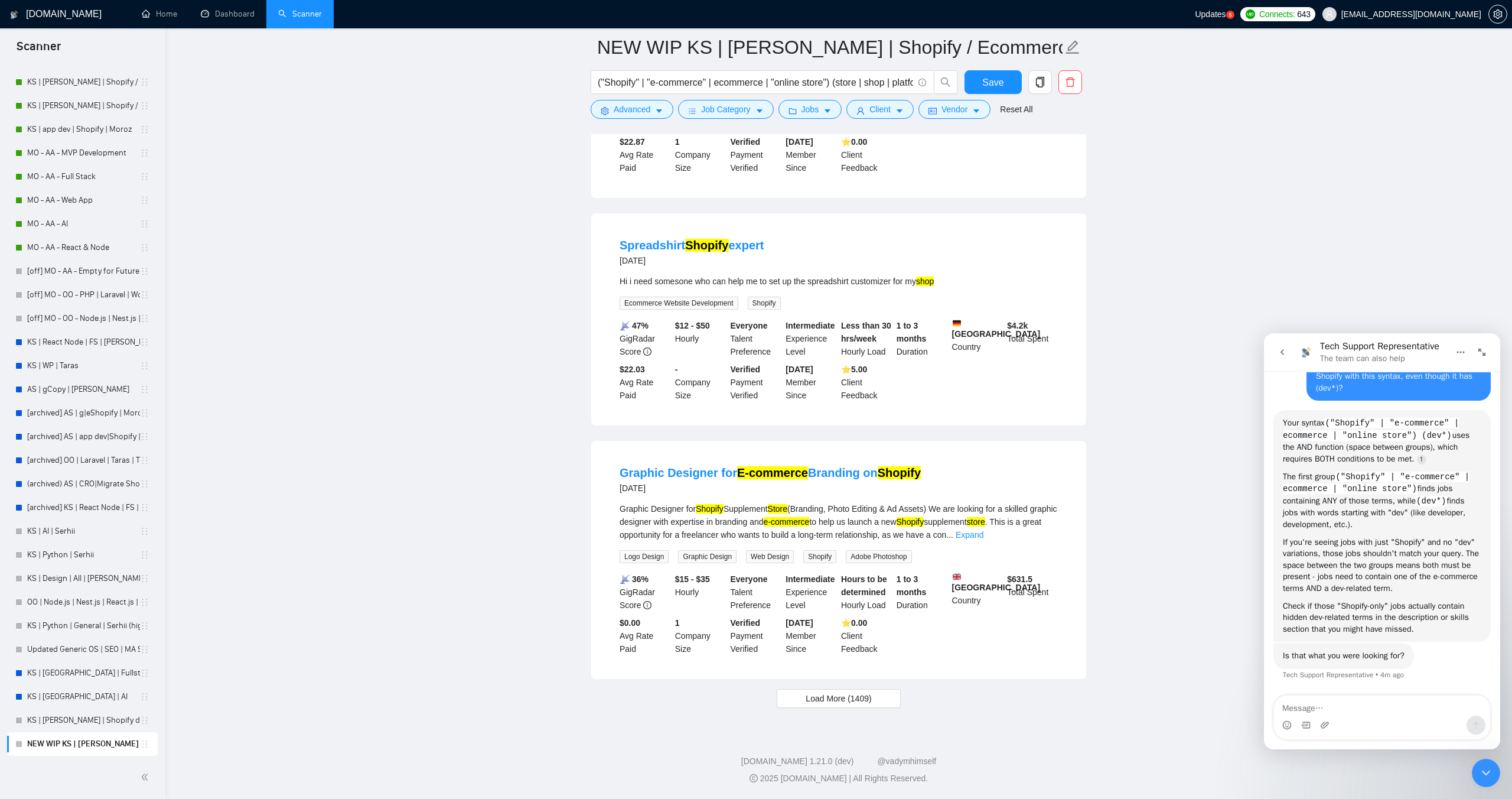 click on "[DOMAIN_NAME] Home Dashboard Scanner Updates
5
Connects: 643 [EMAIL_ADDRESS][DOMAIN_NAME] NEW WIP KS | [PERSON_NAME] | Shopify / Ecommerce [2] - lower requirements ("Shopify" | "e-commerce" | ecommerce | "online store") (store | shop | platform | website | app* | "web app" | plugin* | solution* | workflow*) Save Advanced   Job Category   Jobs   Client   Vendor   Reset All Preview Results Insights NEW Alerts Auto Bidder Detected   1419  results   (1.61 seconds) Shopify  Build for 1-SKU Pet Supplement Brand (with Klaviyo, Email Flows, Future Scalability) 16 hours ago Scope of Work:
1. Theme Setup & Customization
Using a free  Shopify  theme ([PERSON_NAME] or similar)
Tailored to brand assets (colors, fonts, logo, tone)
2. Product Page Build
Clean, high-converting layout for 1 SKU
Product gallery, ingredients, benefits, reviews, FAQ section
3. Core Pages
Home, About, and Contact pages
Copy will be  ... Expand Ecommerce Website Development Stripe PayPal Web Design Landing Page More..." at bounding box center [839, -637] 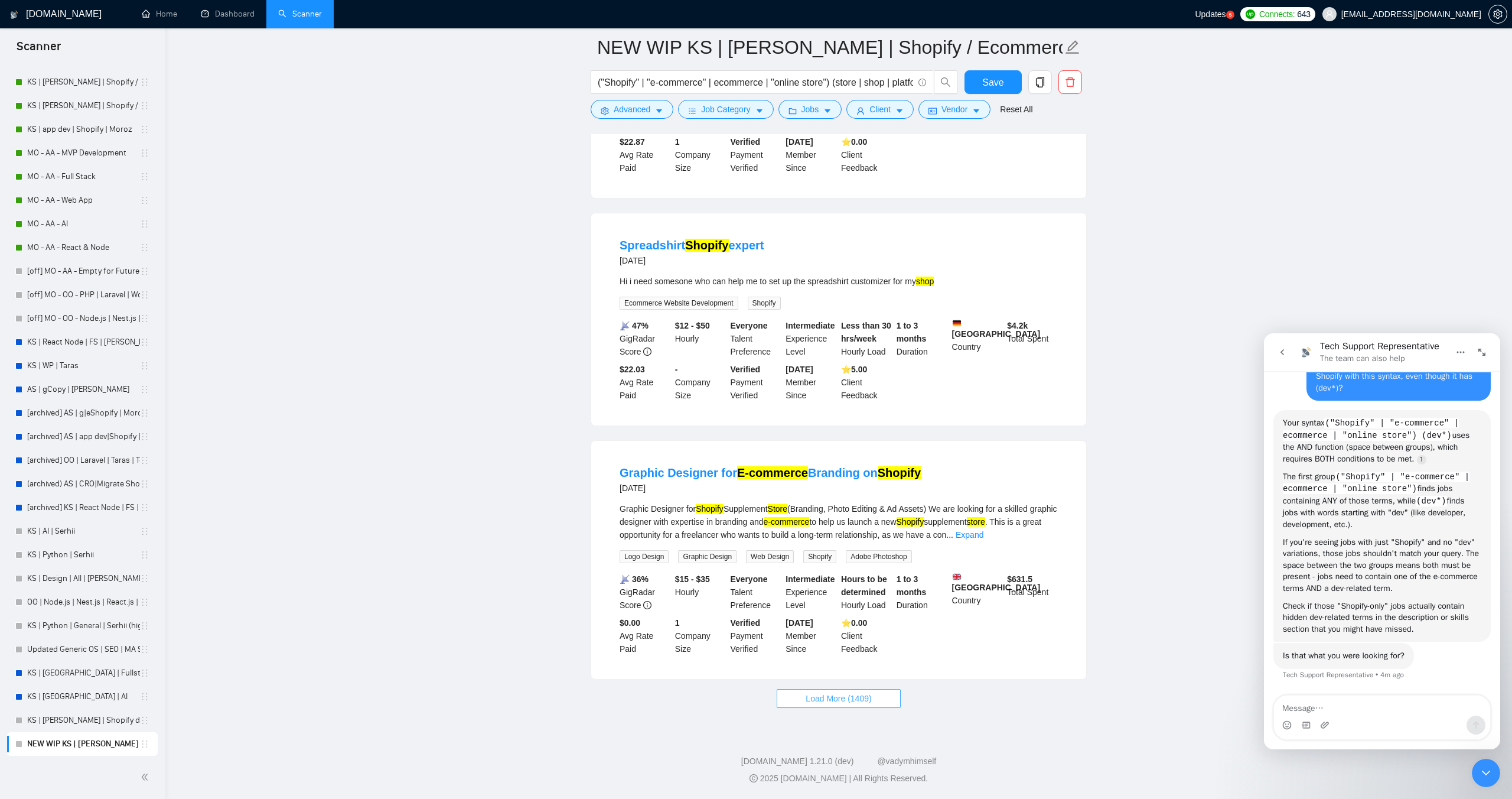 click on "Load More (1409)" at bounding box center (838, 699) 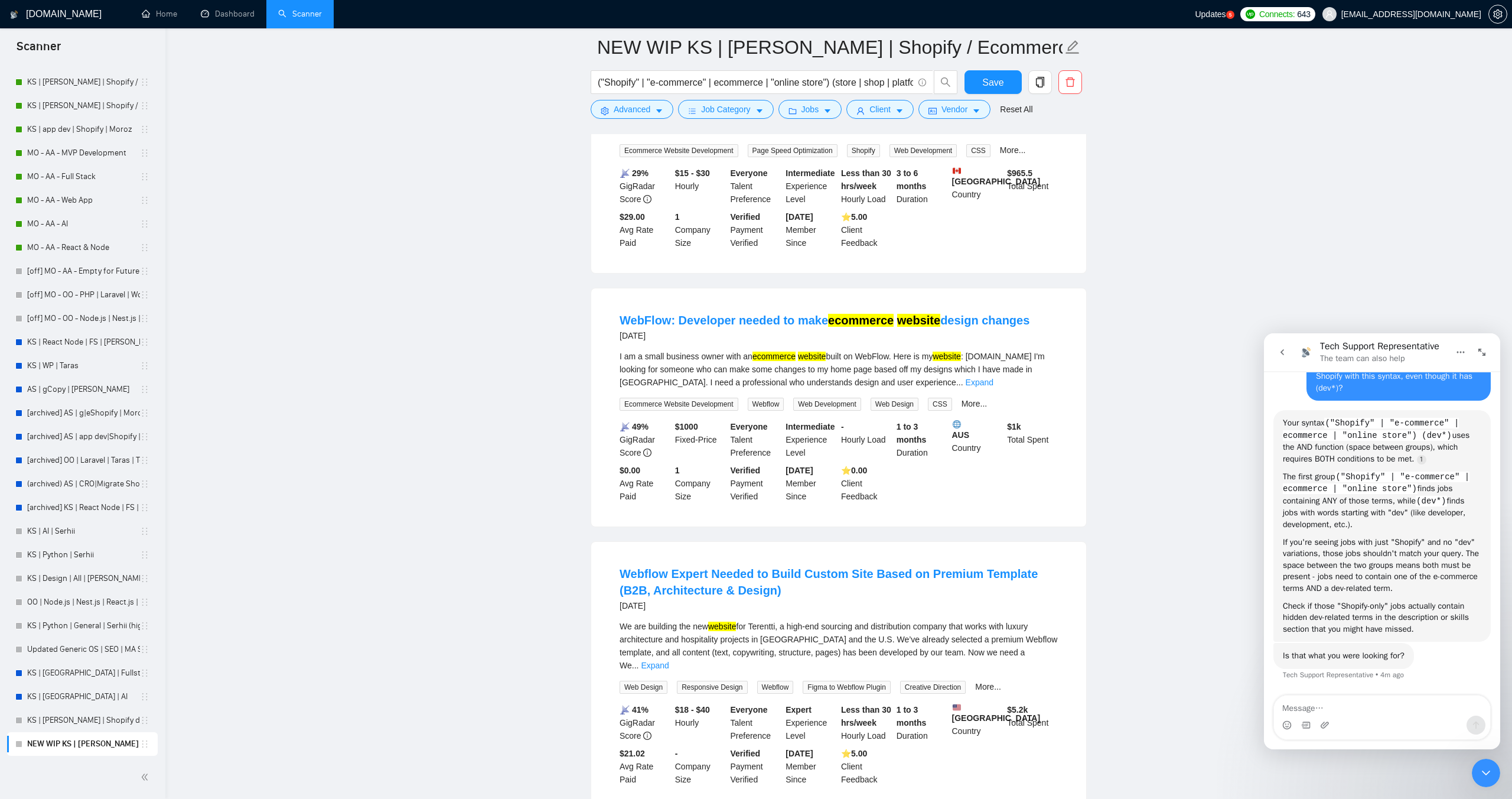 scroll, scrollTop: 3528, scrollLeft: 0, axis: vertical 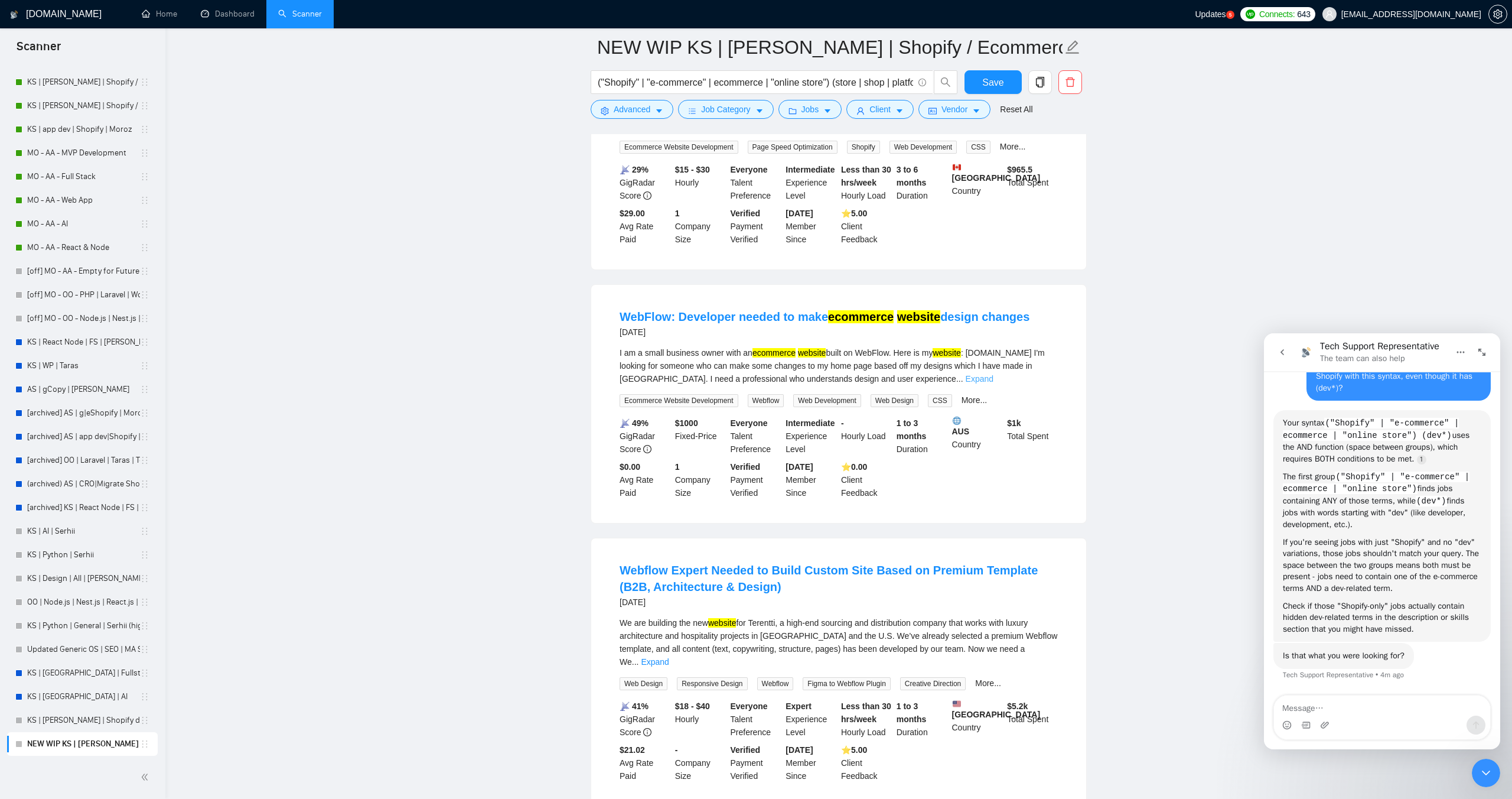 click on "Expand" at bounding box center [979, 379] 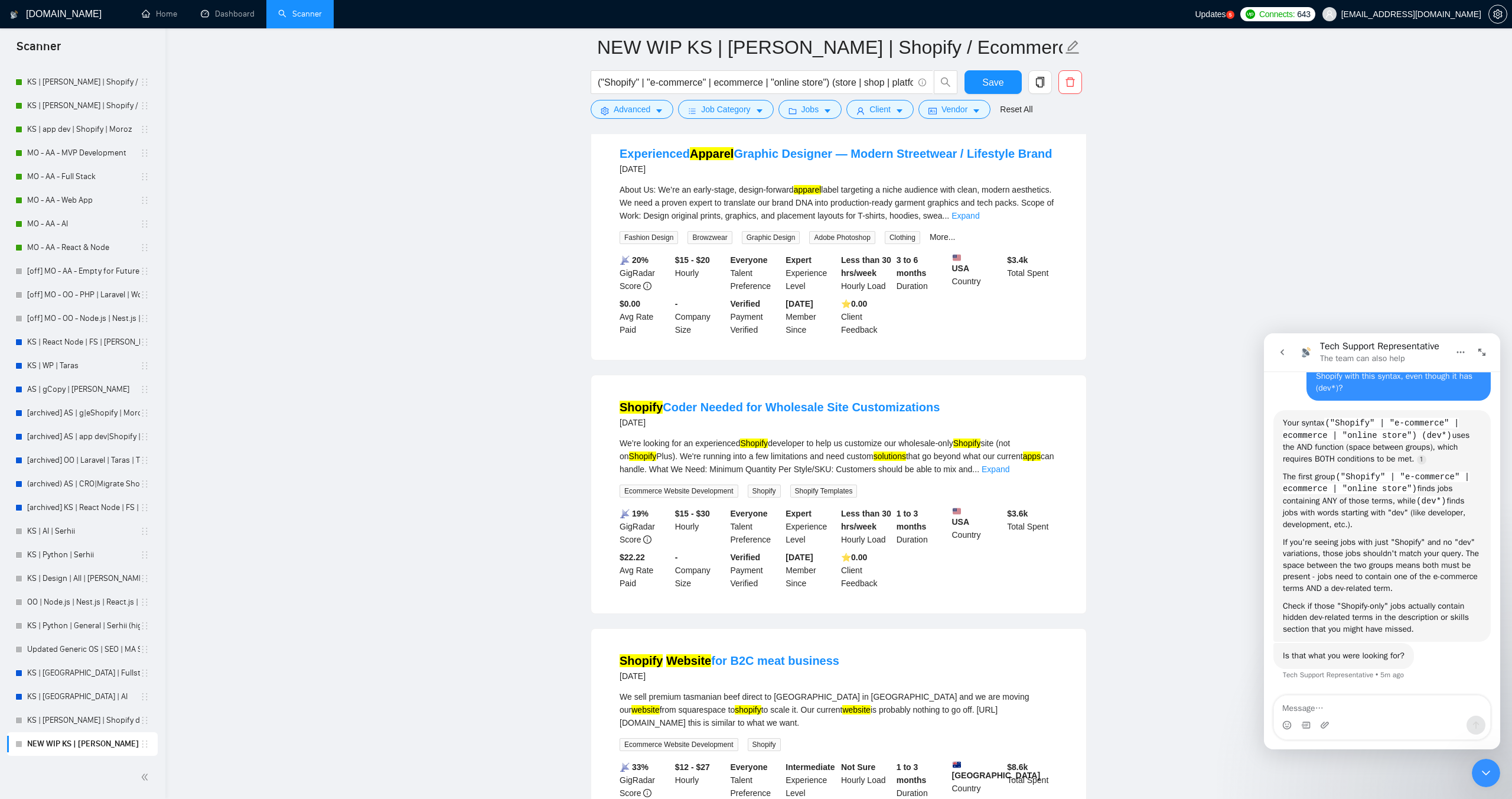 scroll, scrollTop: 4799, scrollLeft: 0, axis: vertical 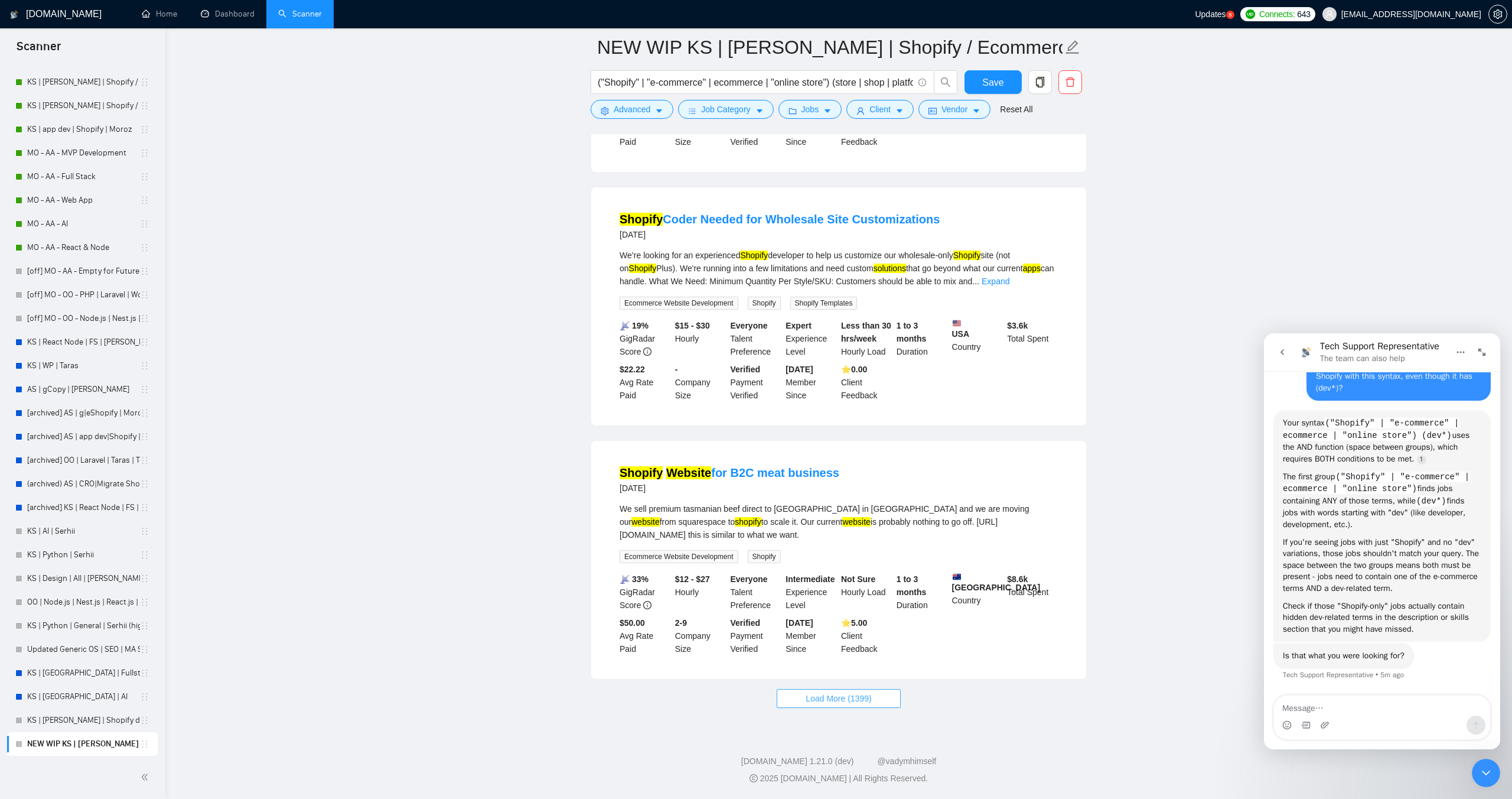 click on "Load More (1399)" at bounding box center [838, 699] 